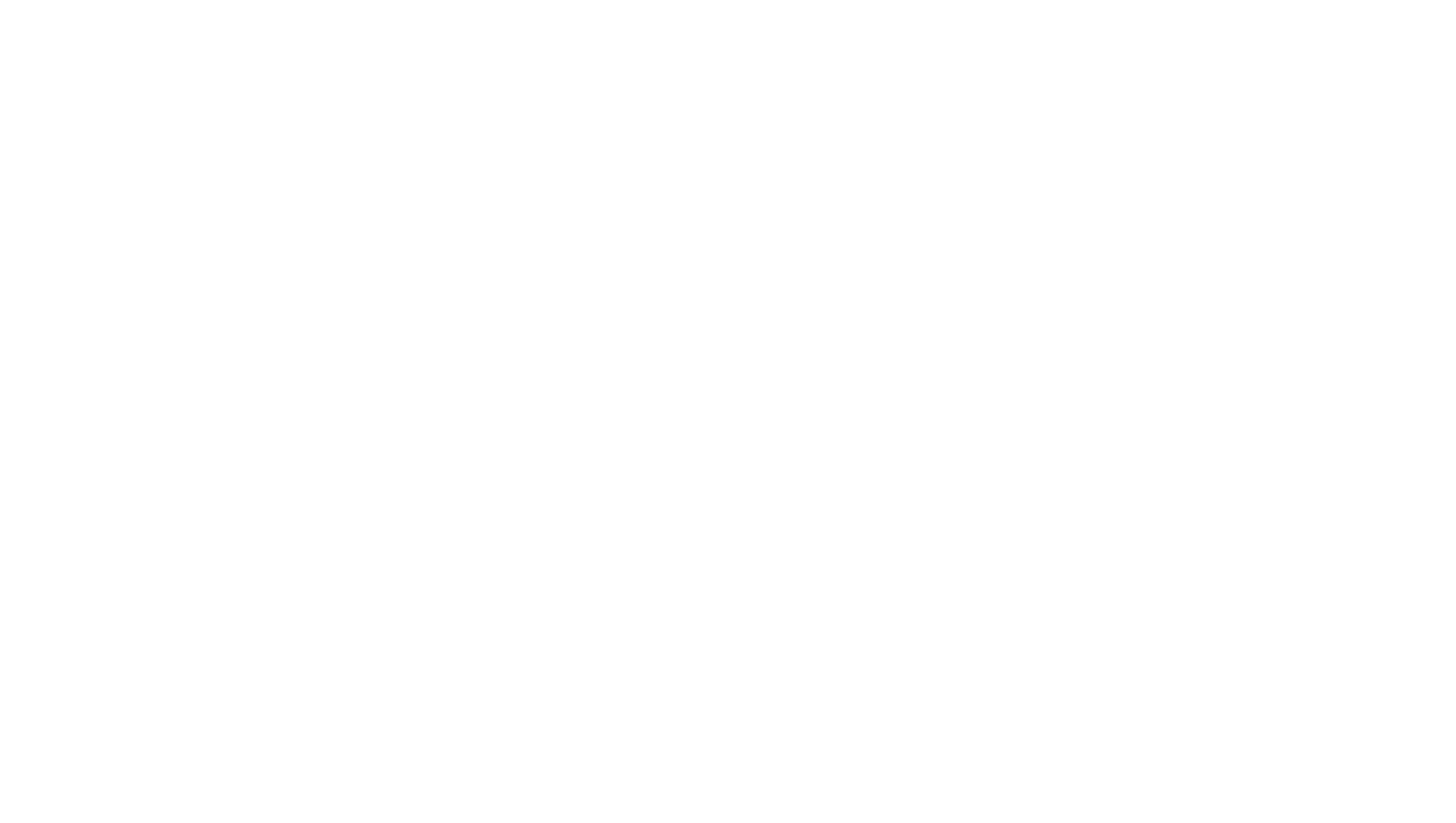 scroll, scrollTop: 0, scrollLeft: 0, axis: both 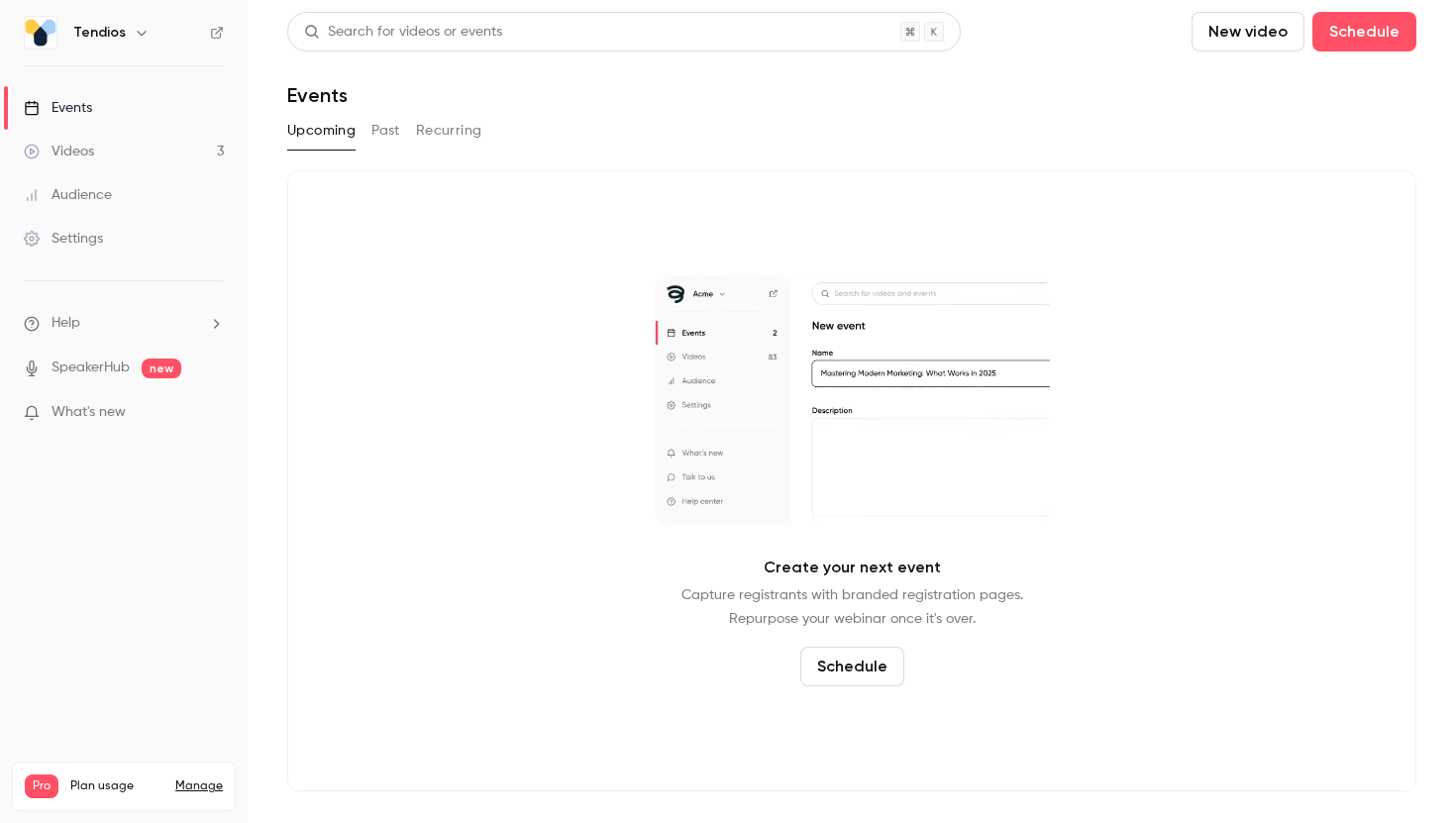 click on "Videos 3" at bounding box center [124, 152] 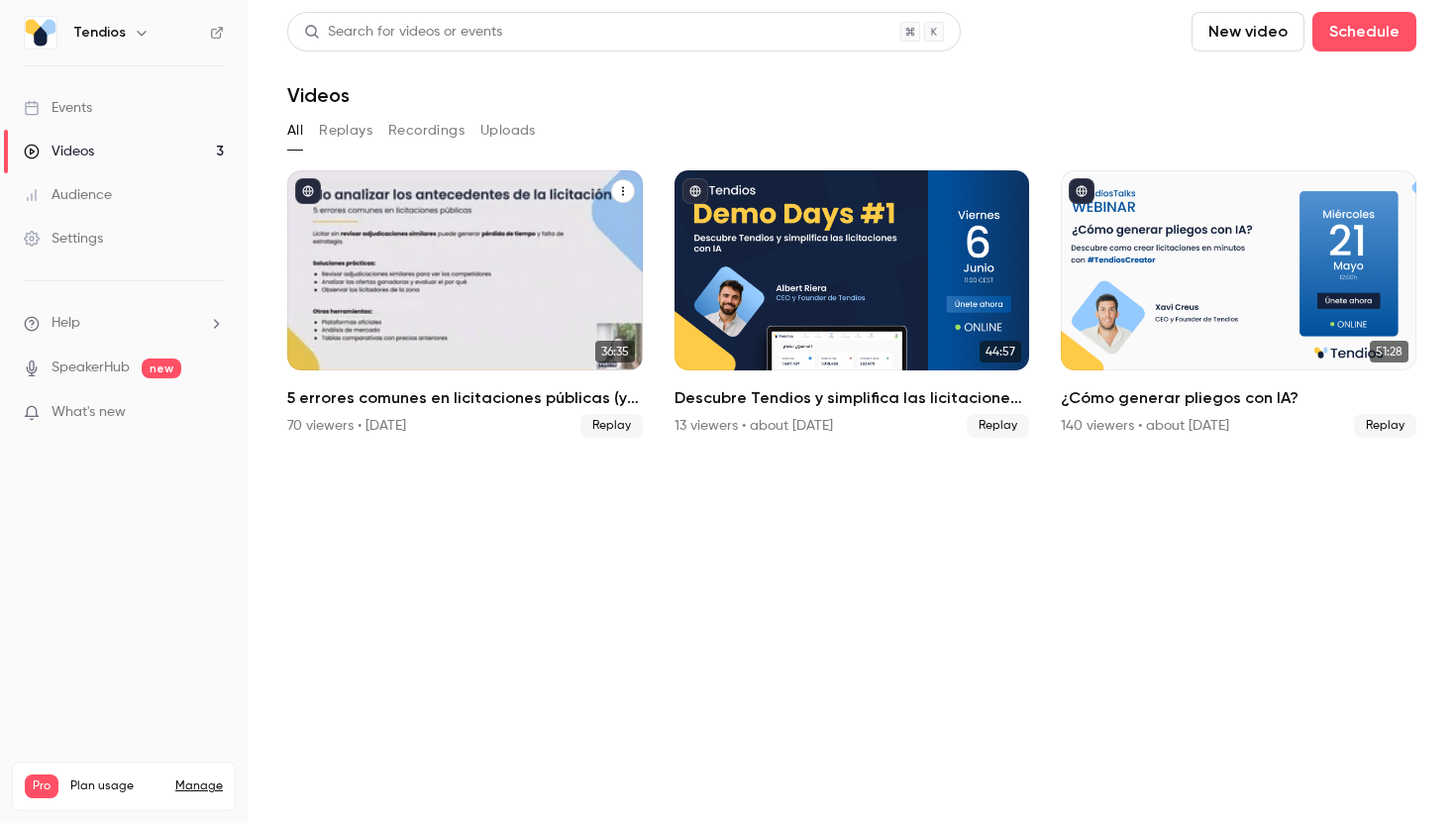 click at bounding box center [623, 191] 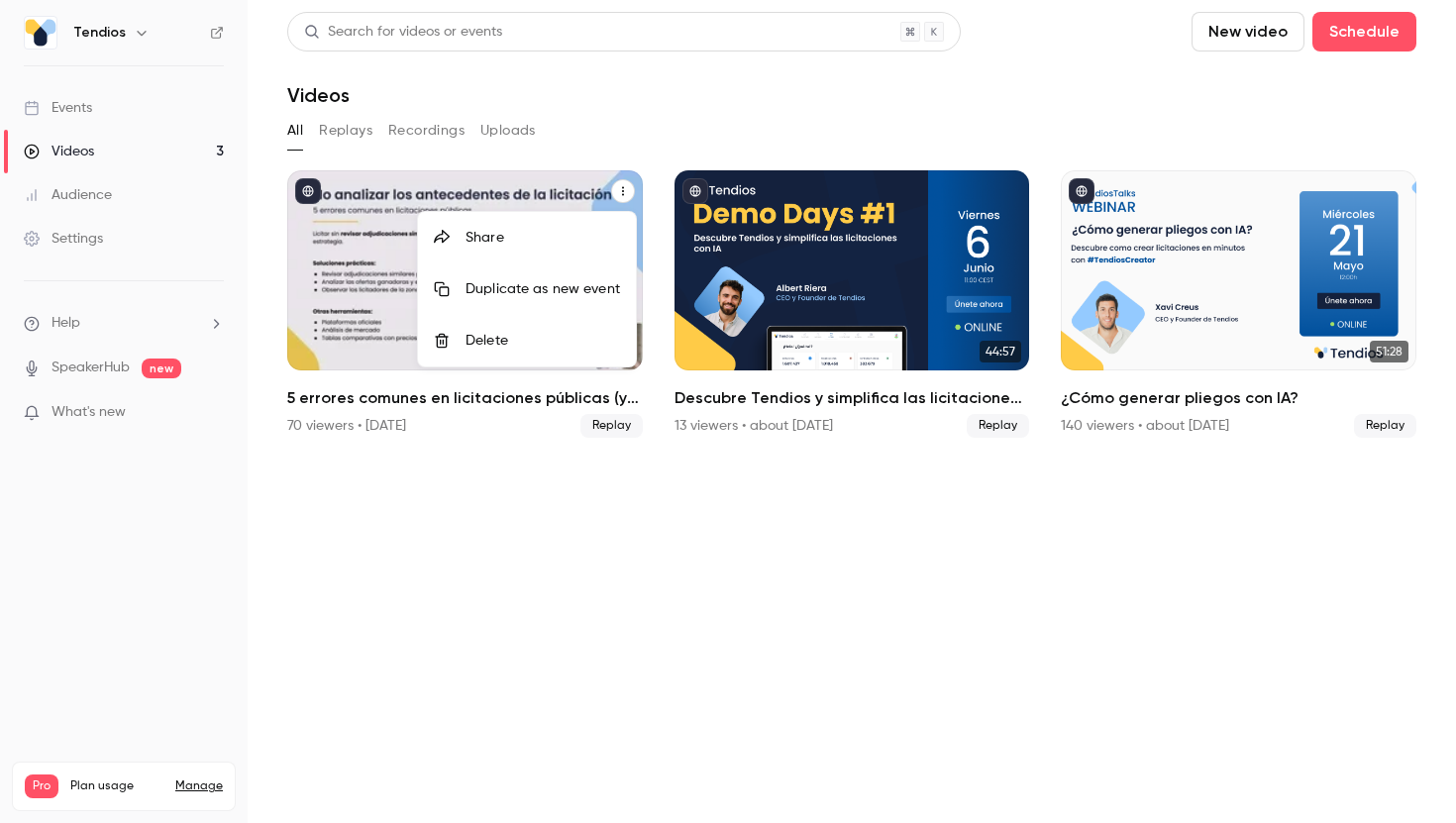 click at bounding box center [728, 411] 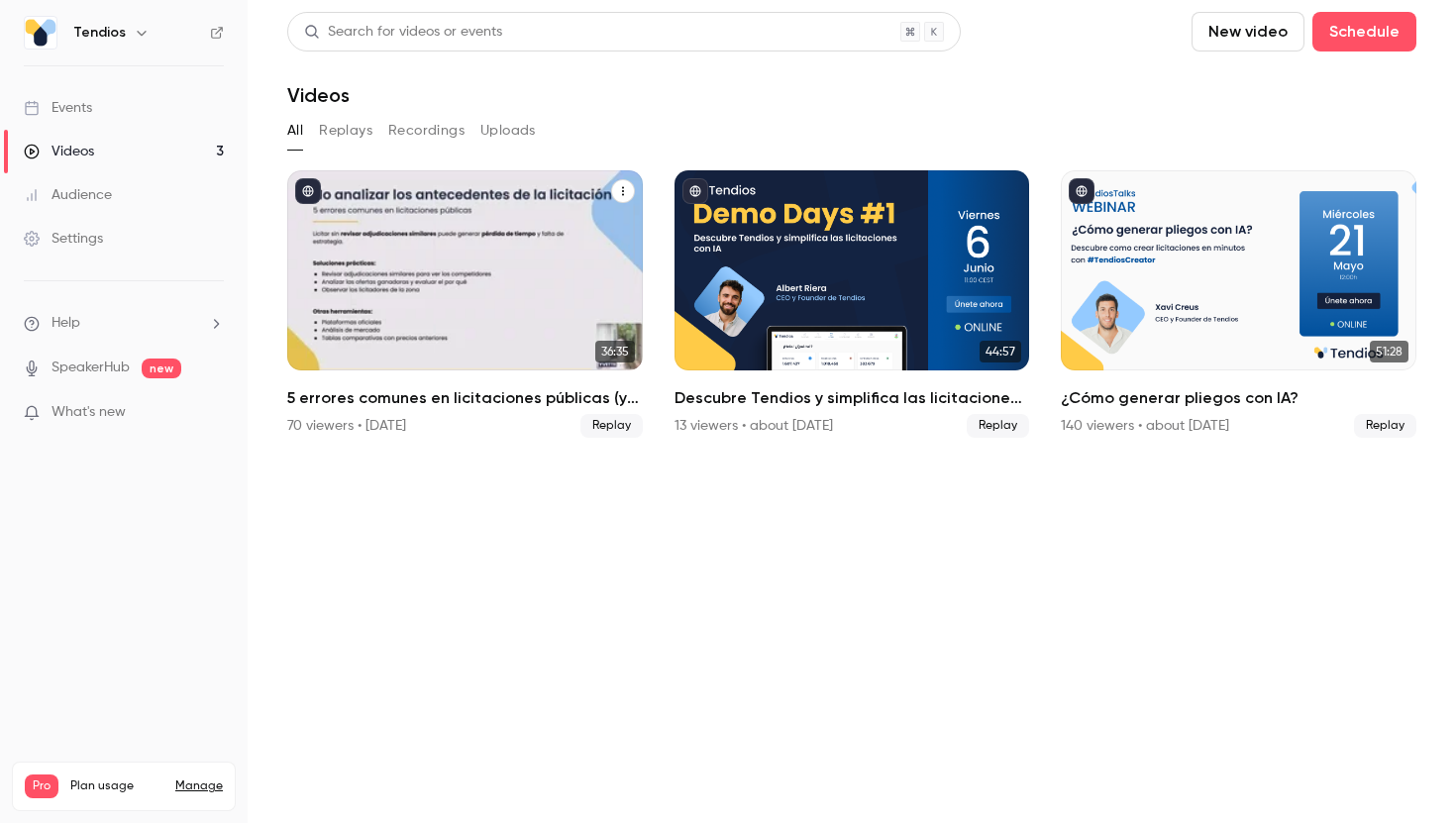 click at bounding box center (465, 270) 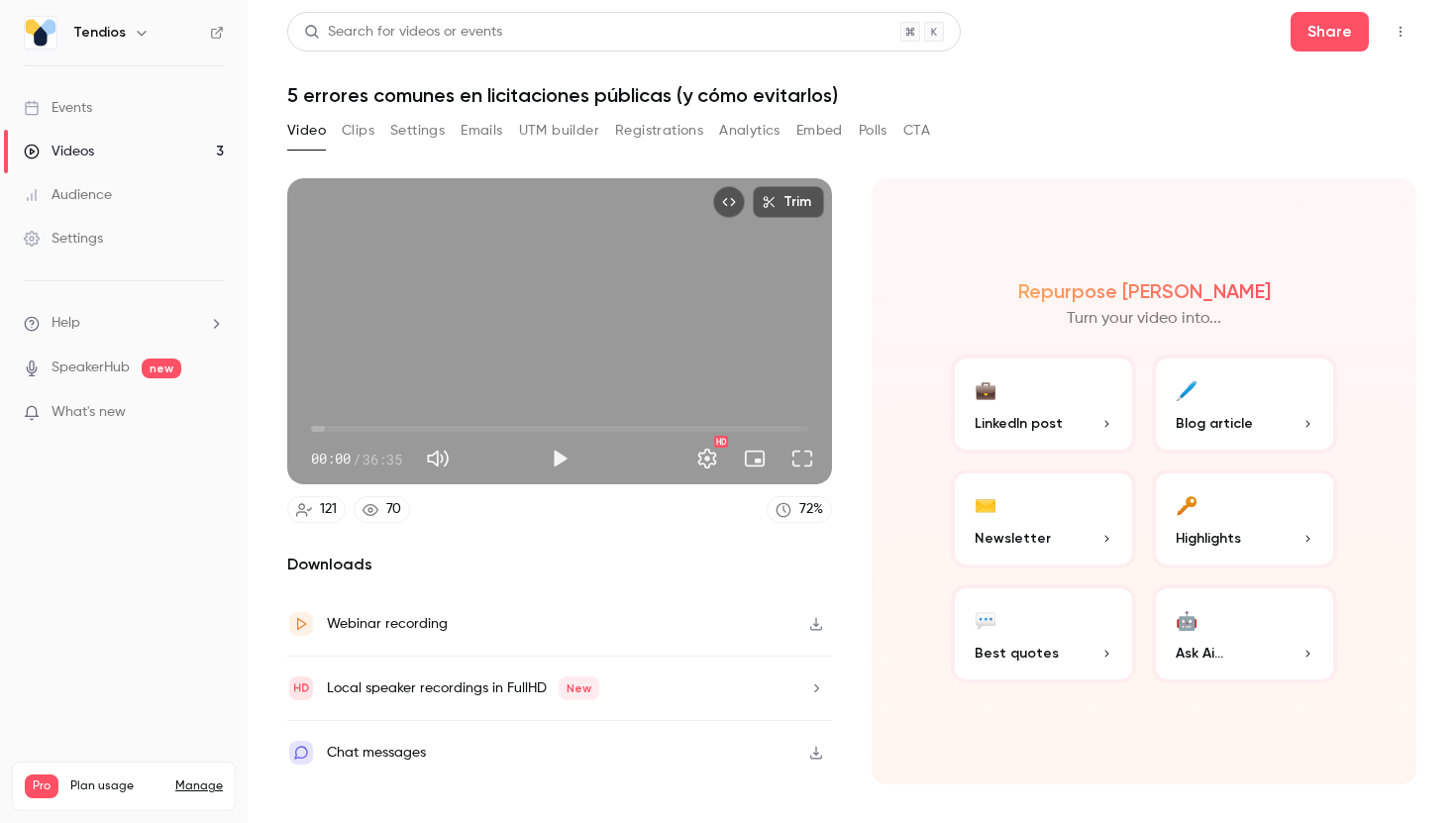 click on "Settings" at bounding box center [417, 131] 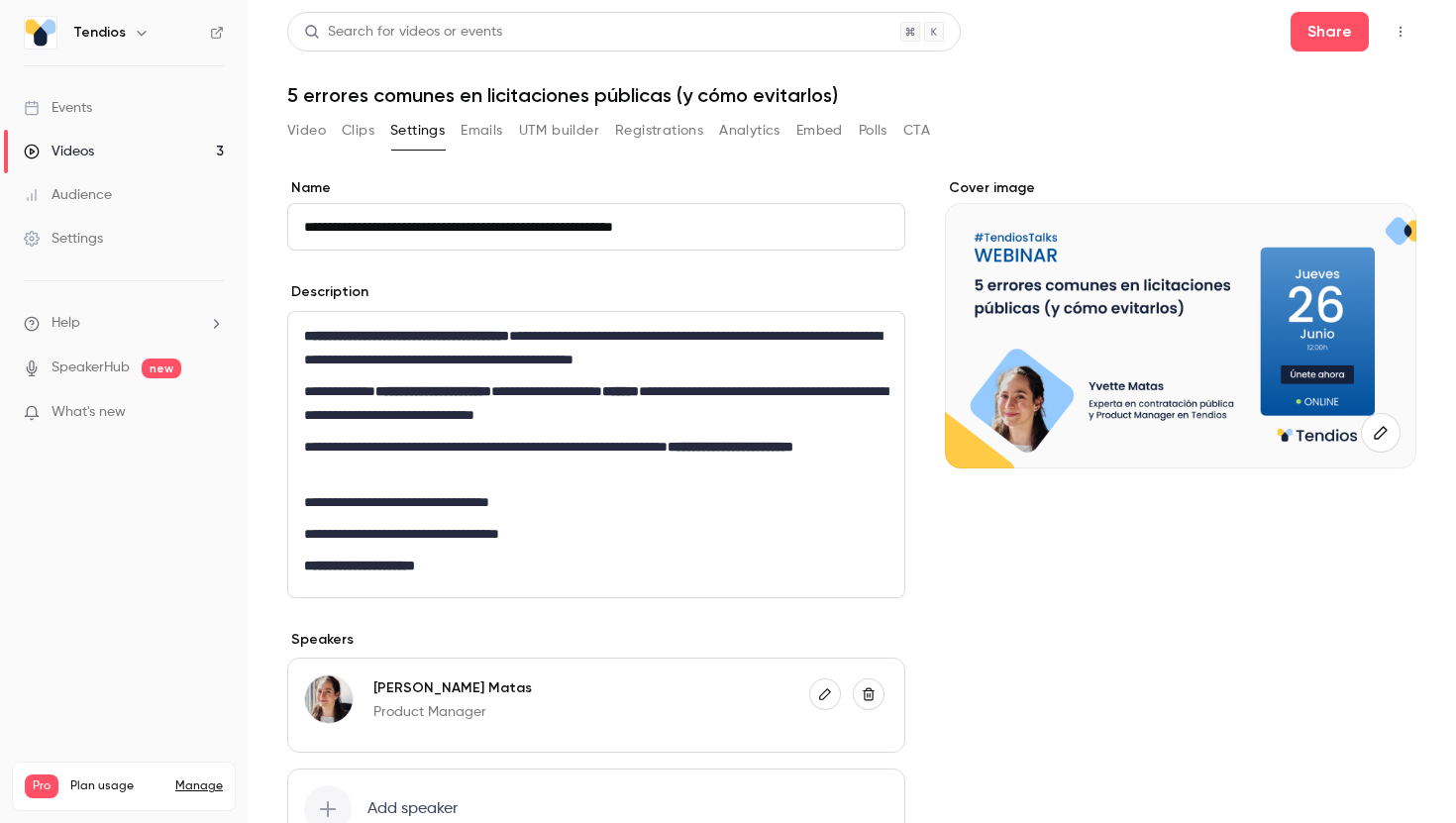 click 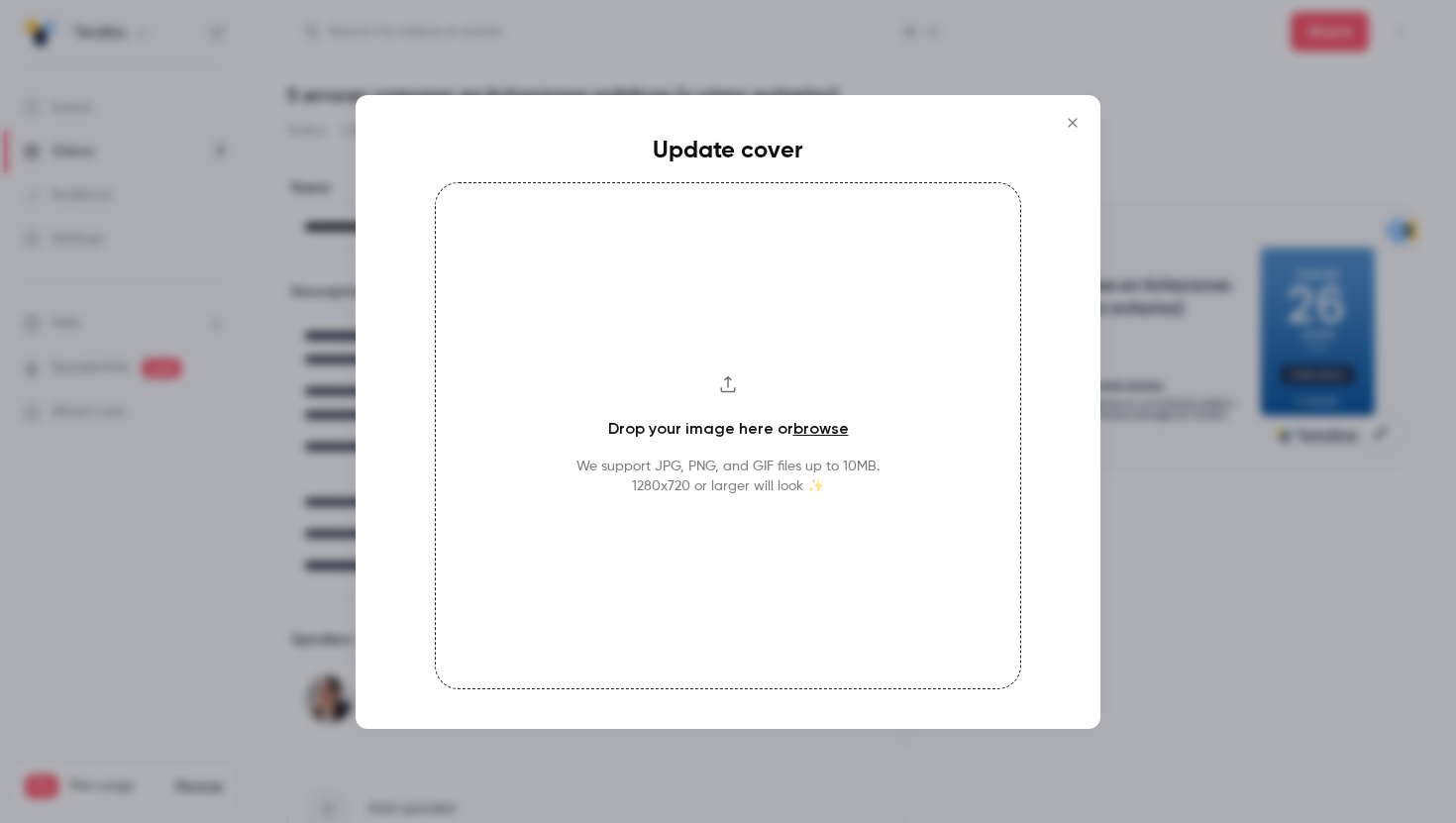 click on "browse" at bounding box center (821, 428) 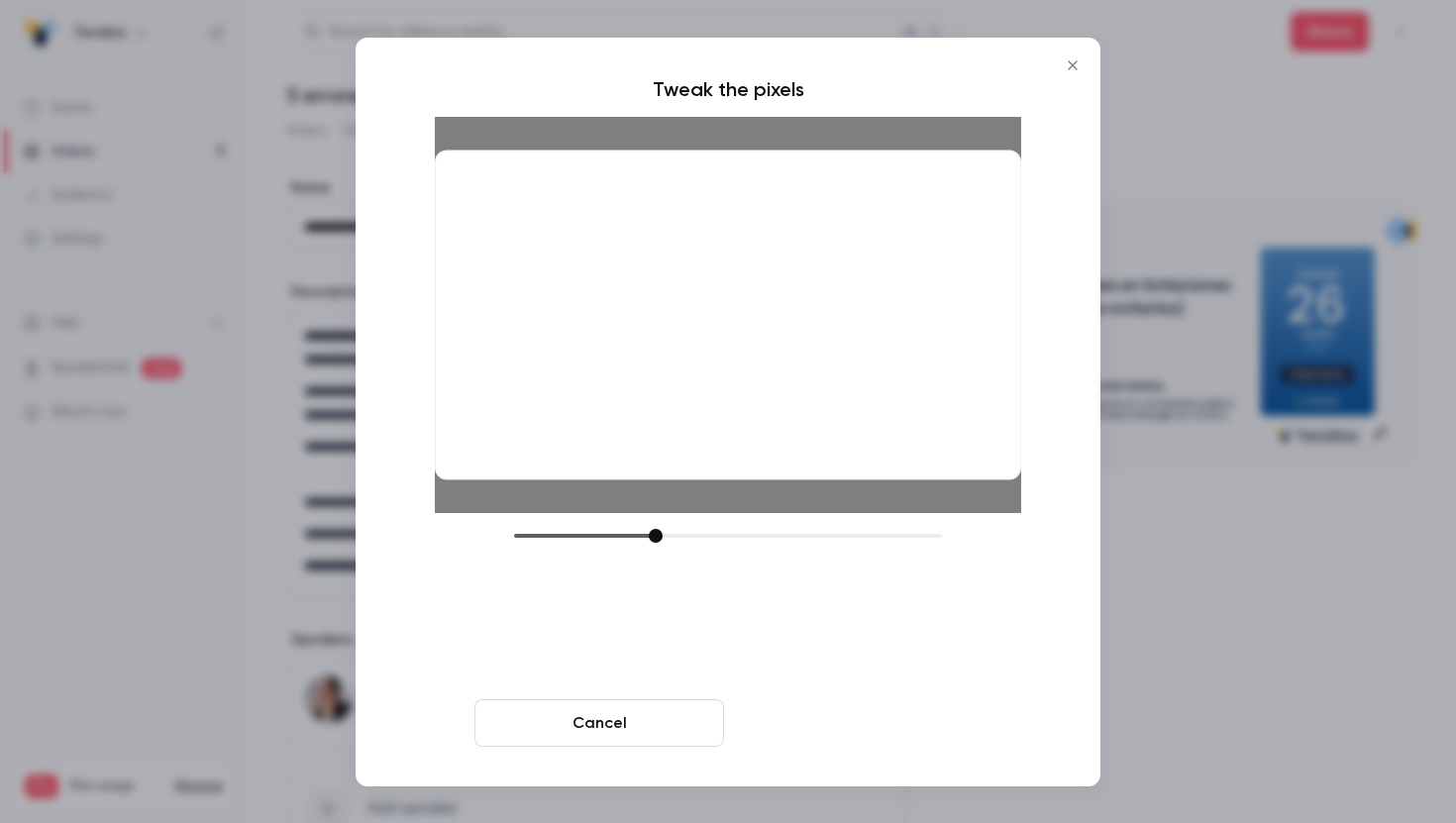 click on "Crop and save" at bounding box center (857, 723) 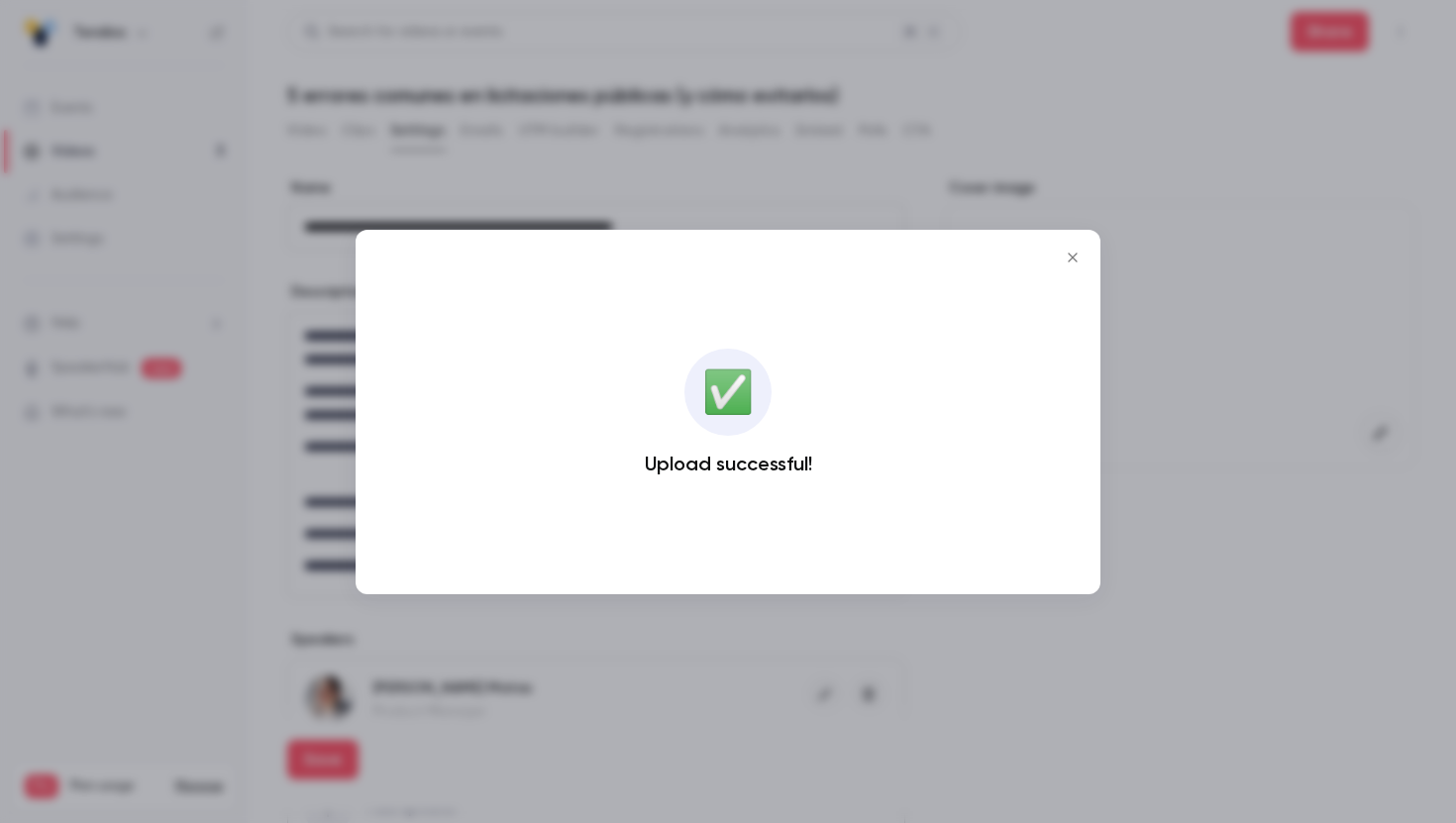 click at bounding box center [1073, 257] 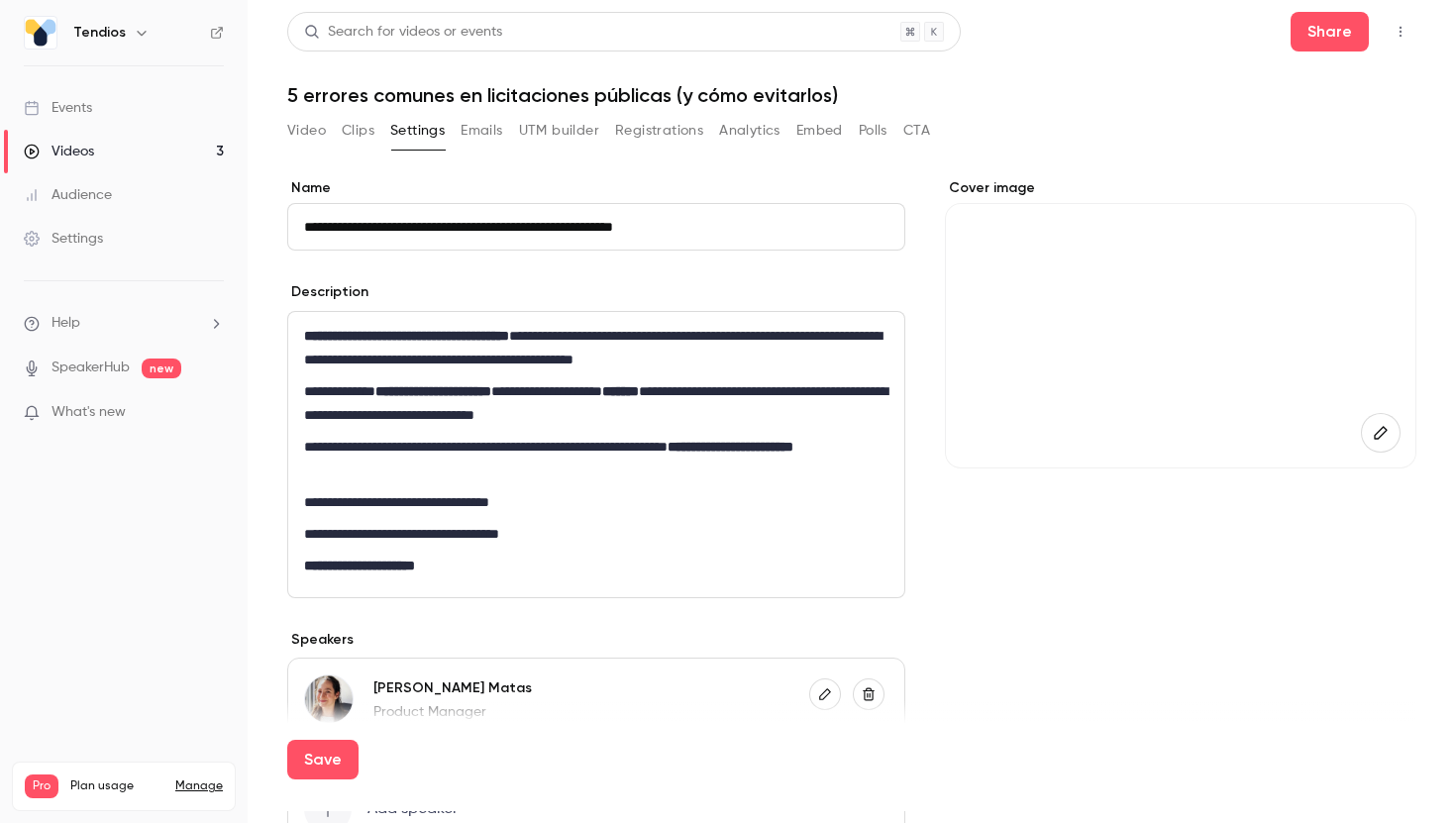 click on "Videos 3" at bounding box center [124, 152] 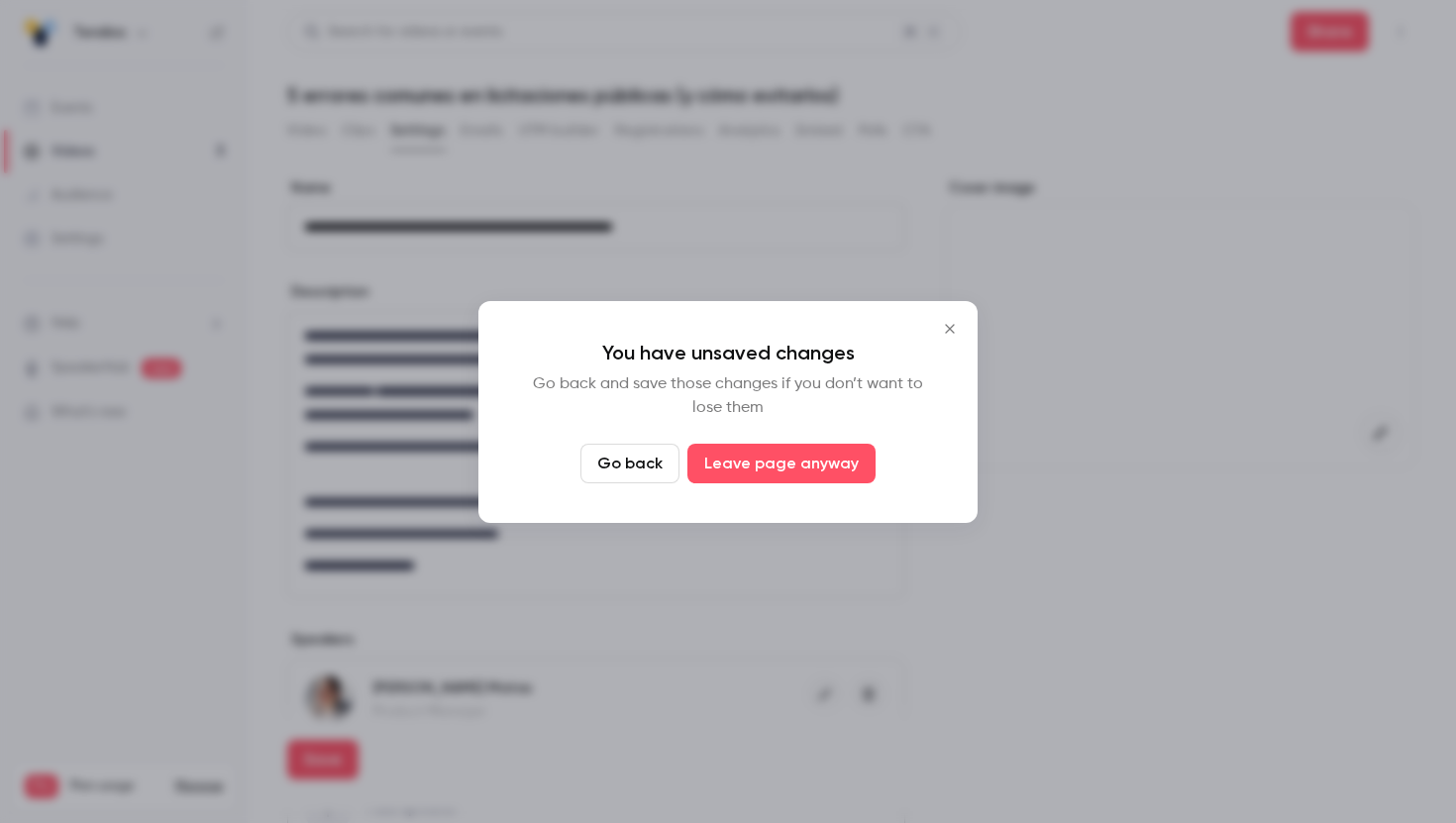 click 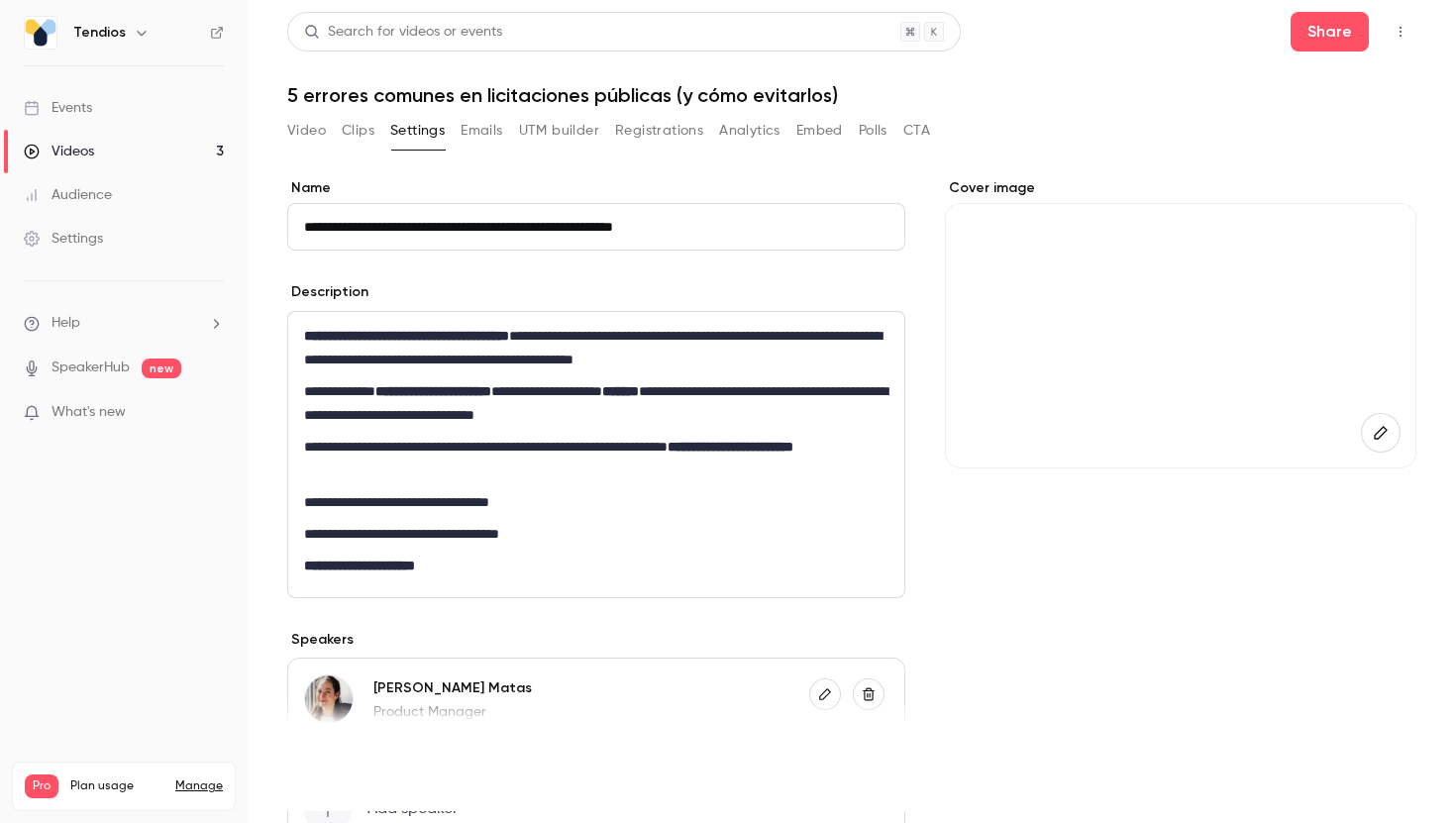 click on "Save" at bounding box center (323, 760) 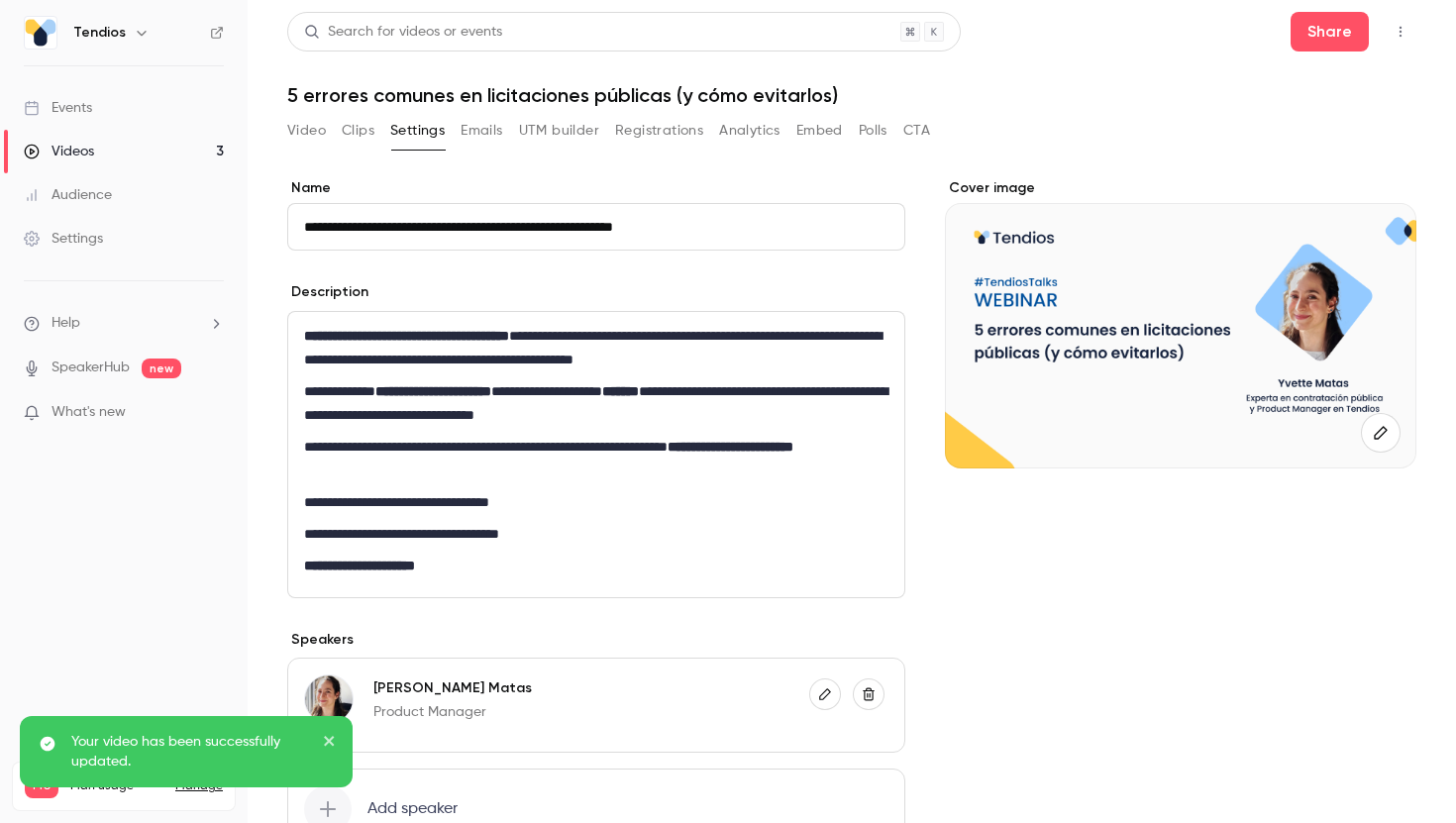 click on "Videos 3" at bounding box center [124, 152] 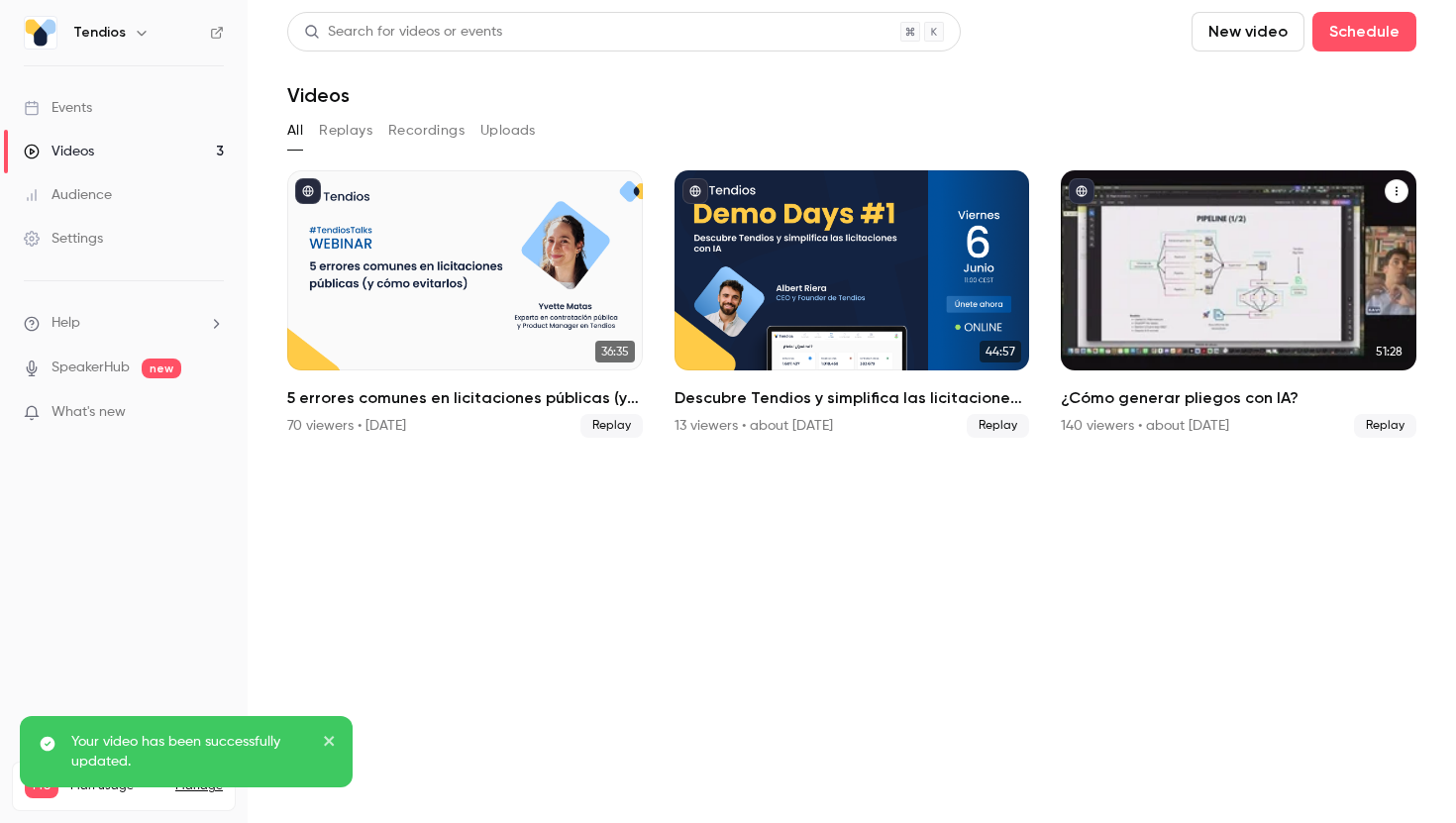 click at bounding box center [1238, 270] 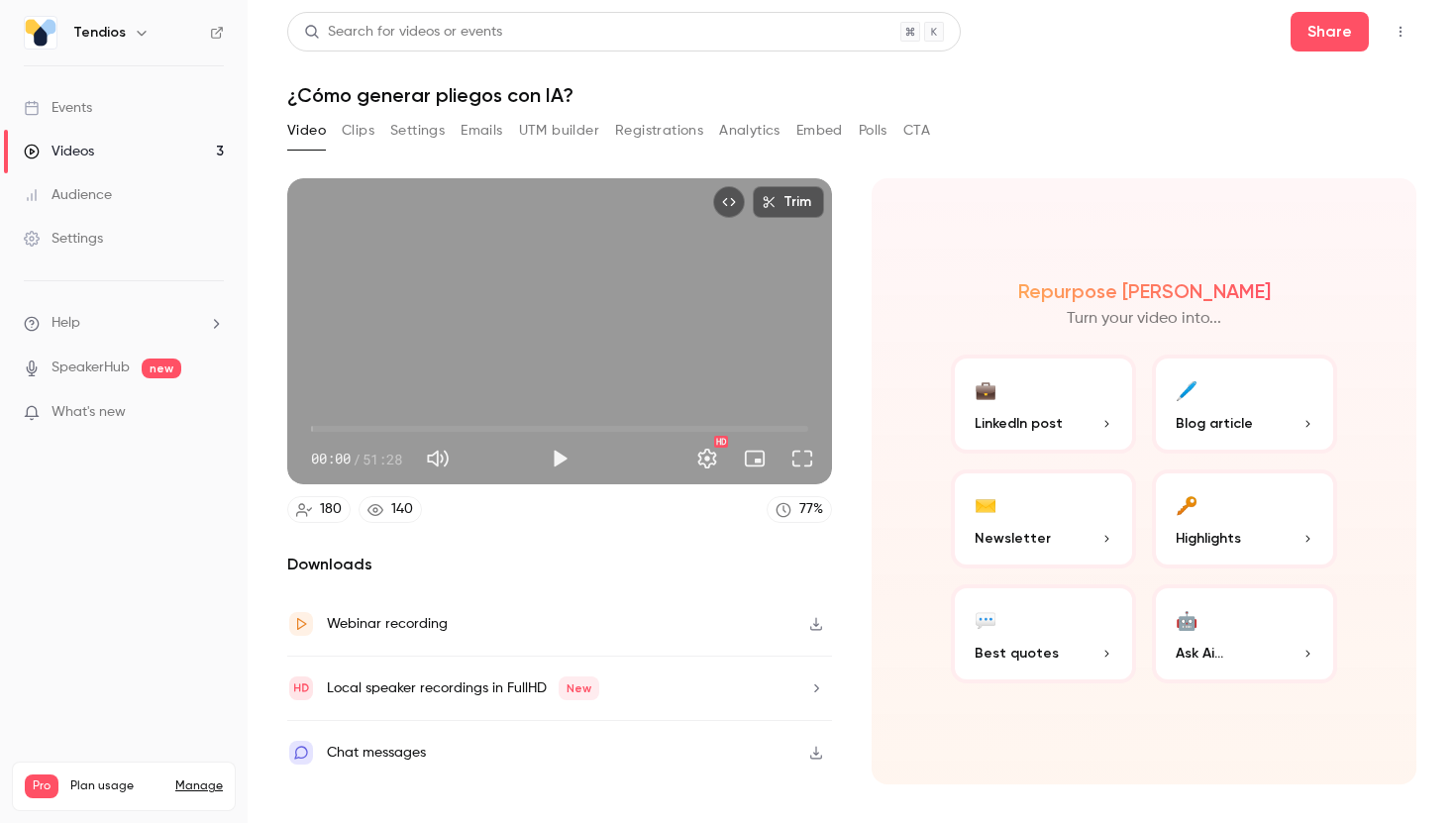 click on "Settings" at bounding box center [417, 131] 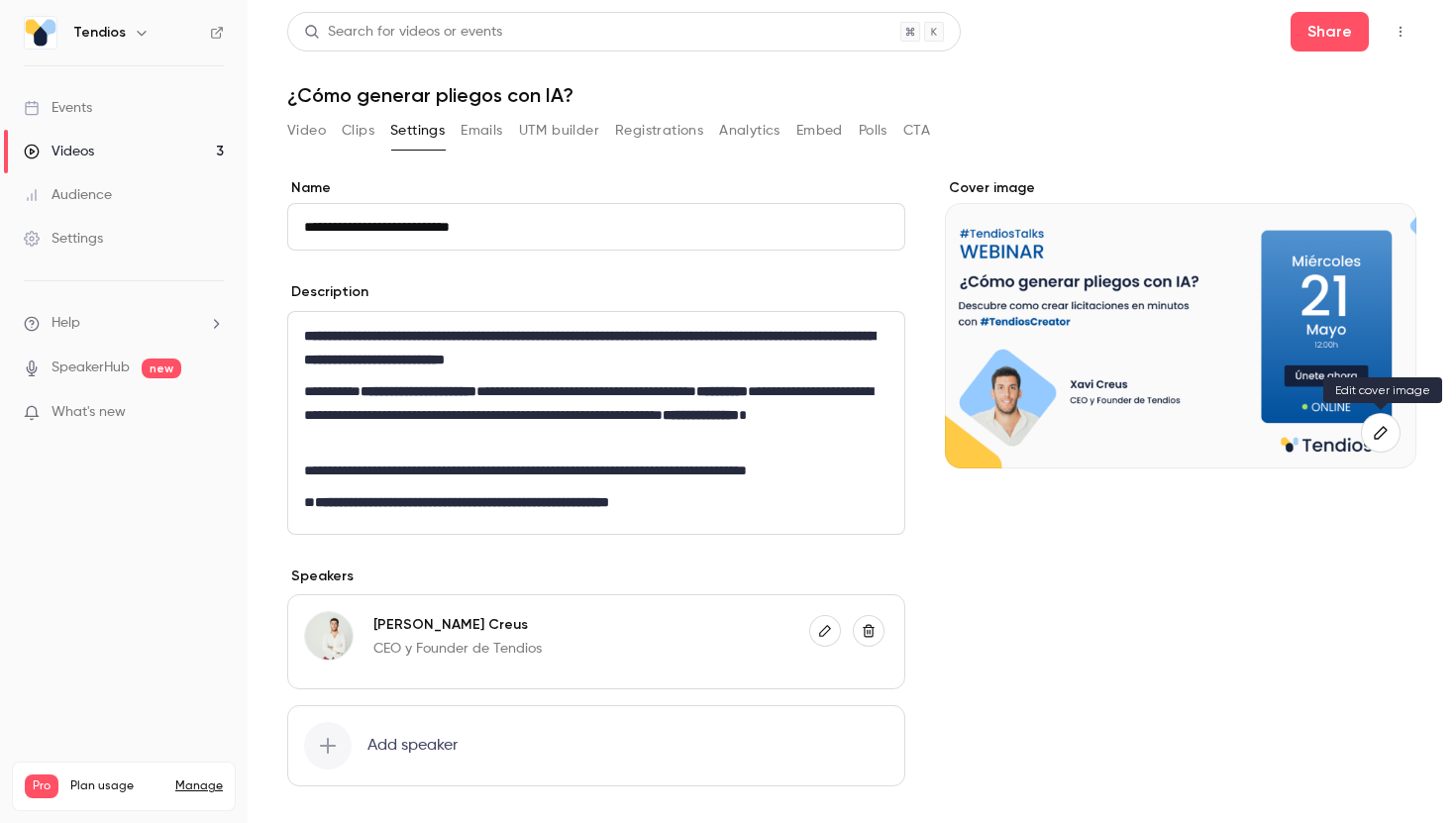 click 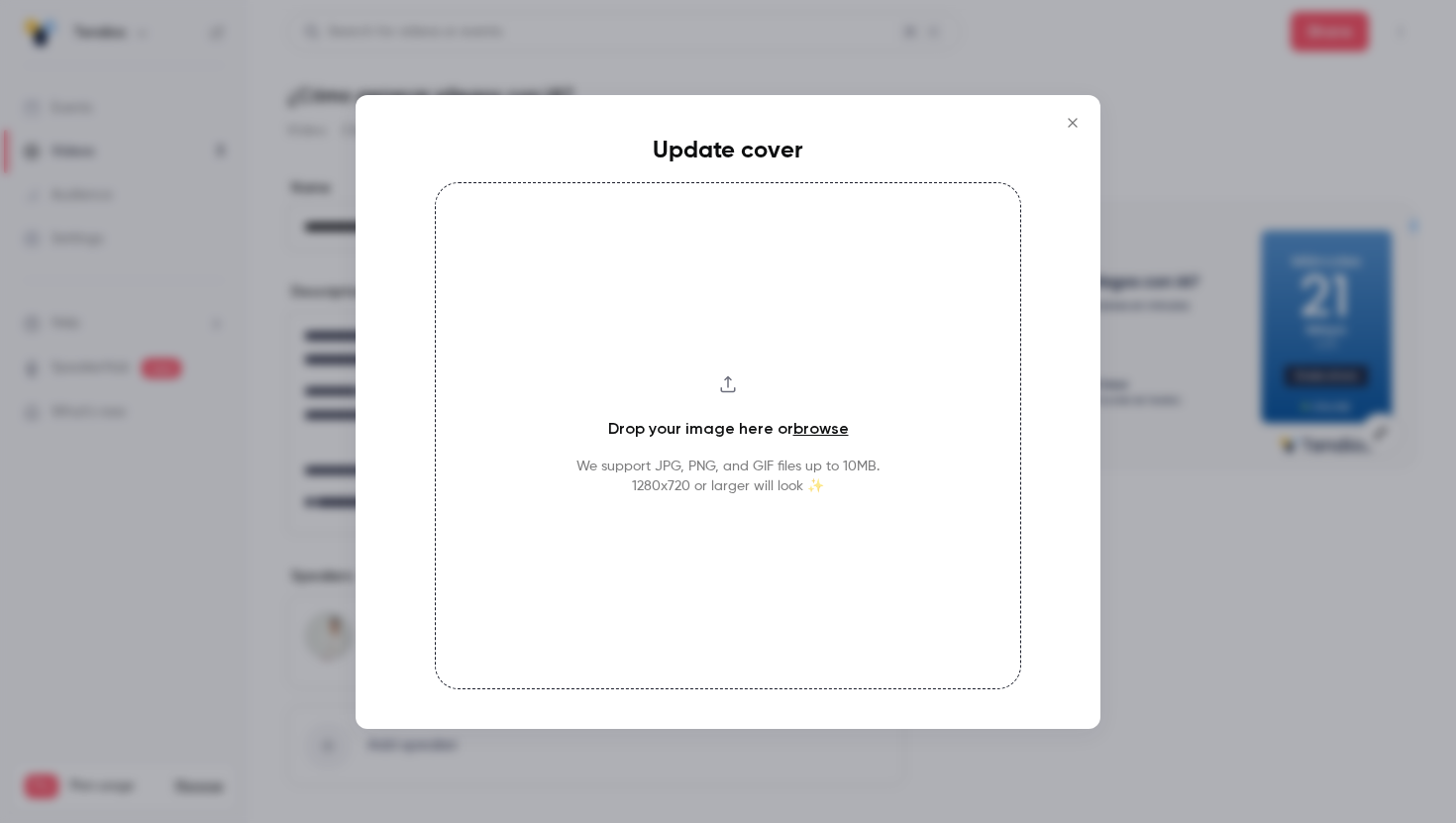 click on "browse" at bounding box center (821, 428) 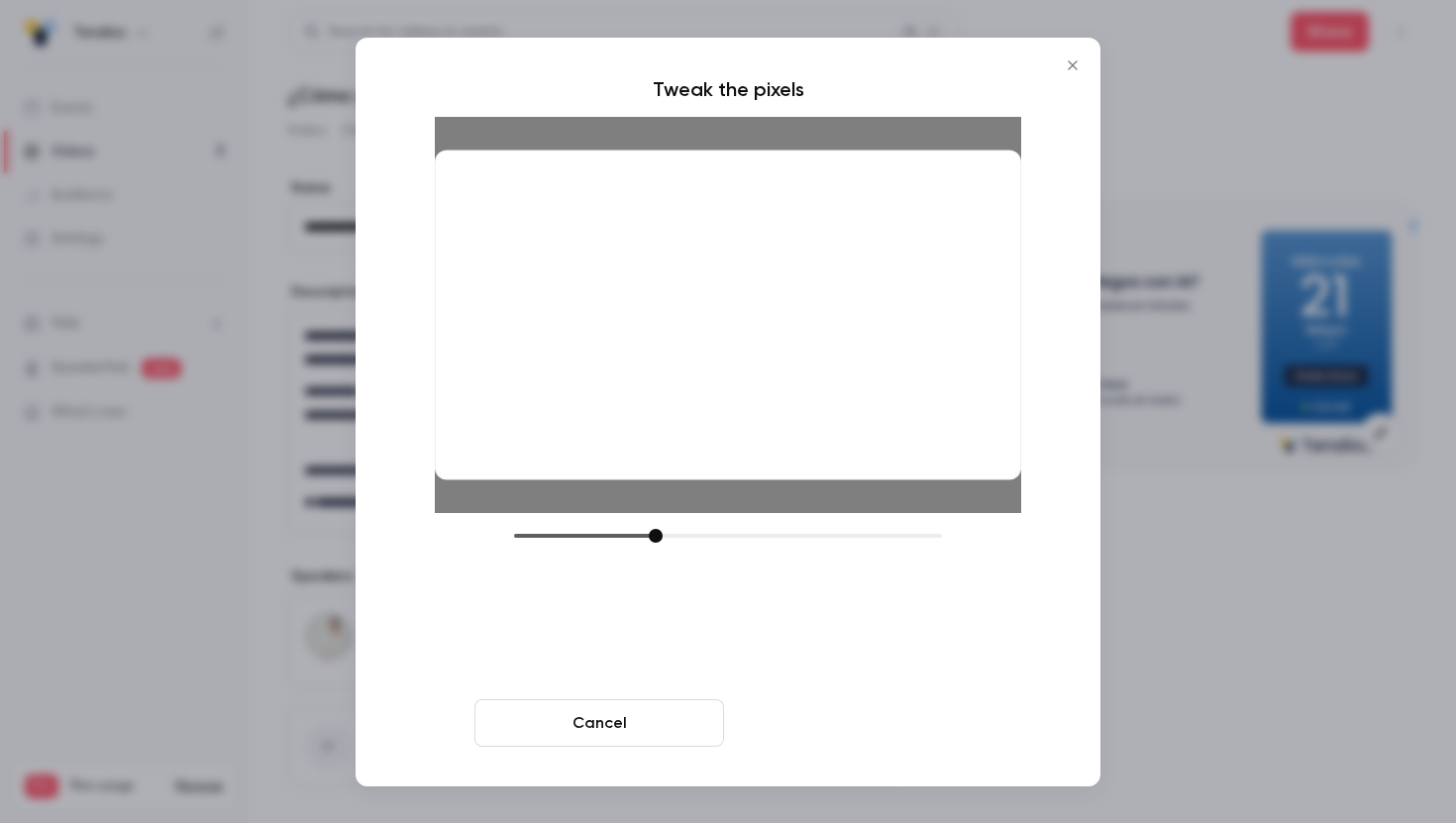 click on "Crop and save" at bounding box center [857, 723] 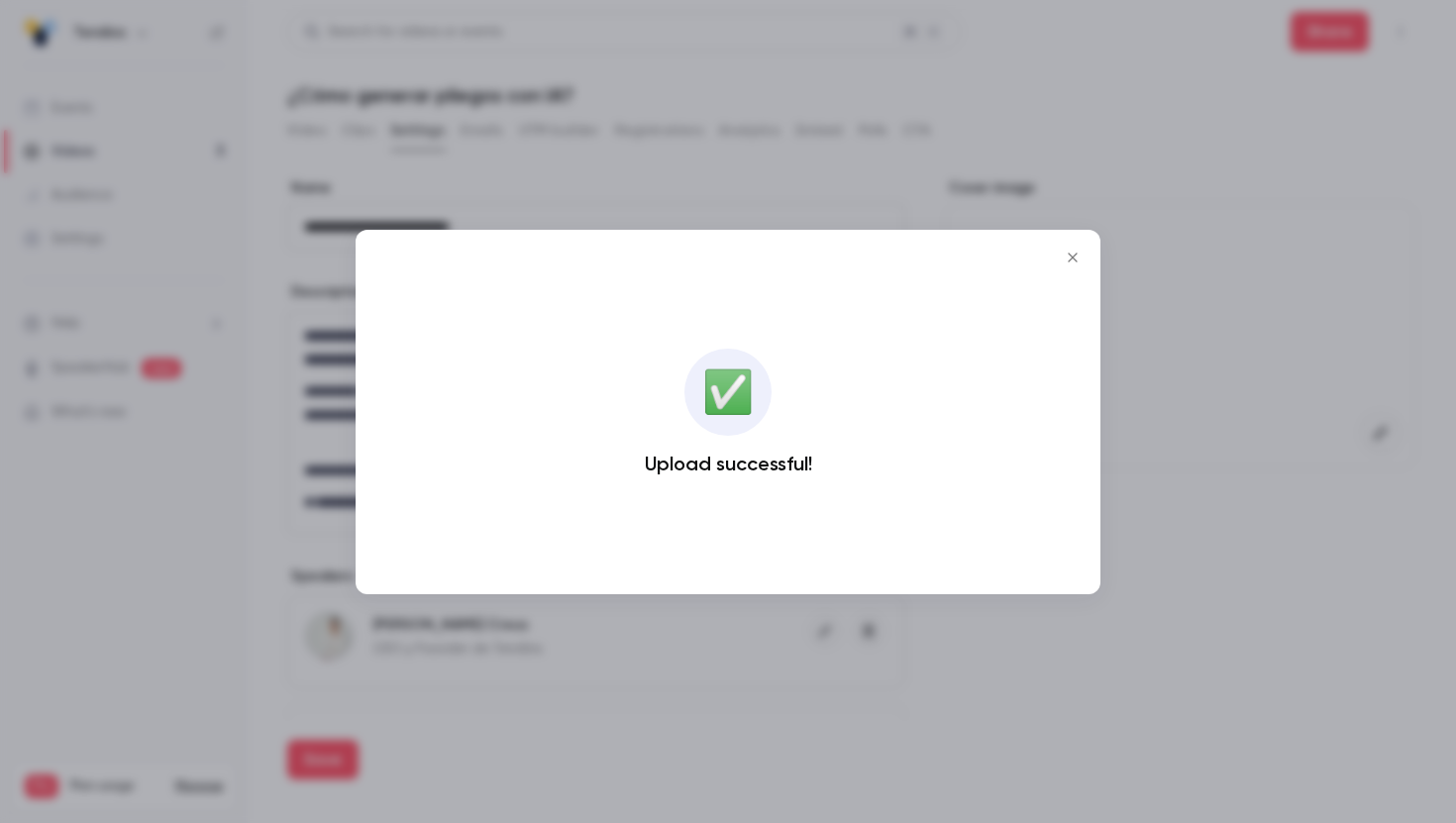 click 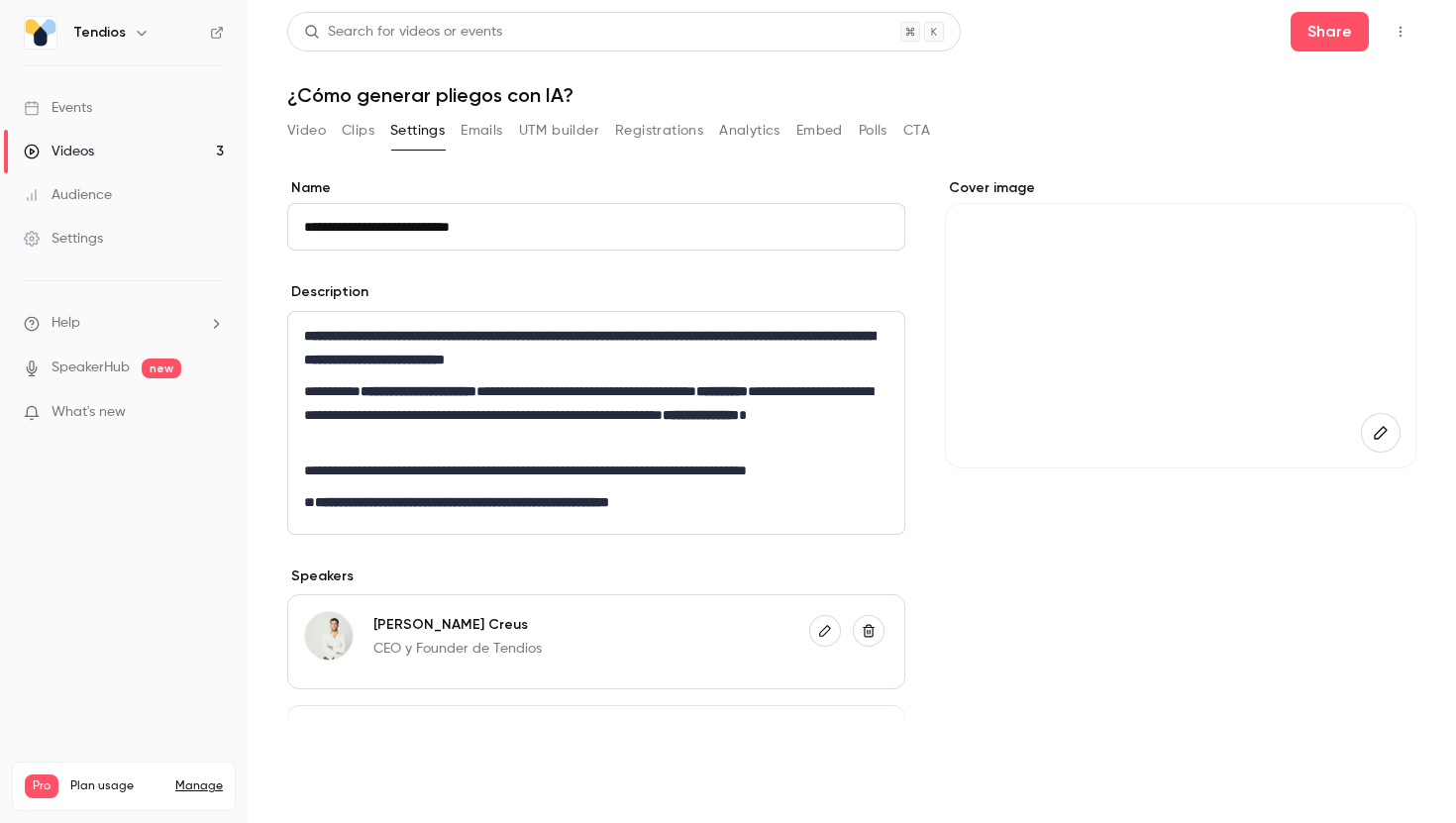 click on "Save" at bounding box center (323, 760) 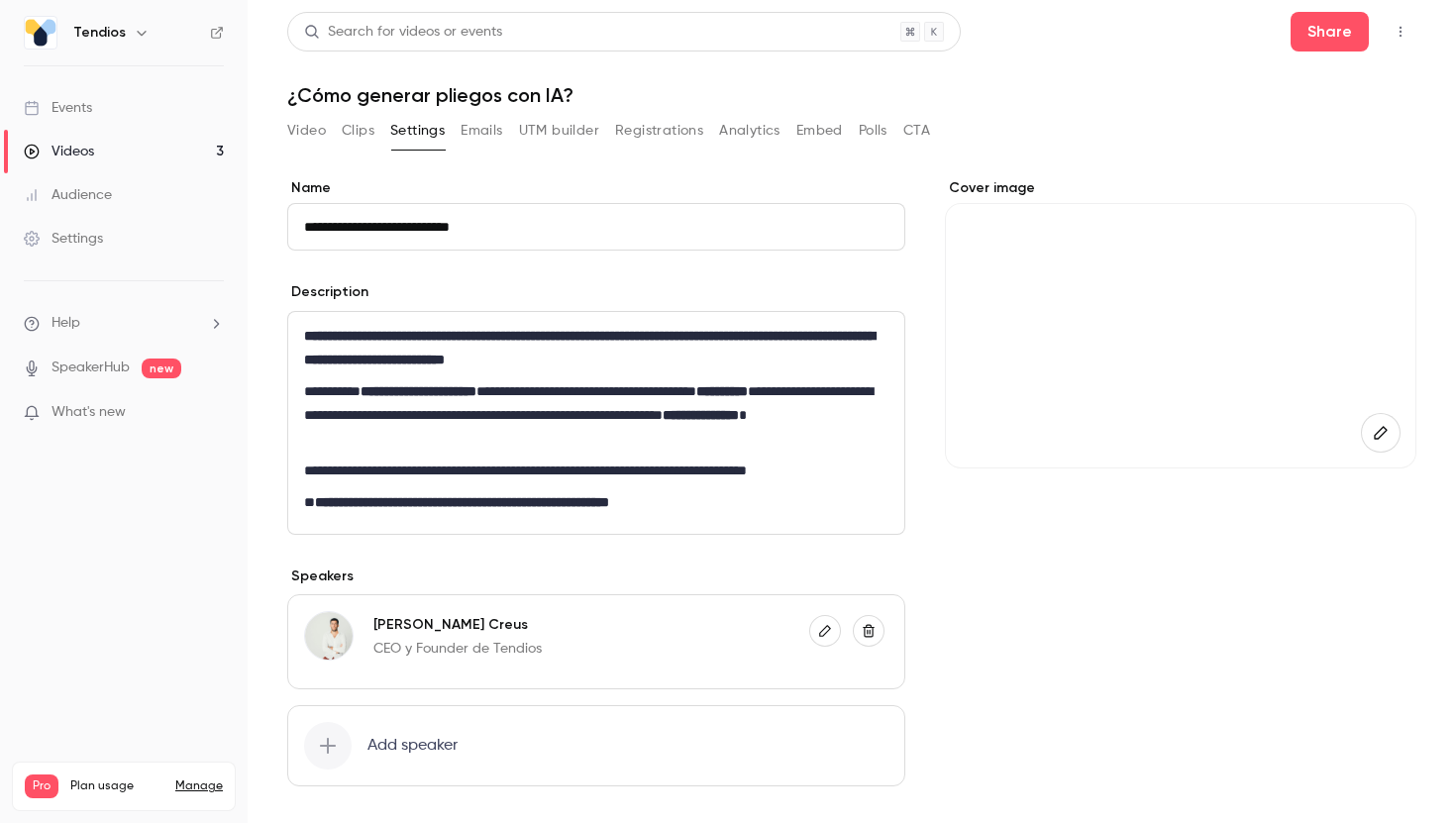 click on "**********" at bounding box center (700, 415) 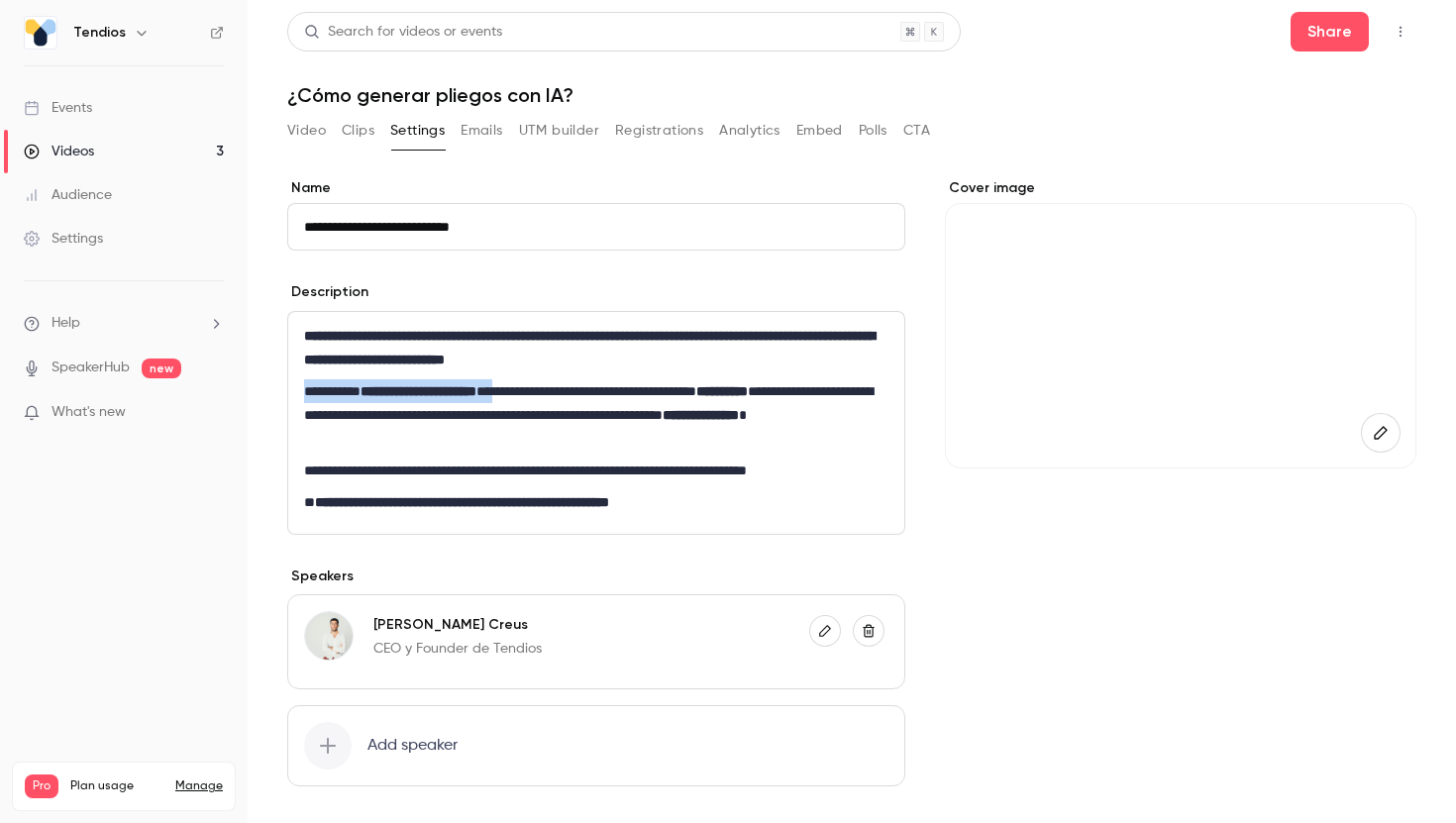 drag, startPoint x: 540, startPoint y: 388, endPoint x: 290, endPoint y: 385, distance: 250.018 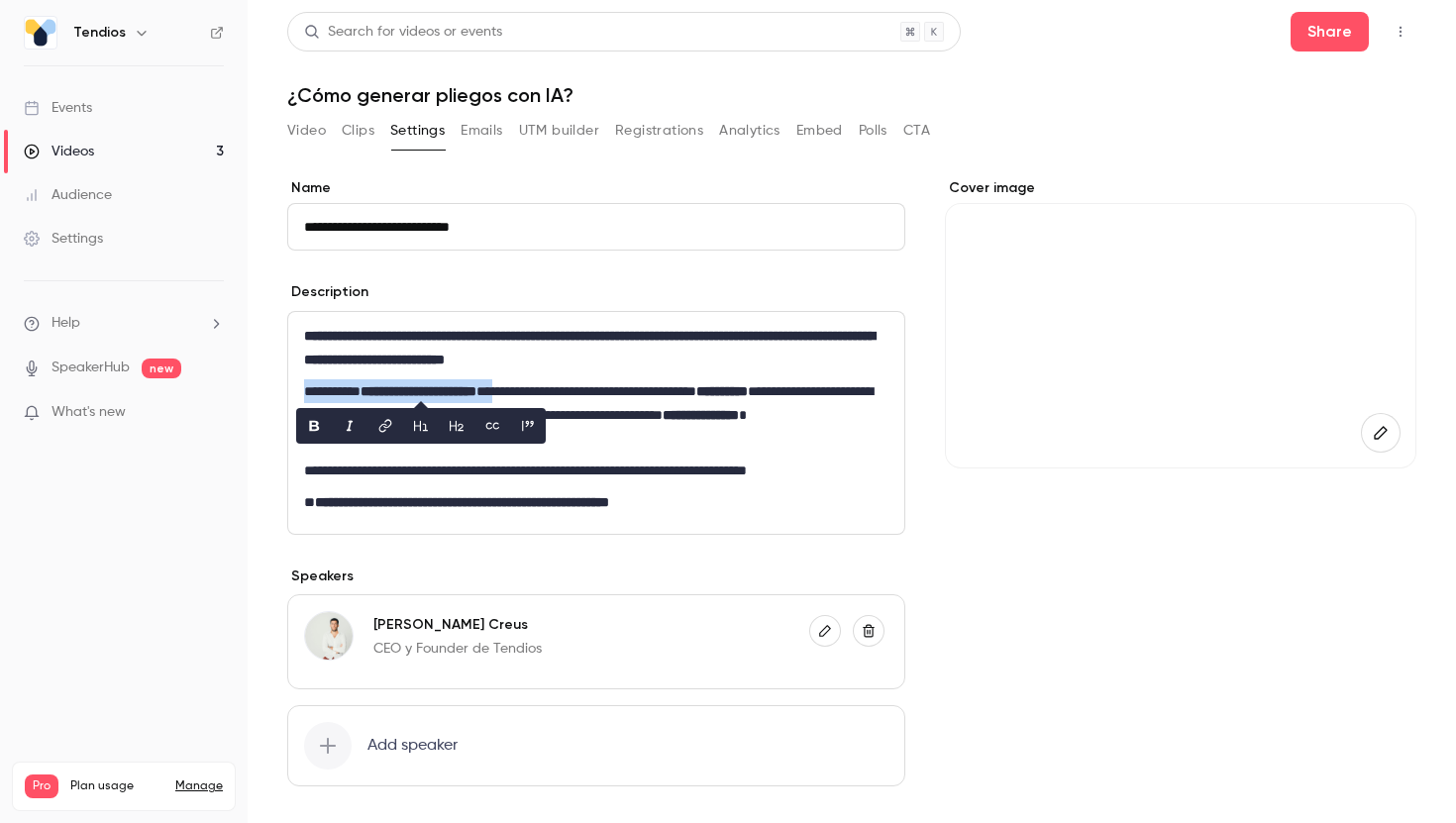 type 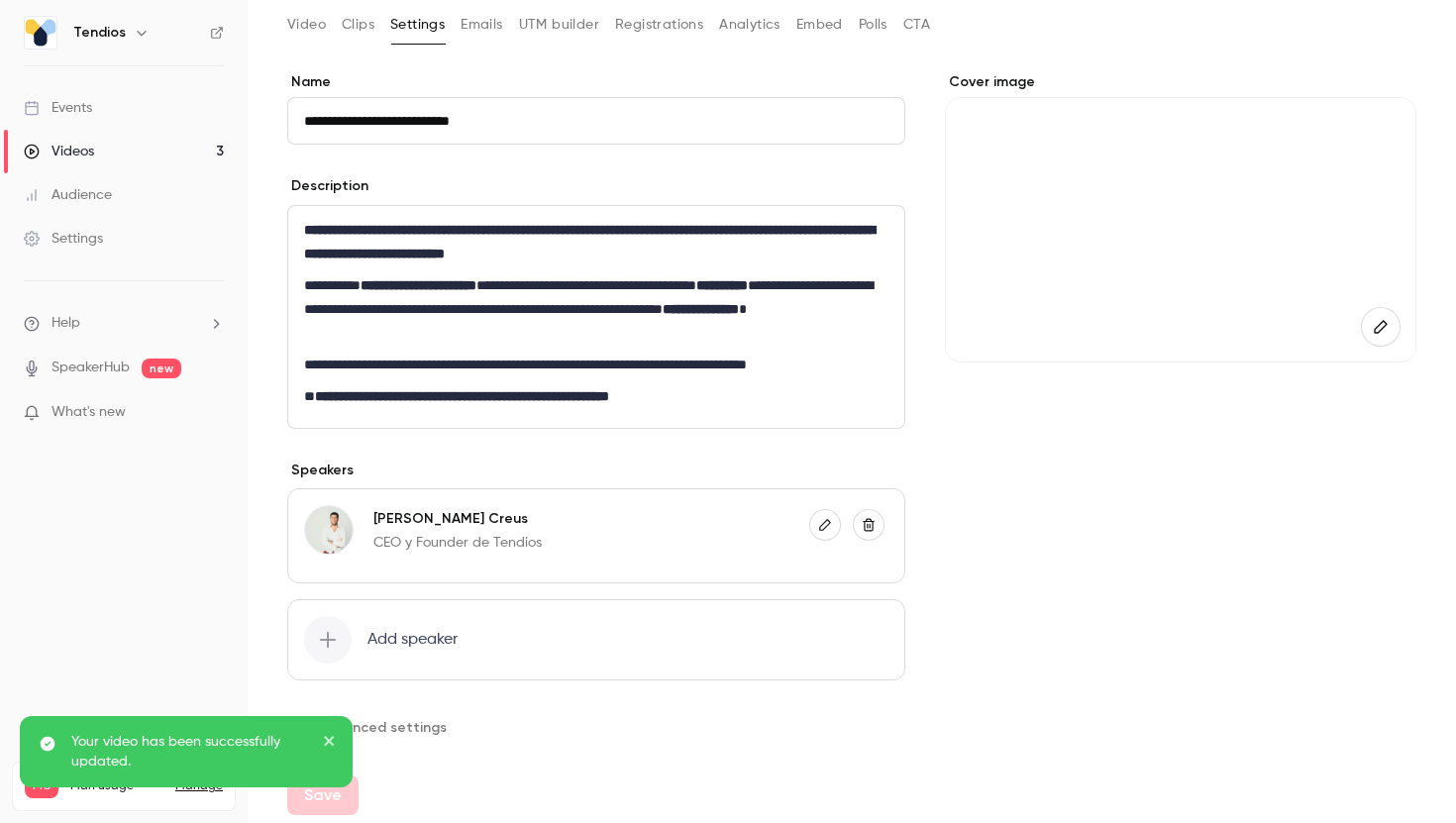 scroll, scrollTop: 130, scrollLeft: 0, axis: vertical 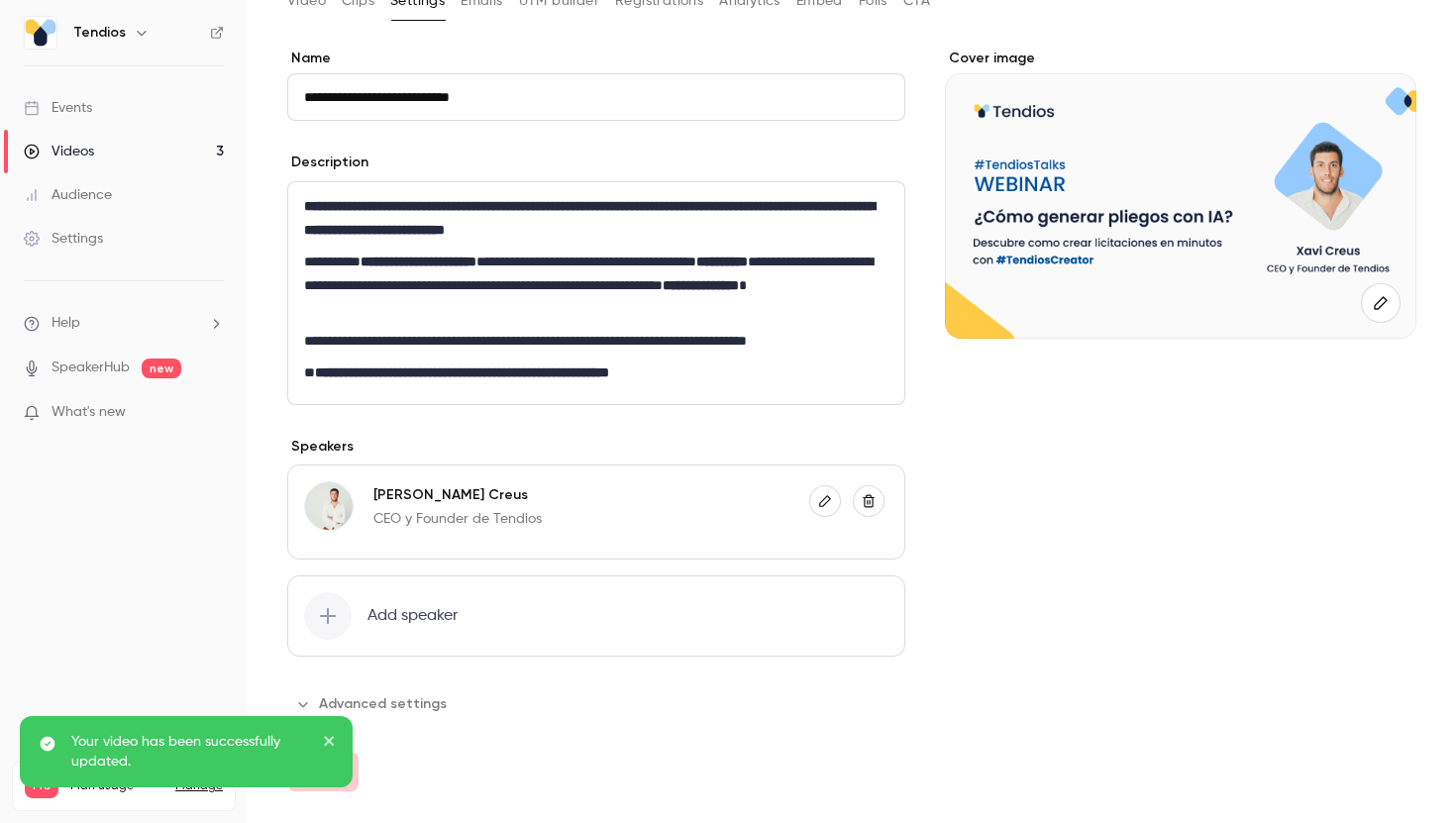 click on "Your video has been successfully updated." at bounding box center (186, 752) 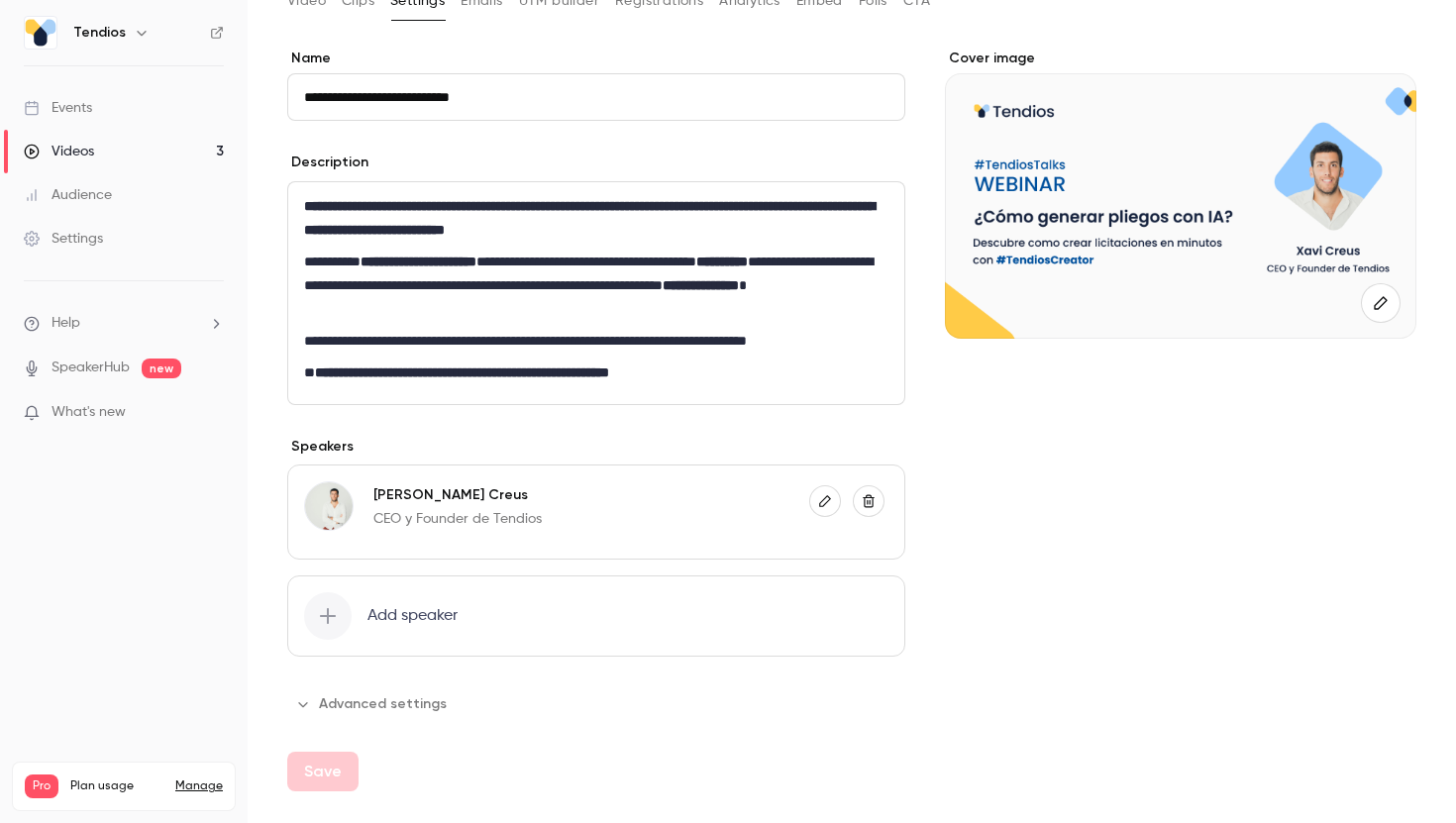 scroll, scrollTop: 0, scrollLeft: 0, axis: both 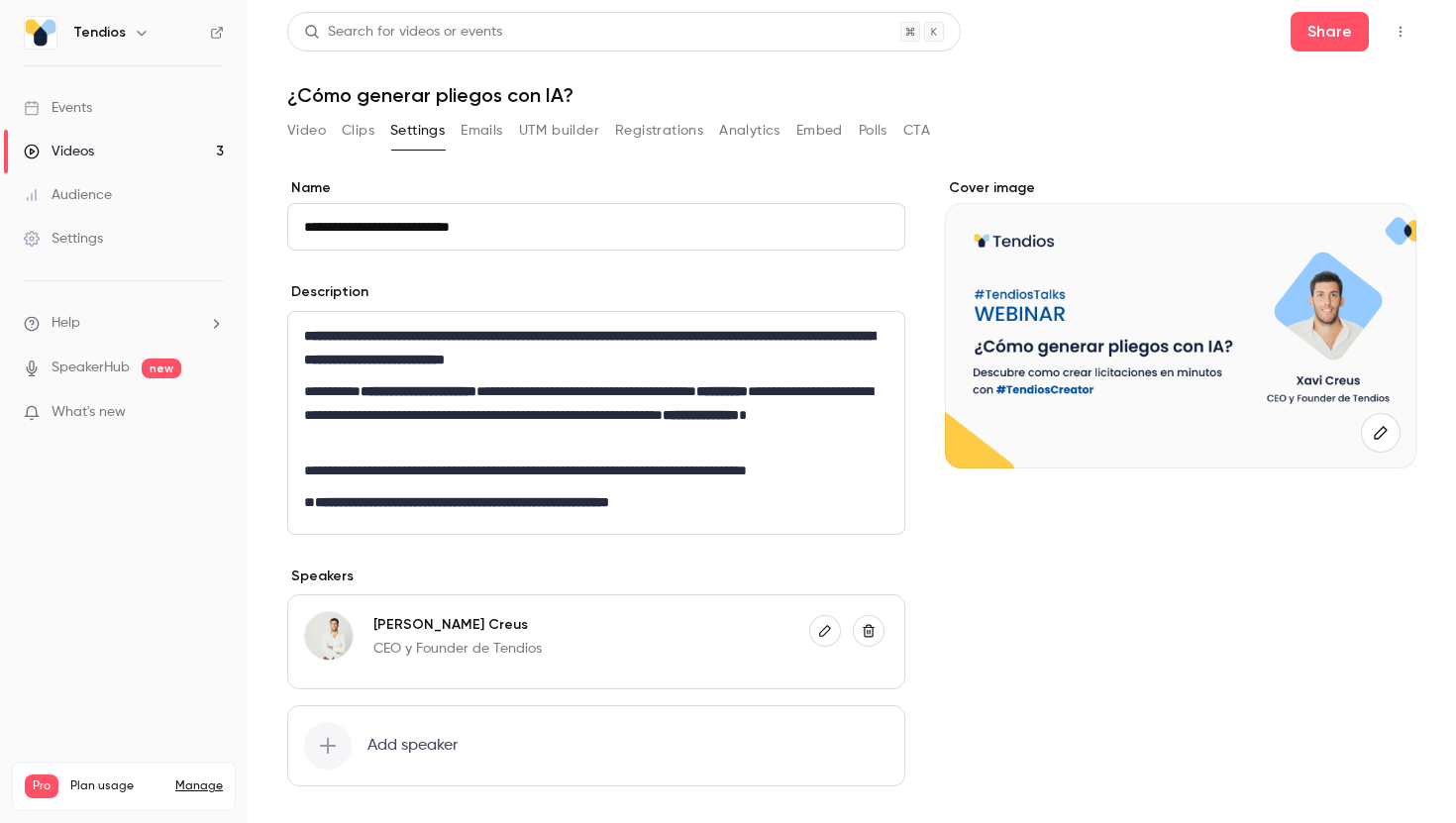 click on "**********" at bounding box center [596, 415] 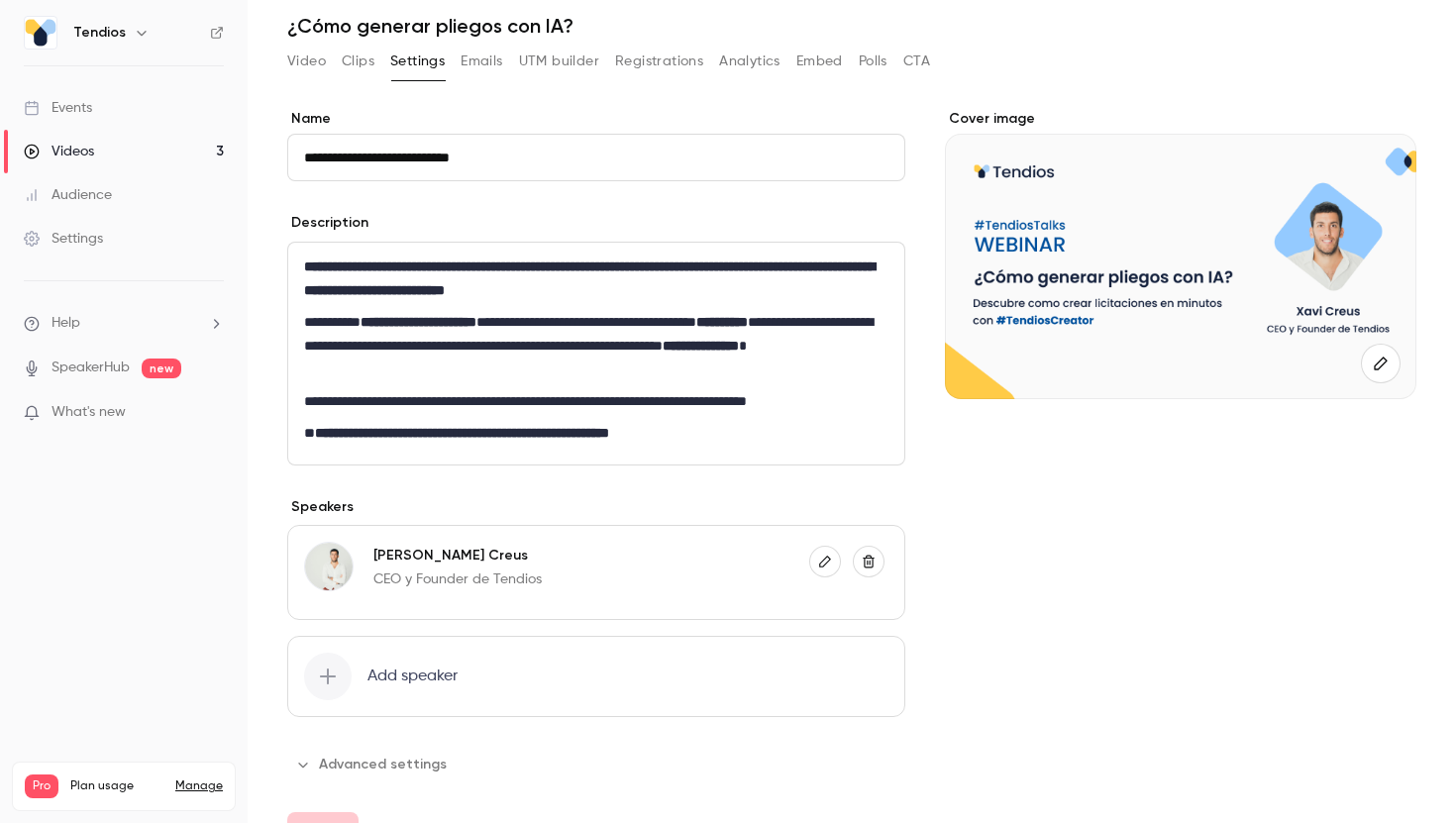 scroll, scrollTop: 85, scrollLeft: 0, axis: vertical 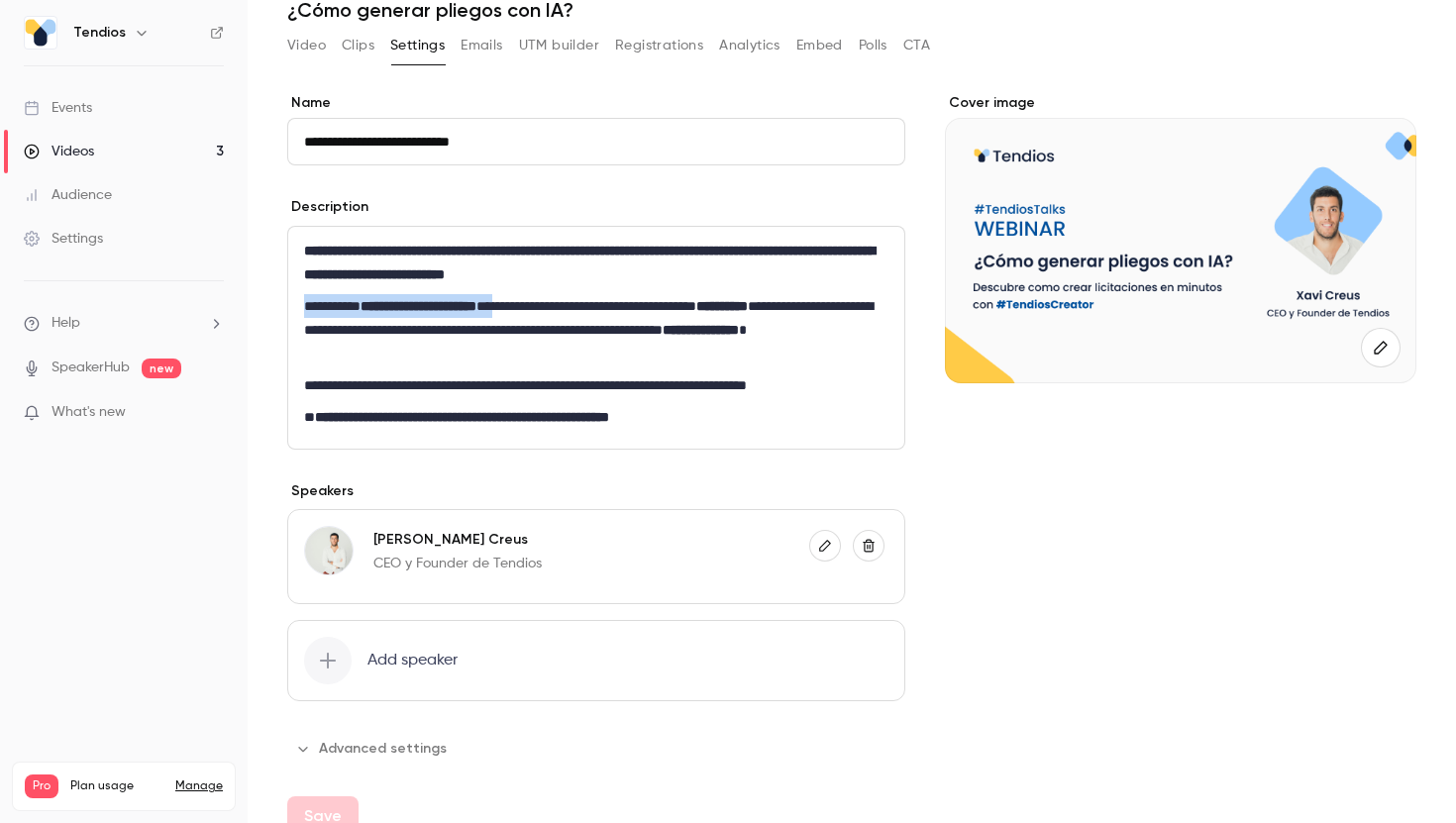 drag, startPoint x: 536, startPoint y: 301, endPoint x: 272, endPoint y: 300, distance: 264.0019 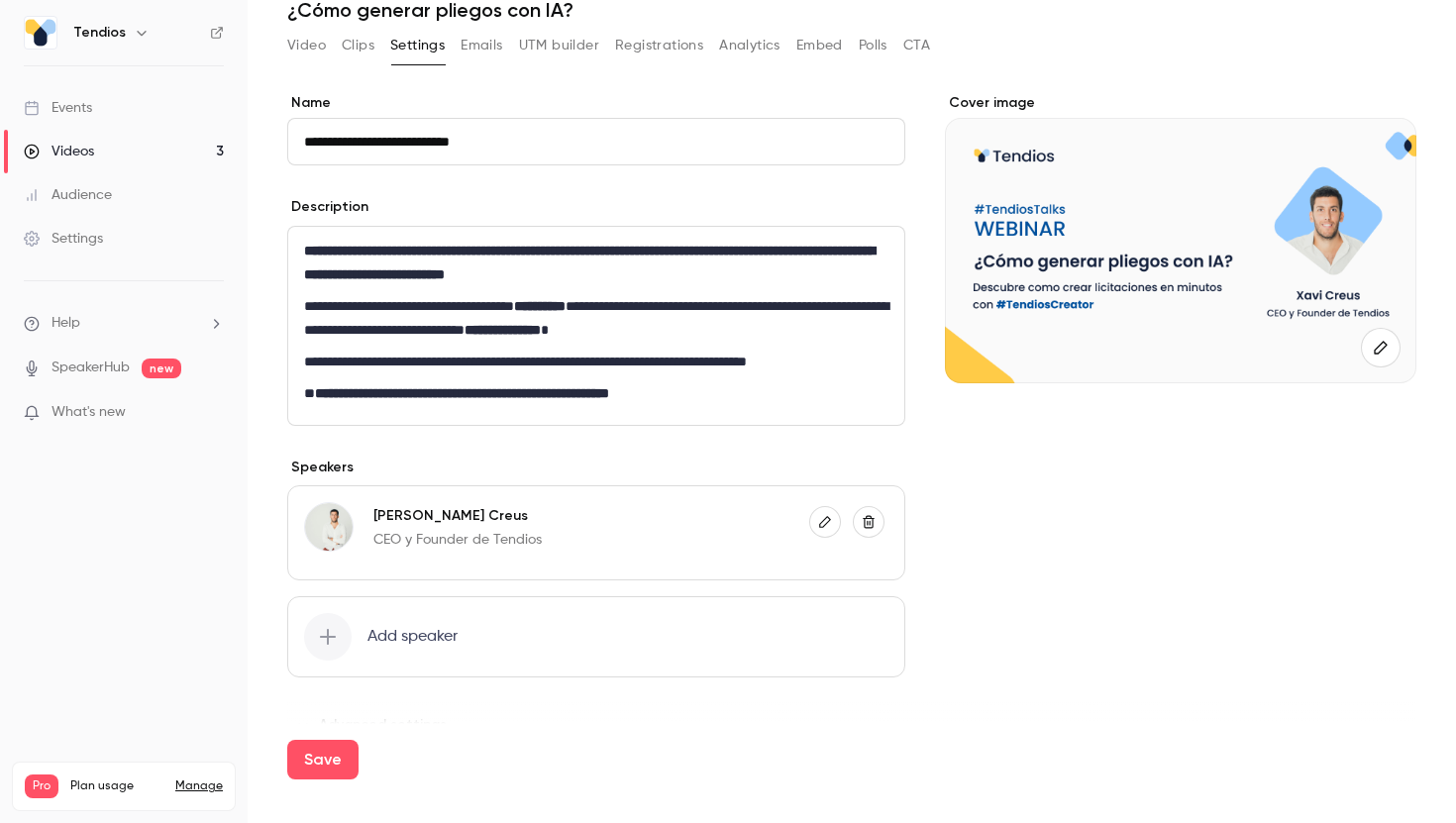 click on "**********" at bounding box center [596, 318] 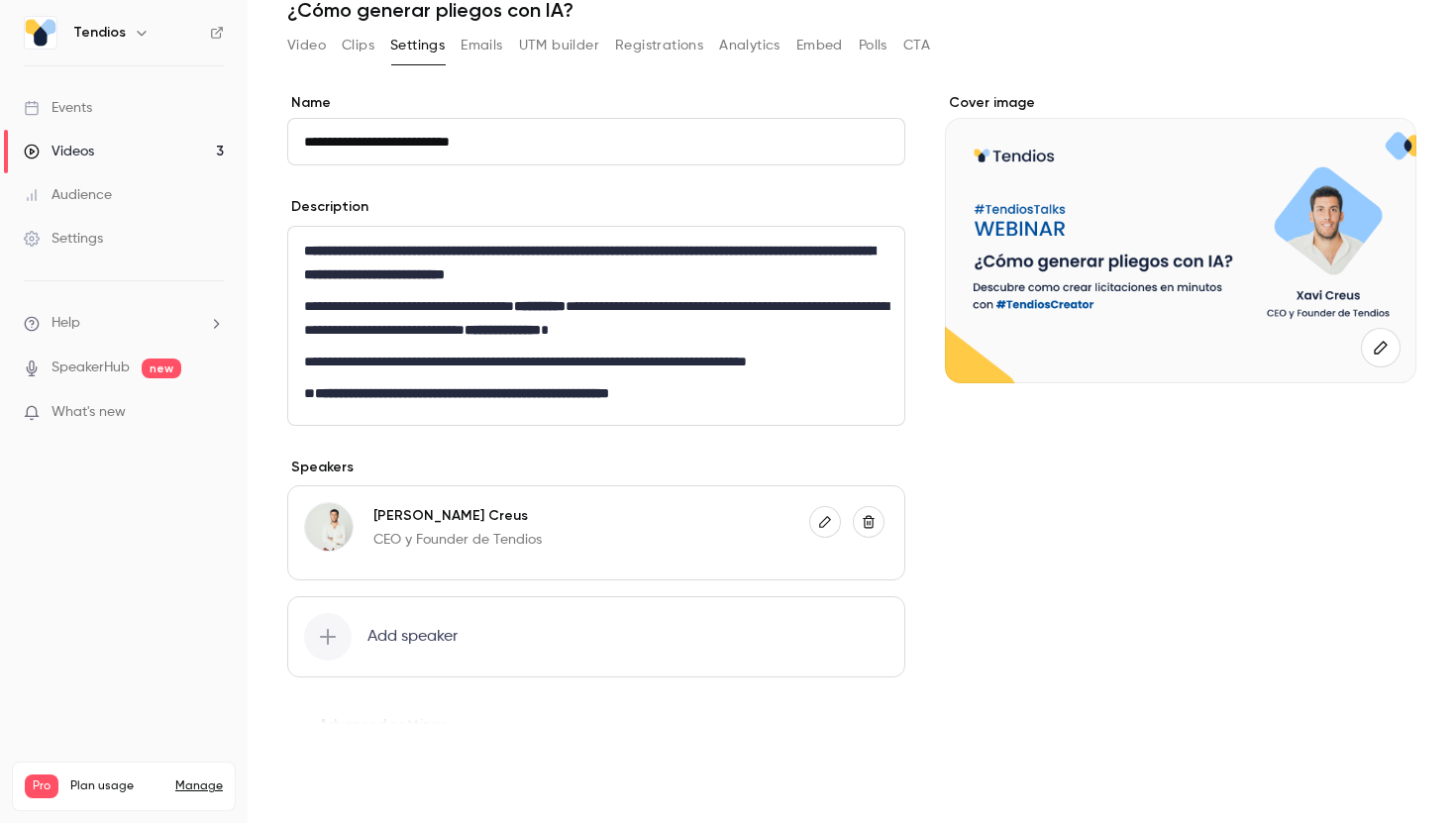 click on "Save" at bounding box center (323, 760) 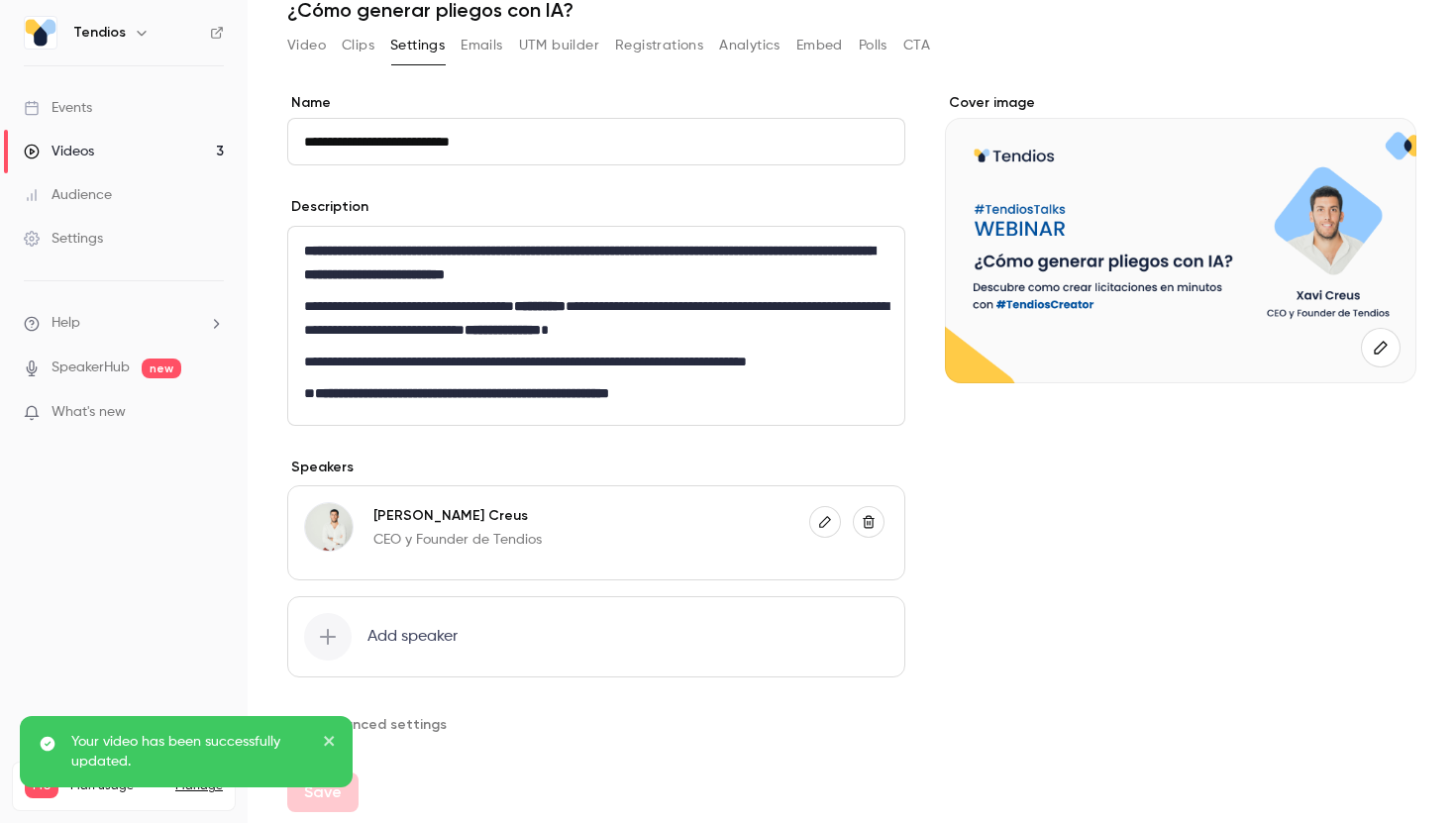 click on "Videos 3" at bounding box center [124, 152] 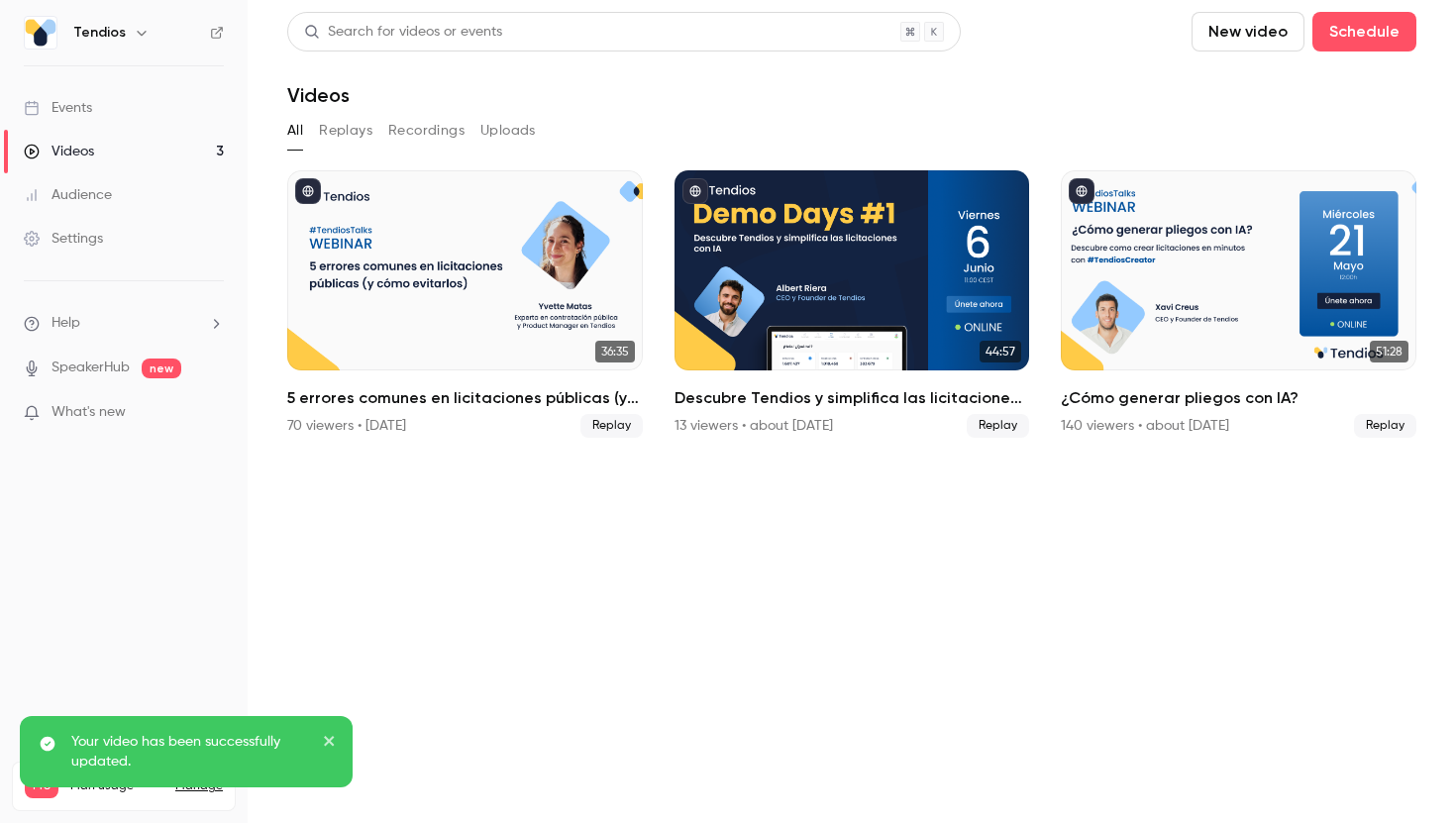 scroll, scrollTop: 0, scrollLeft: 0, axis: both 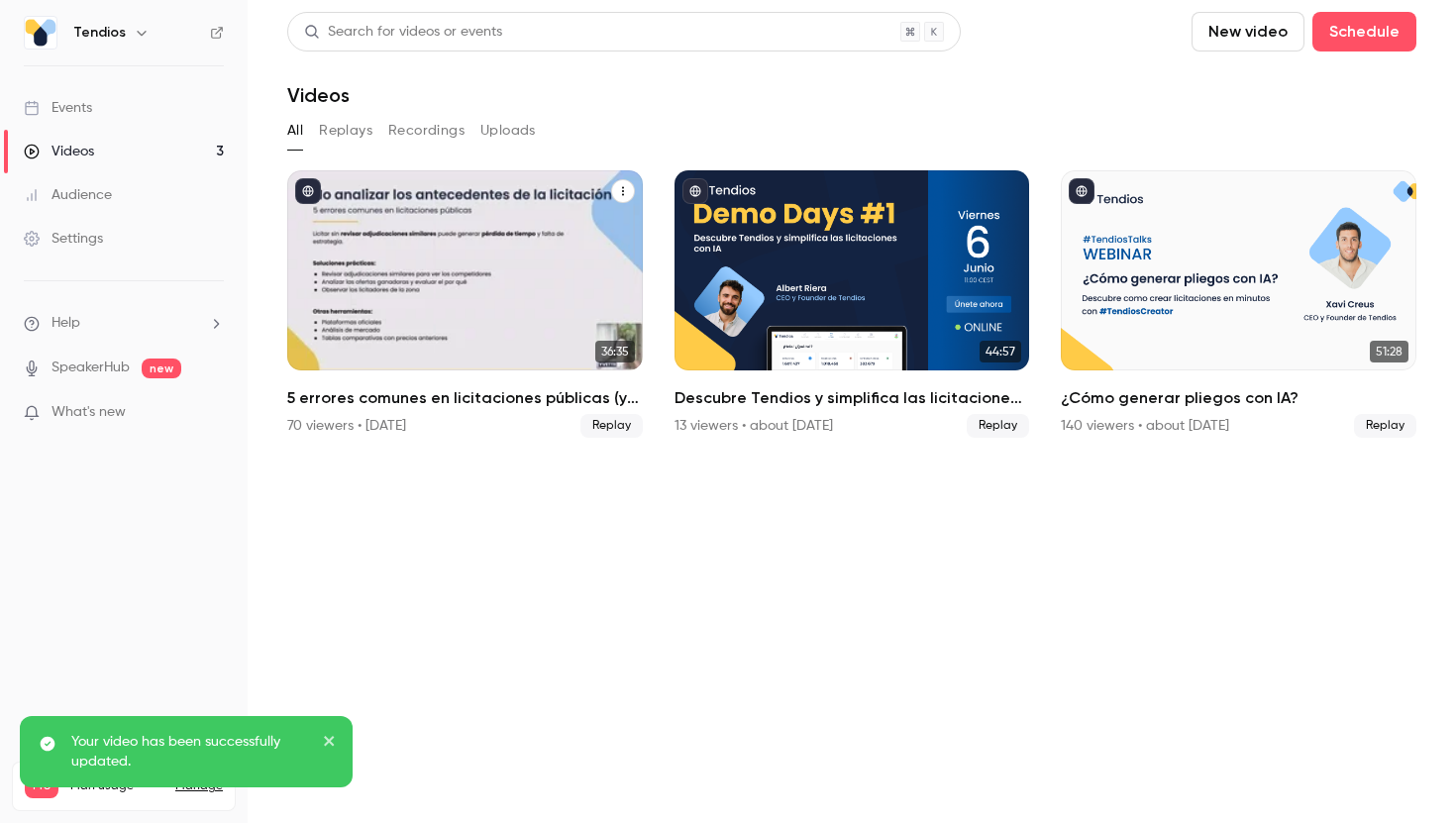 click on "70 viewers • [DATE]" at bounding box center [347, 426] 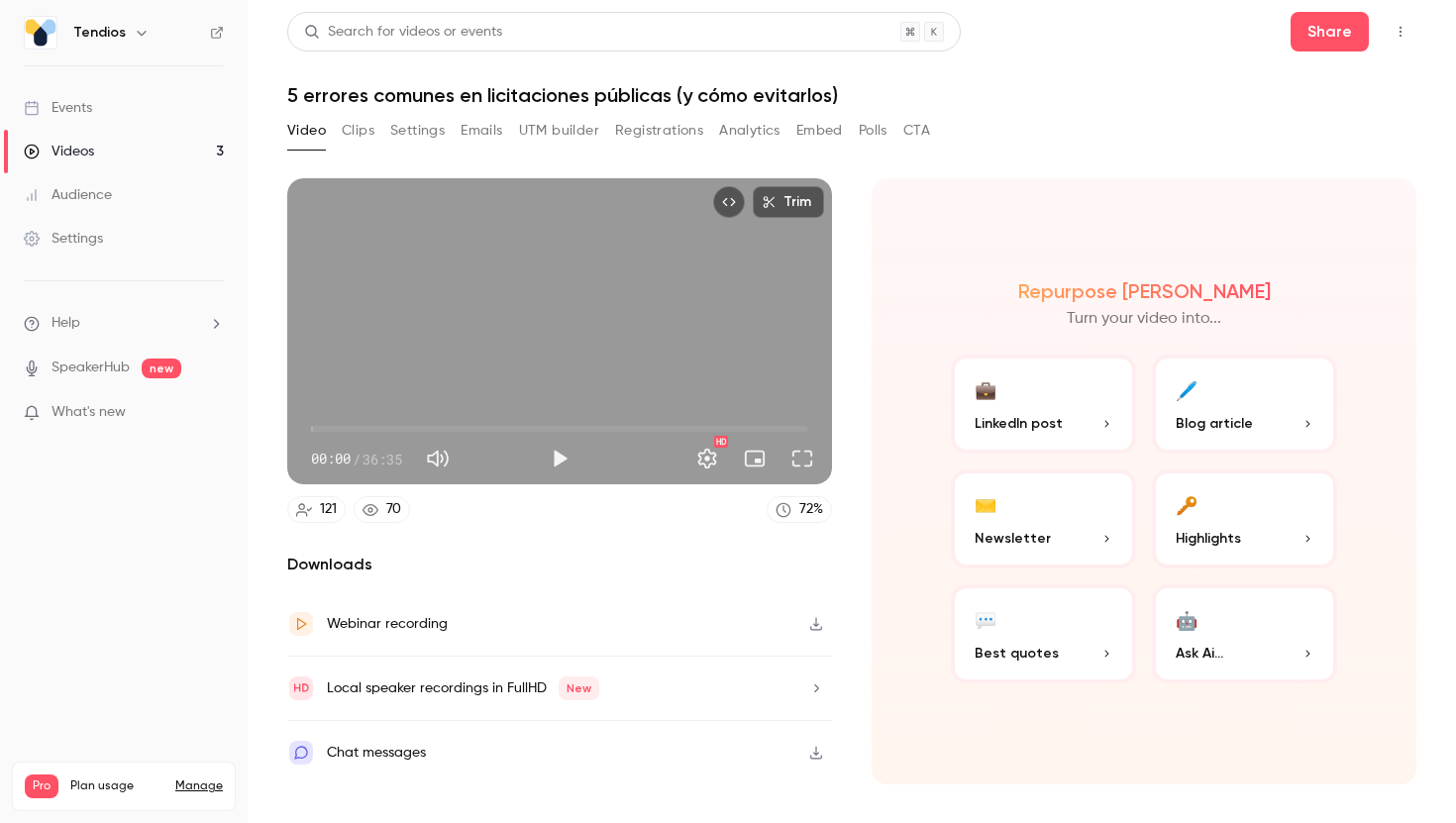 click on "Settings" at bounding box center (417, 131) 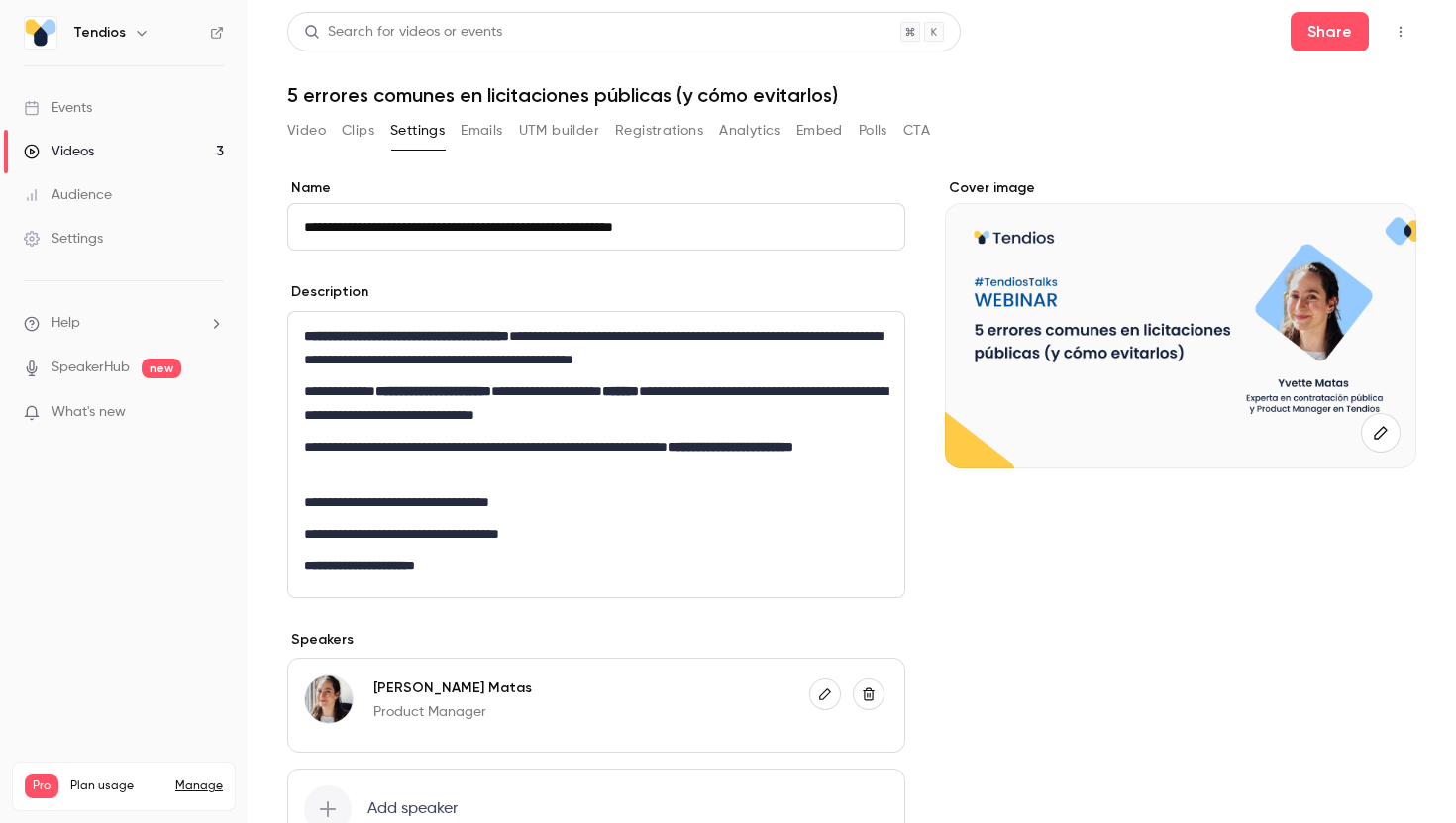 scroll, scrollTop: 193, scrollLeft: 0, axis: vertical 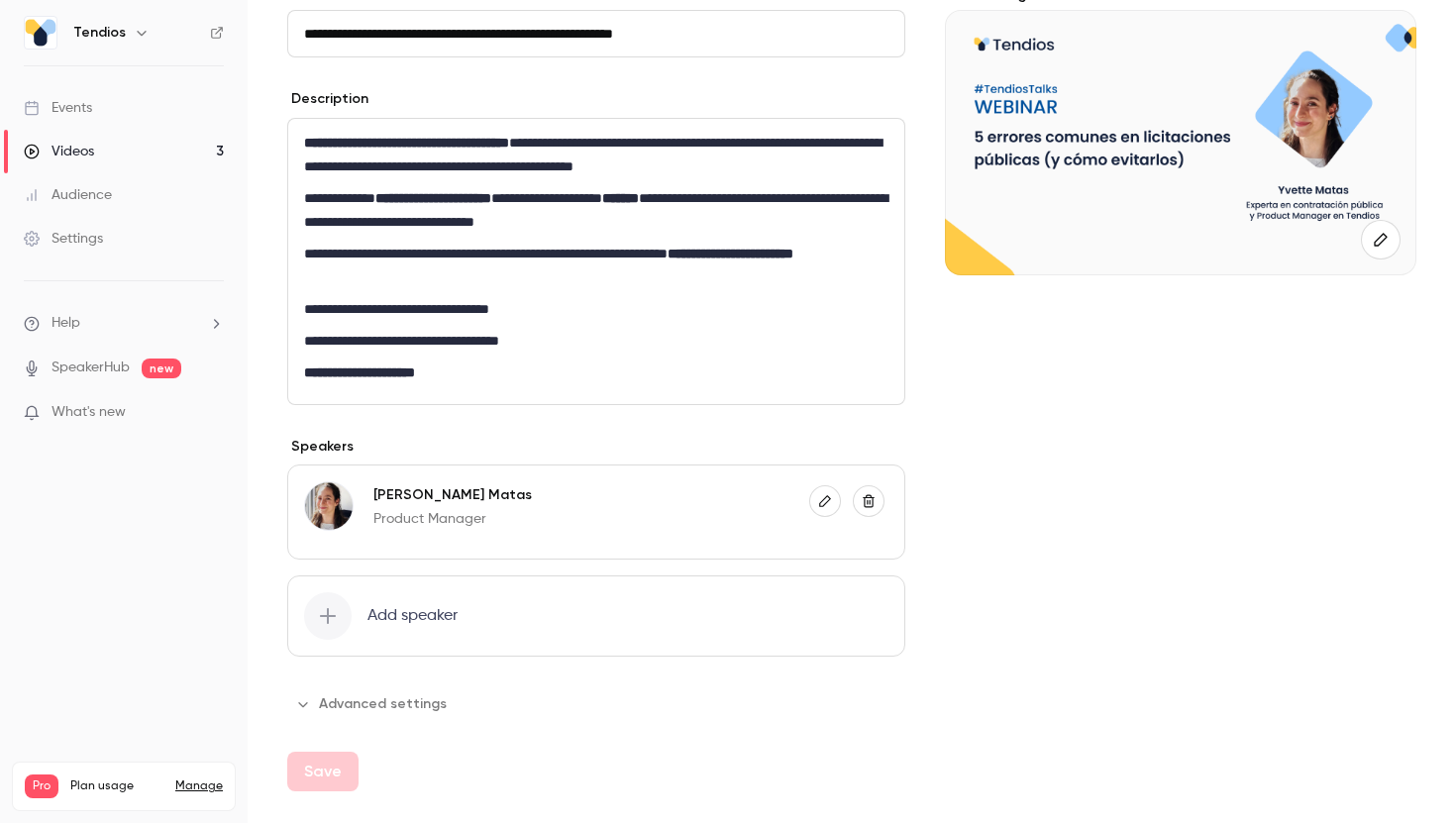 click on "**********" at bounding box center (596, 309) 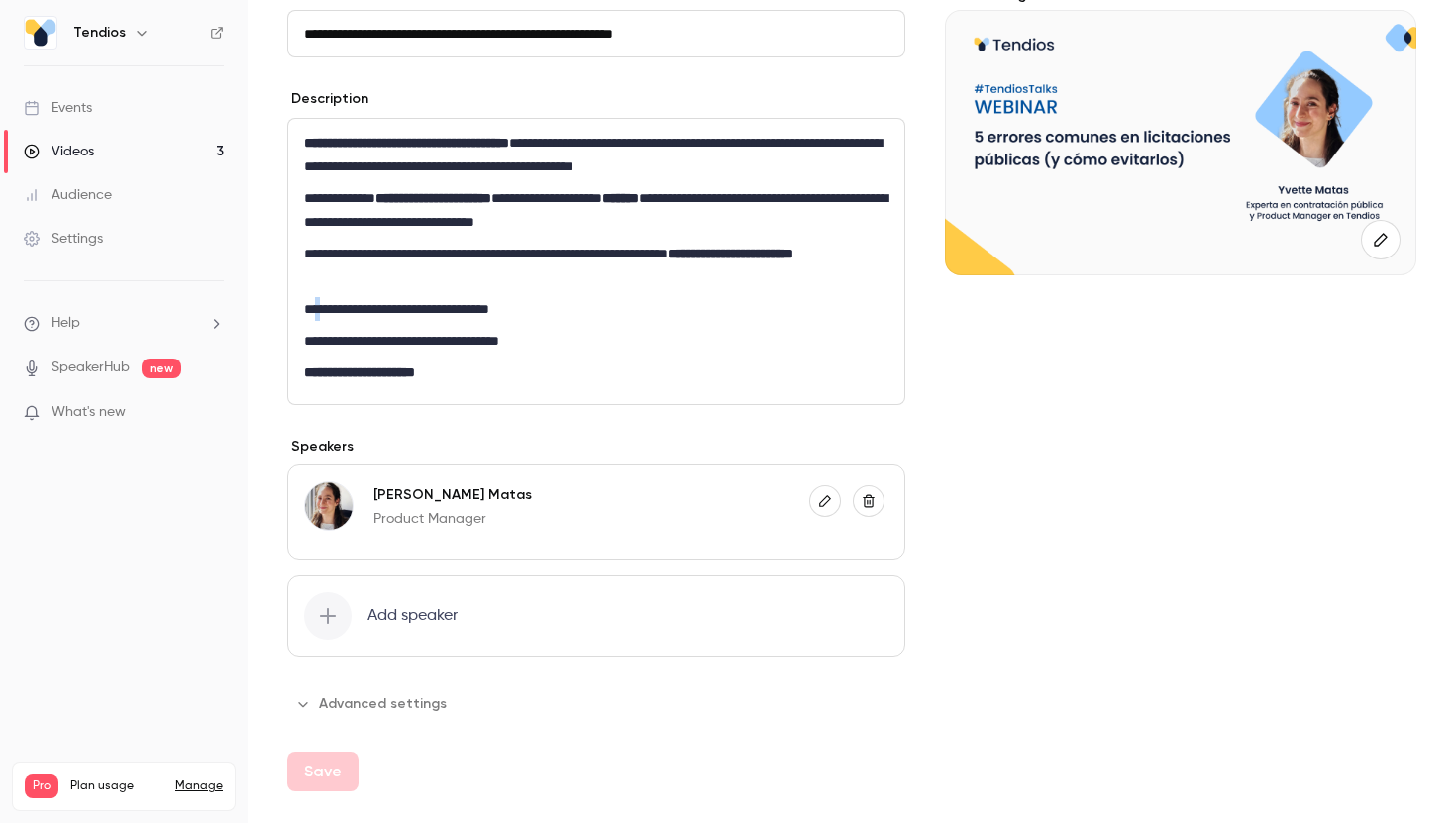 click on "**********" at bounding box center (596, 309) 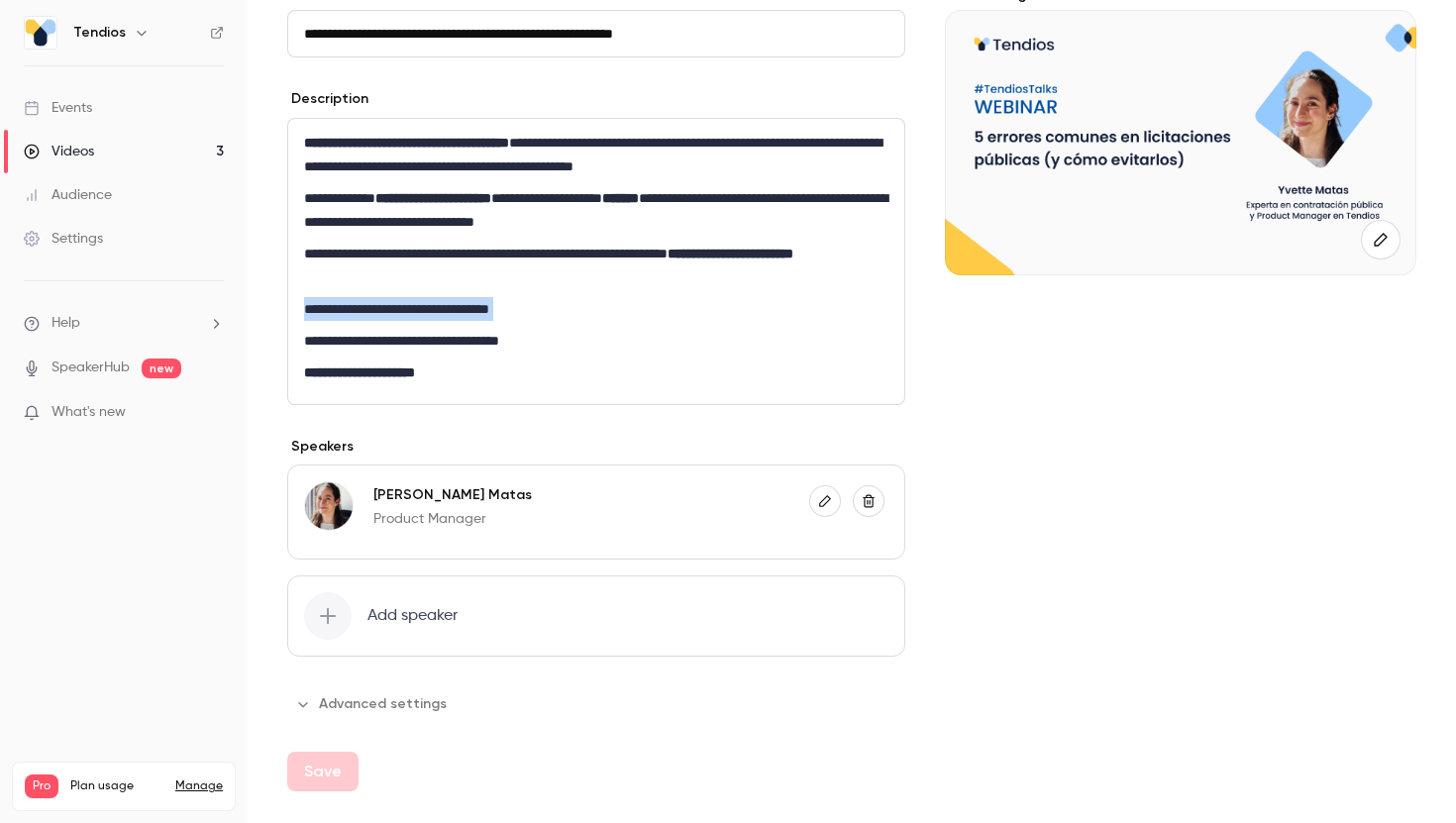 click on "**********" at bounding box center [596, 309] 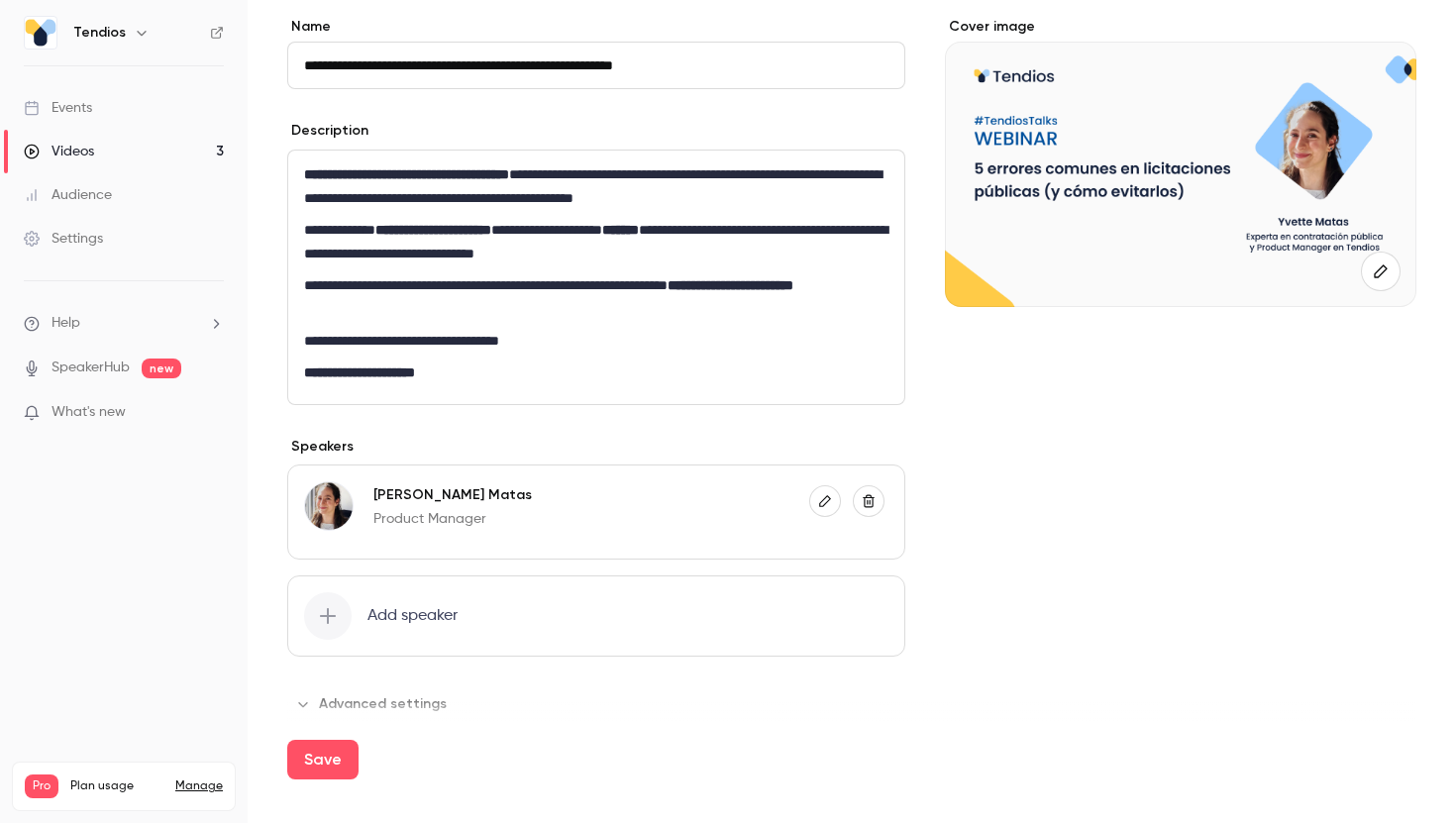 scroll, scrollTop: 161, scrollLeft: 0, axis: vertical 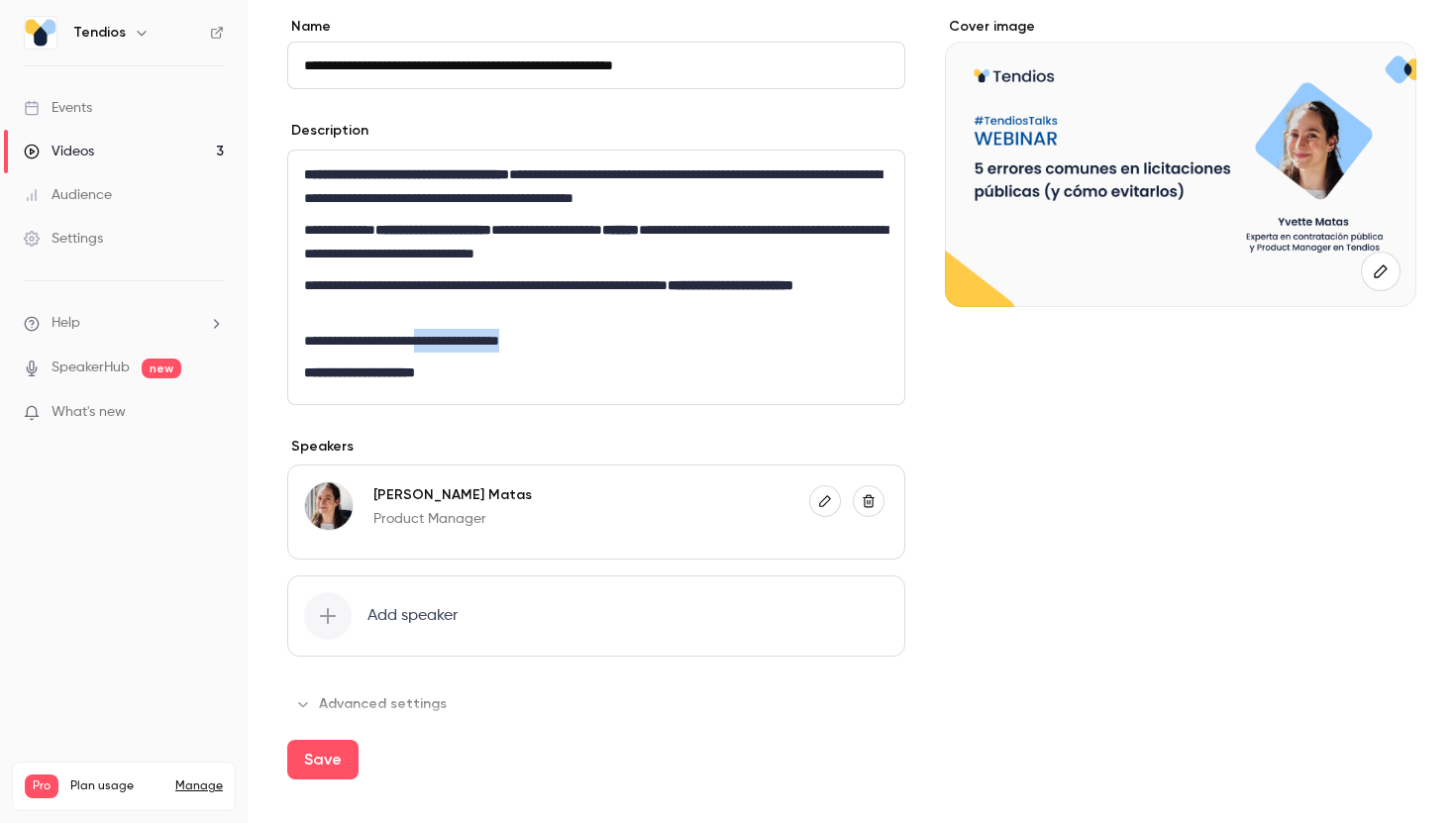 drag, startPoint x: 551, startPoint y: 336, endPoint x: 435, endPoint y: 333, distance: 116.03879 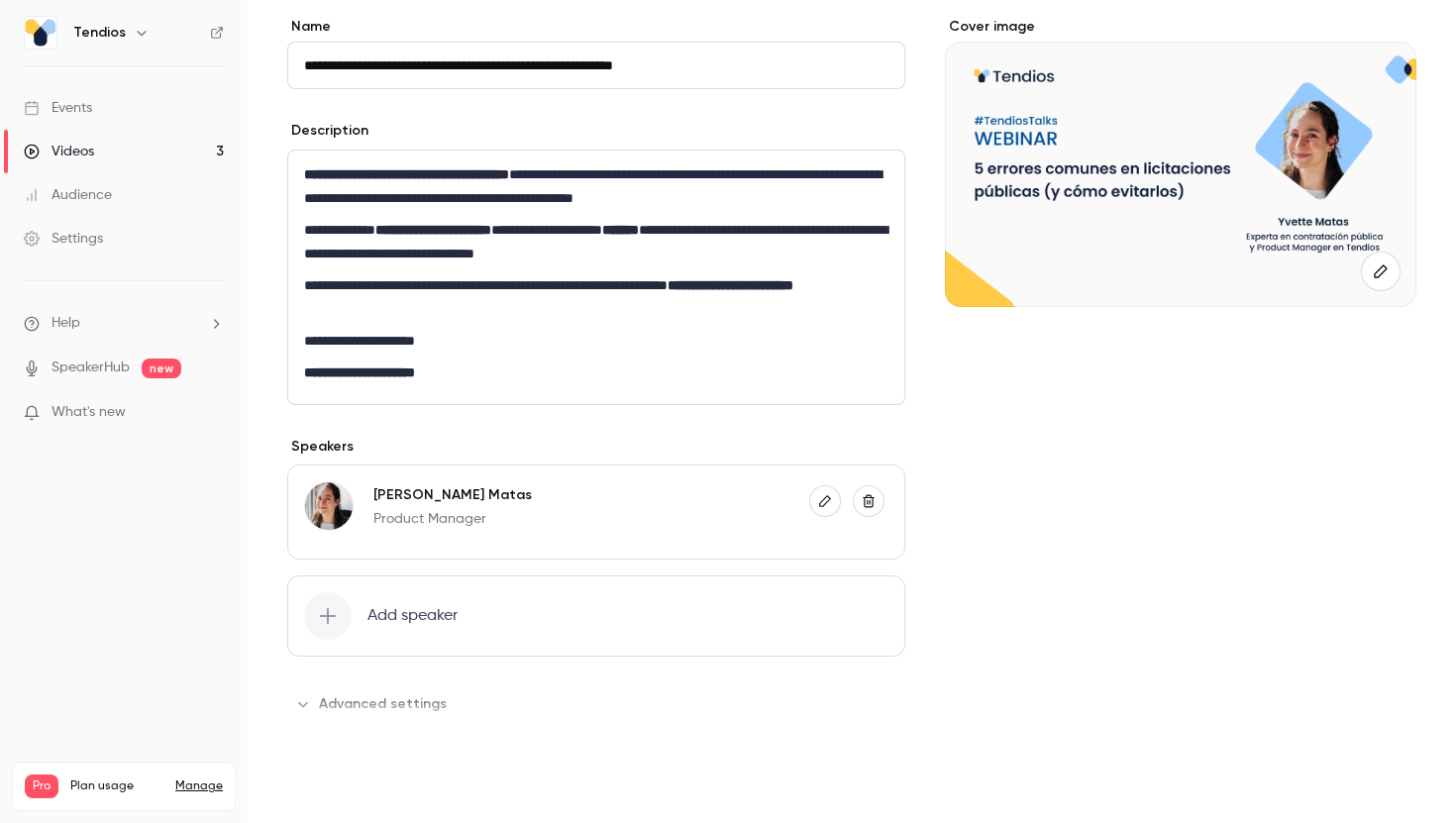 click on "Save" at bounding box center (323, 760) 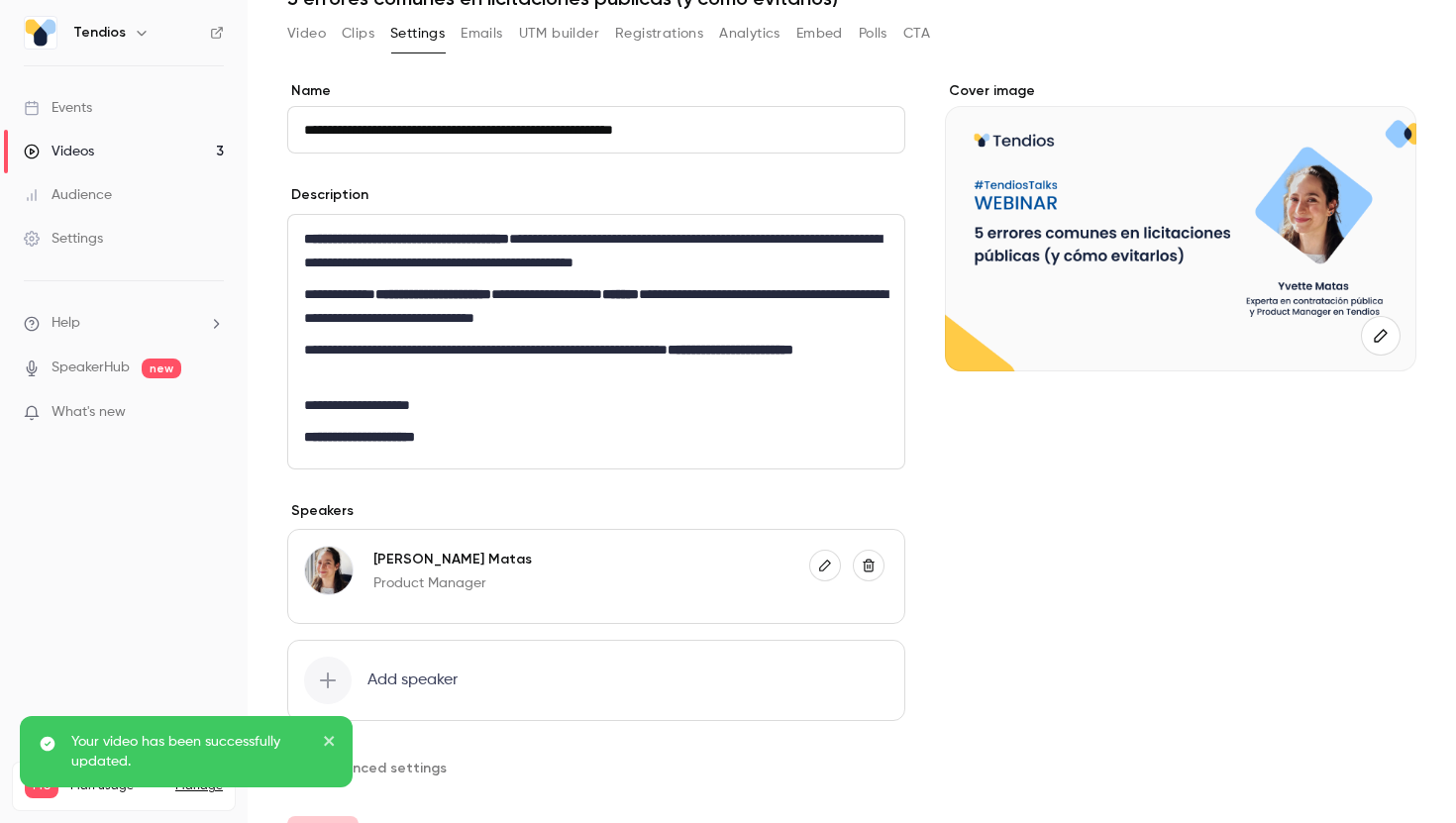 scroll, scrollTop: 92, scrollLeft: 0, axis: vertical 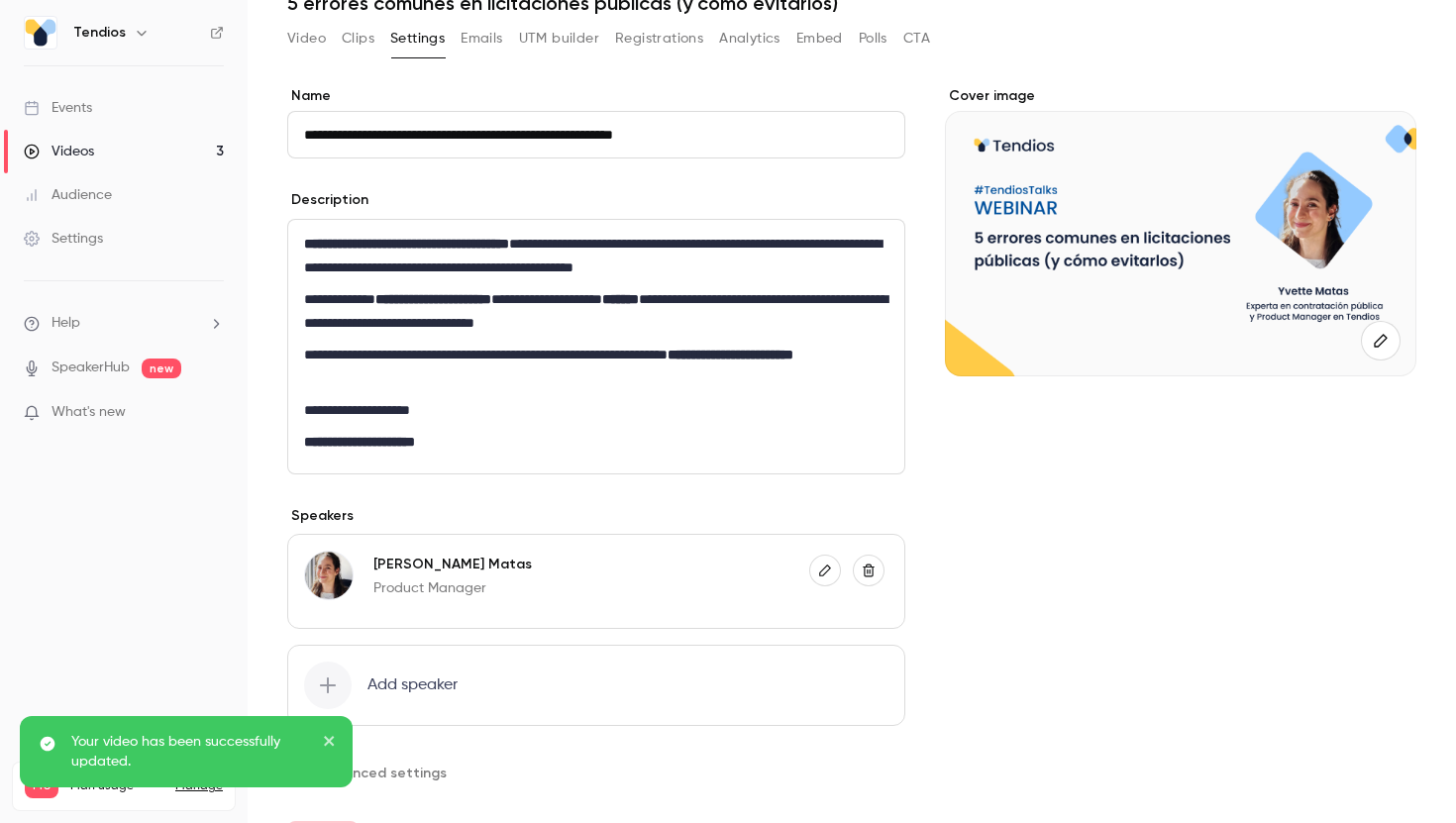 click on "**********" at bounding box center (596, 410) 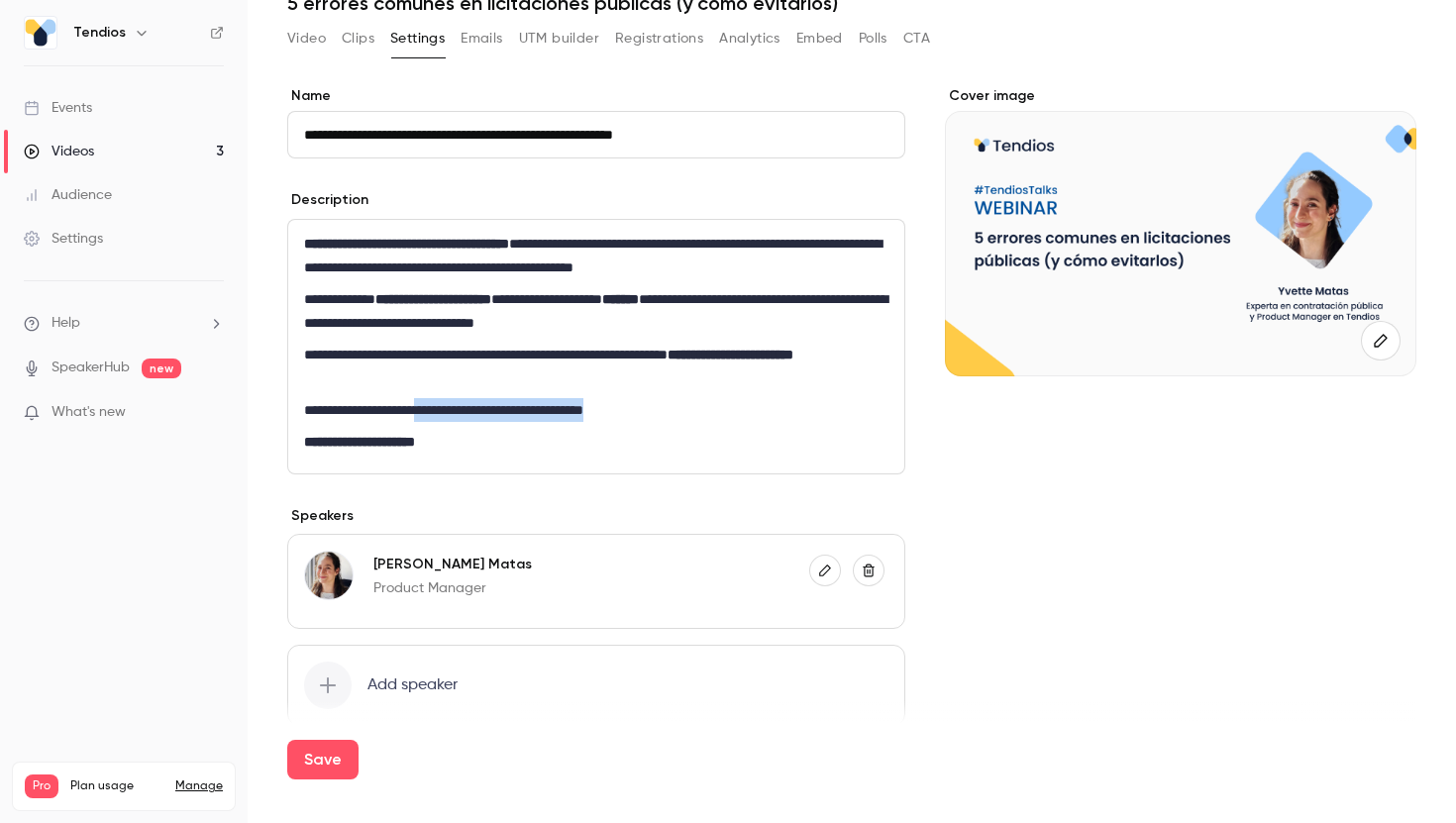 drag, startPoint x: 434, startPoint y: 407, endPoint x: 649, endPoint y: 403, distance: 215.03721 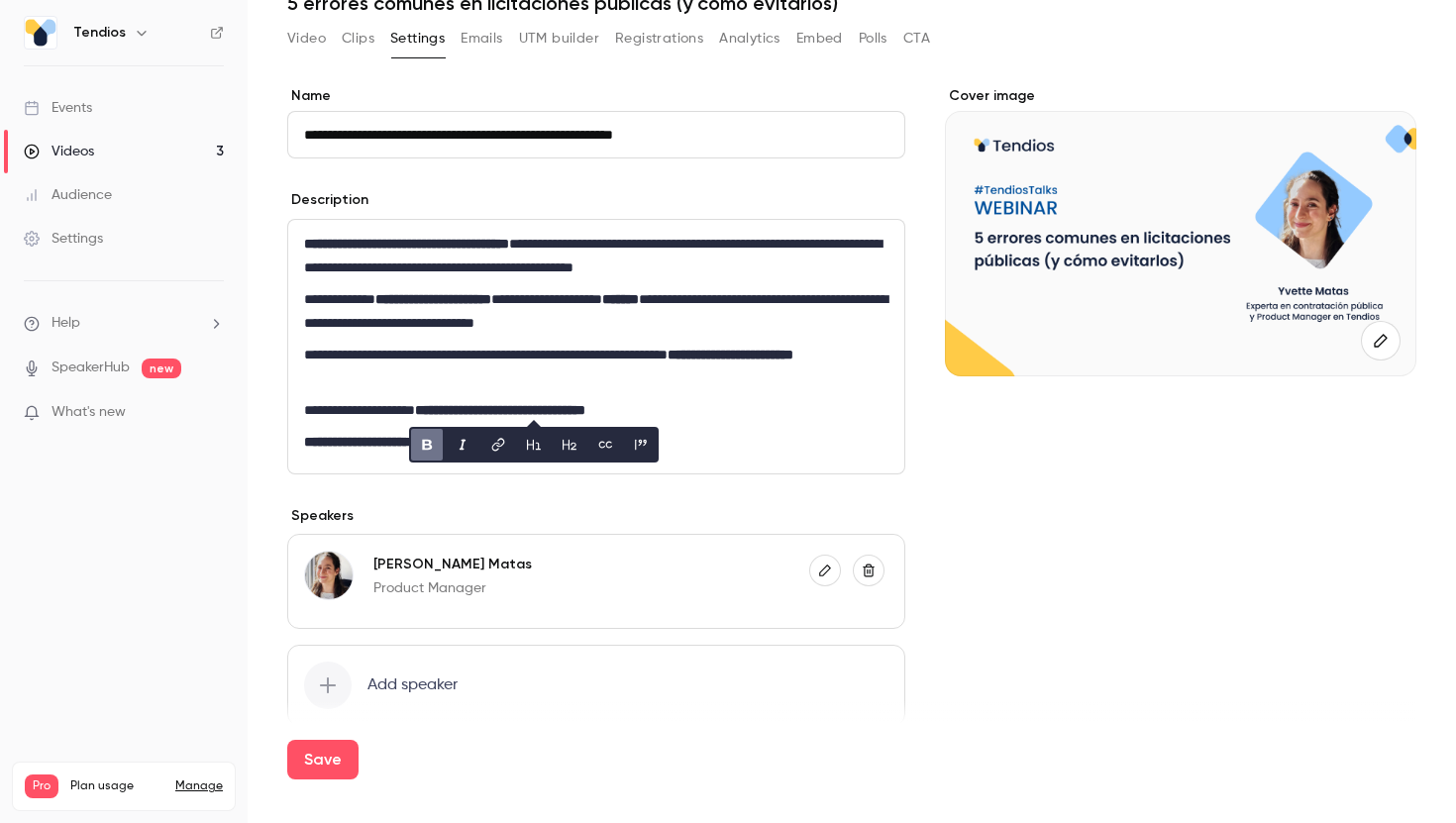 click on "**********" at bounding box center (360, 442) 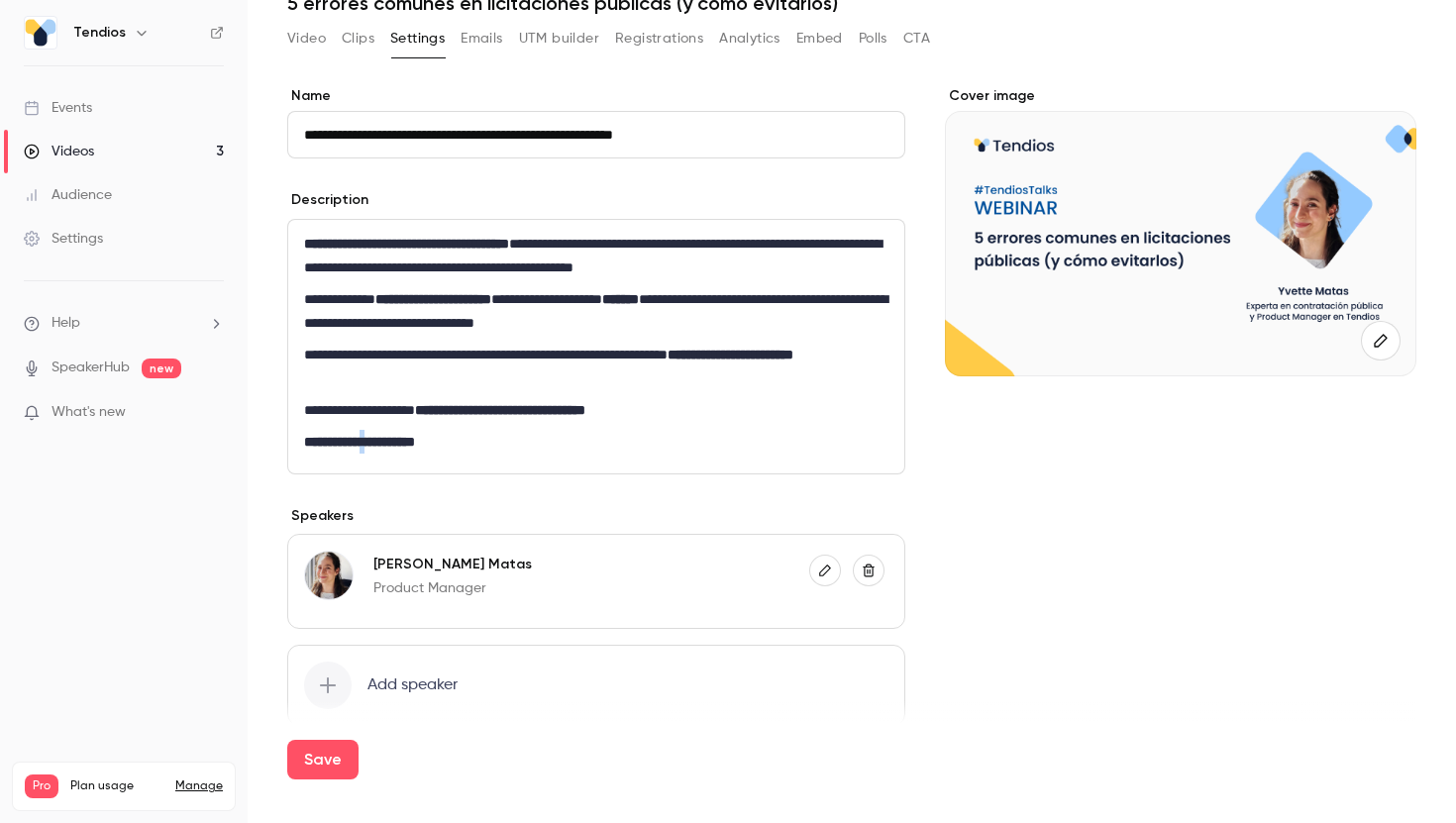 click on "**********" at bounding box center [360, 442] 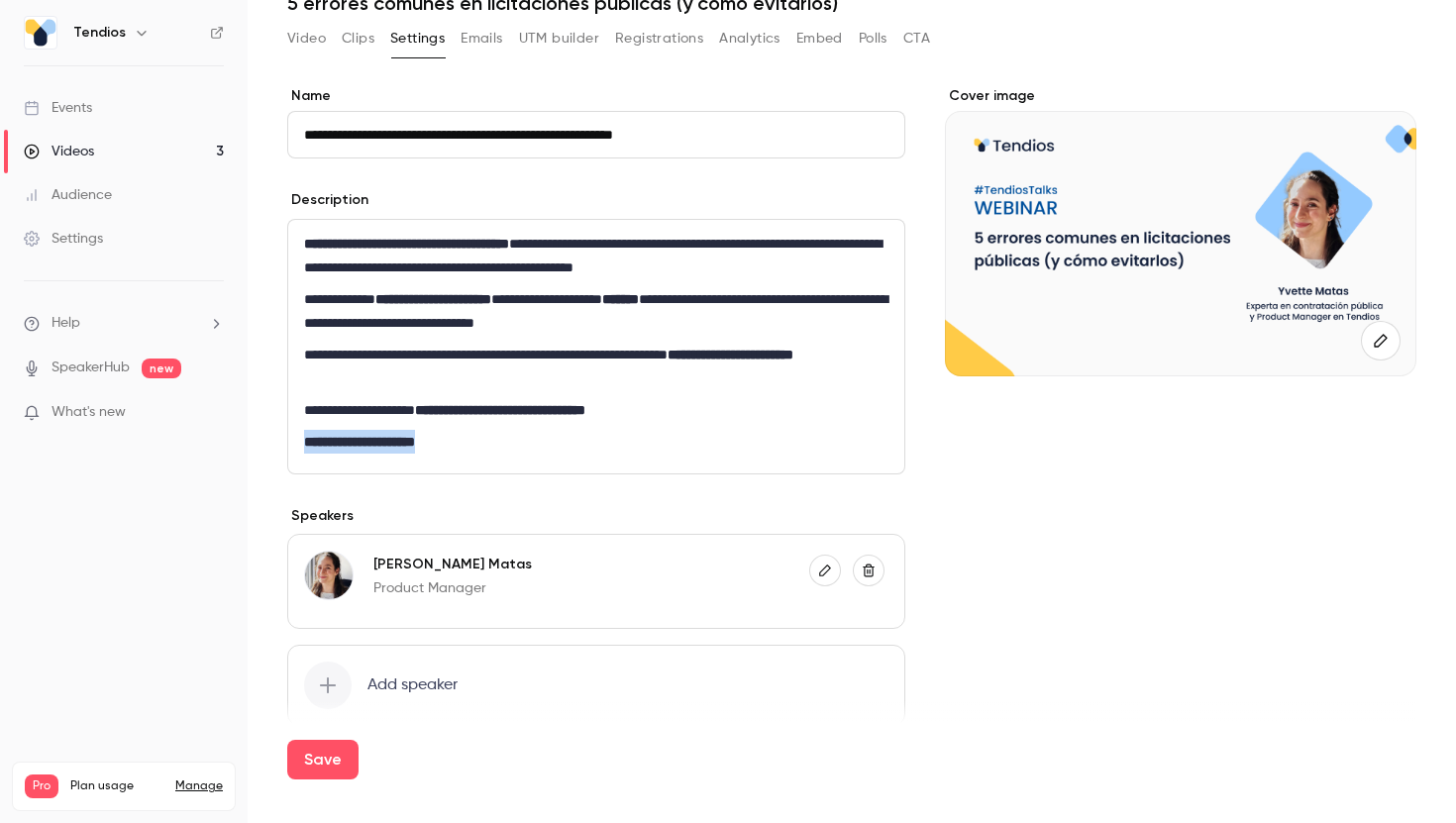 click on "**********" at bounding box center [360, 442] 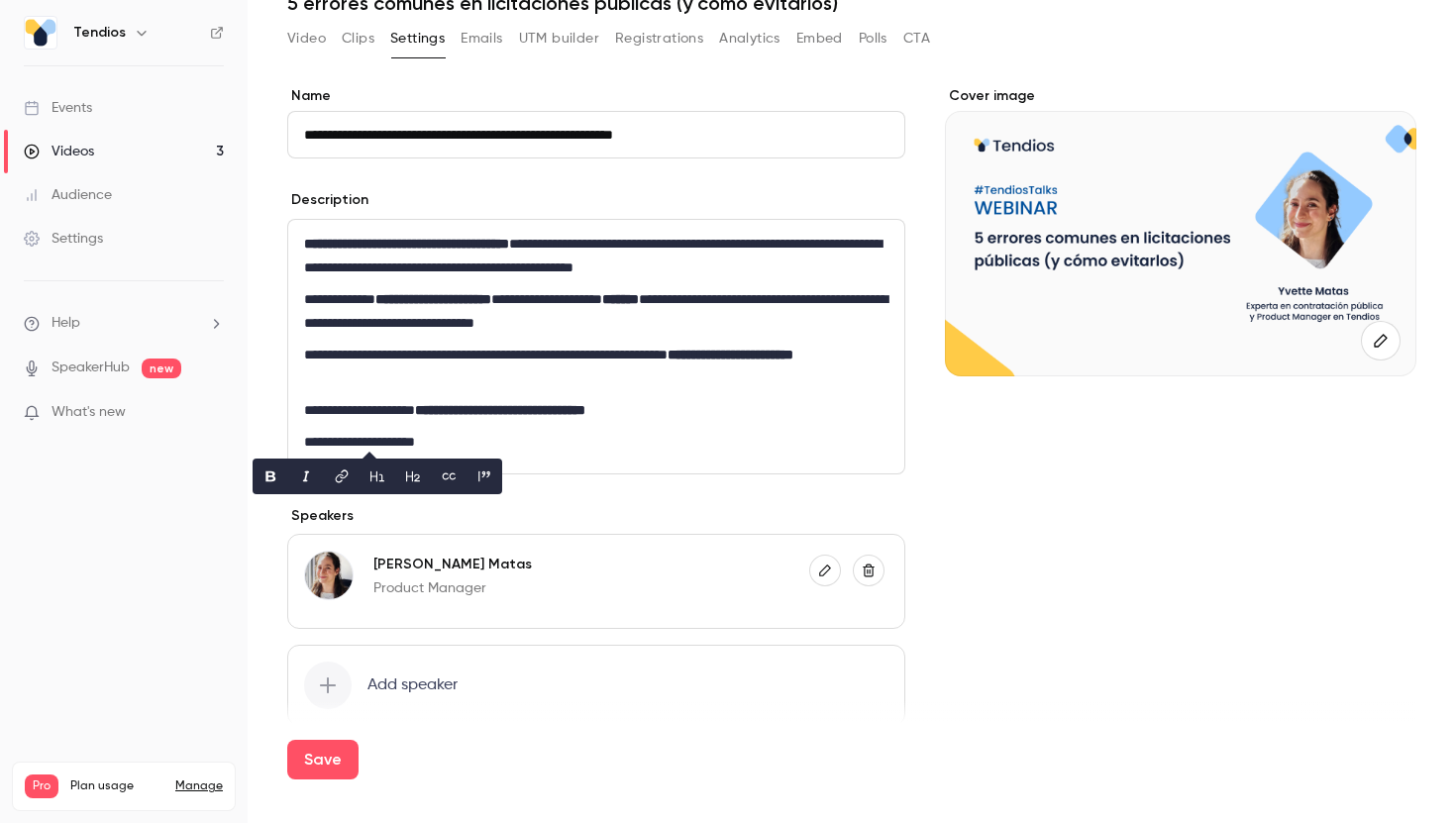 click on "**********" at bounding box center (596, 347) 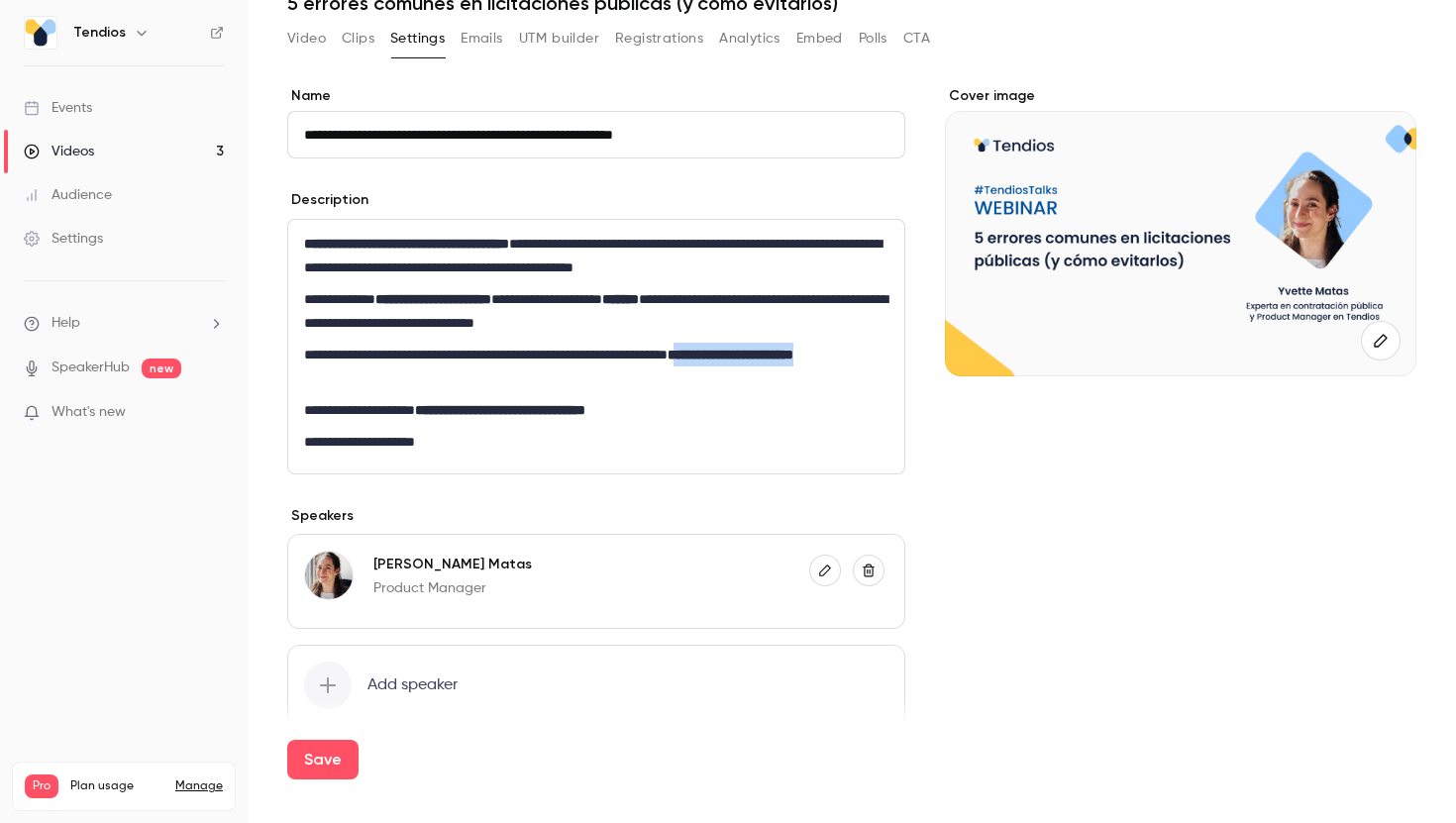 drag, startPoint x: 766, startPoint y: 350, endPoint x: 774, endPoint y: 371, distance: 22.472205 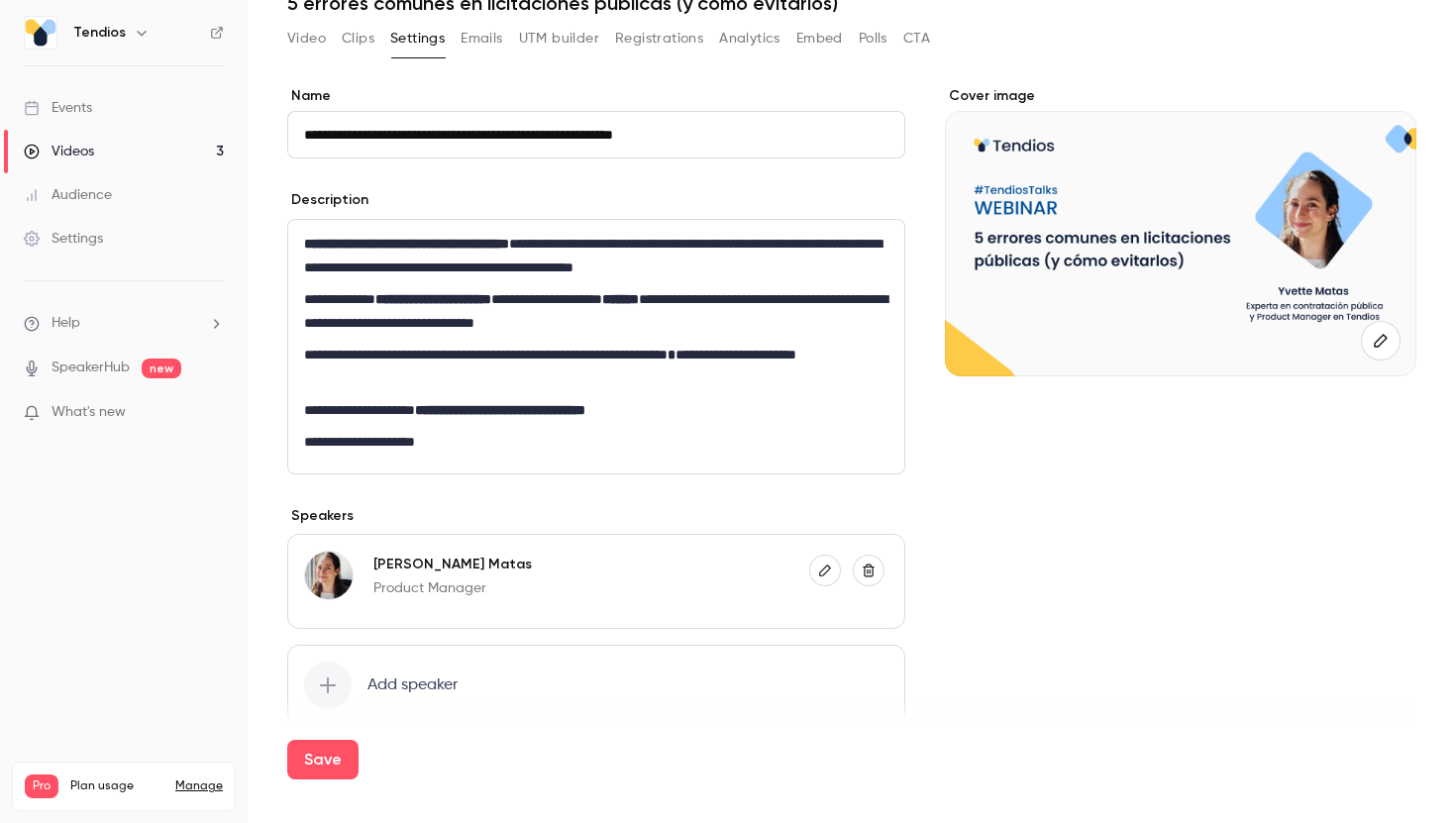 click on "*" at bounding box center (672, 355) 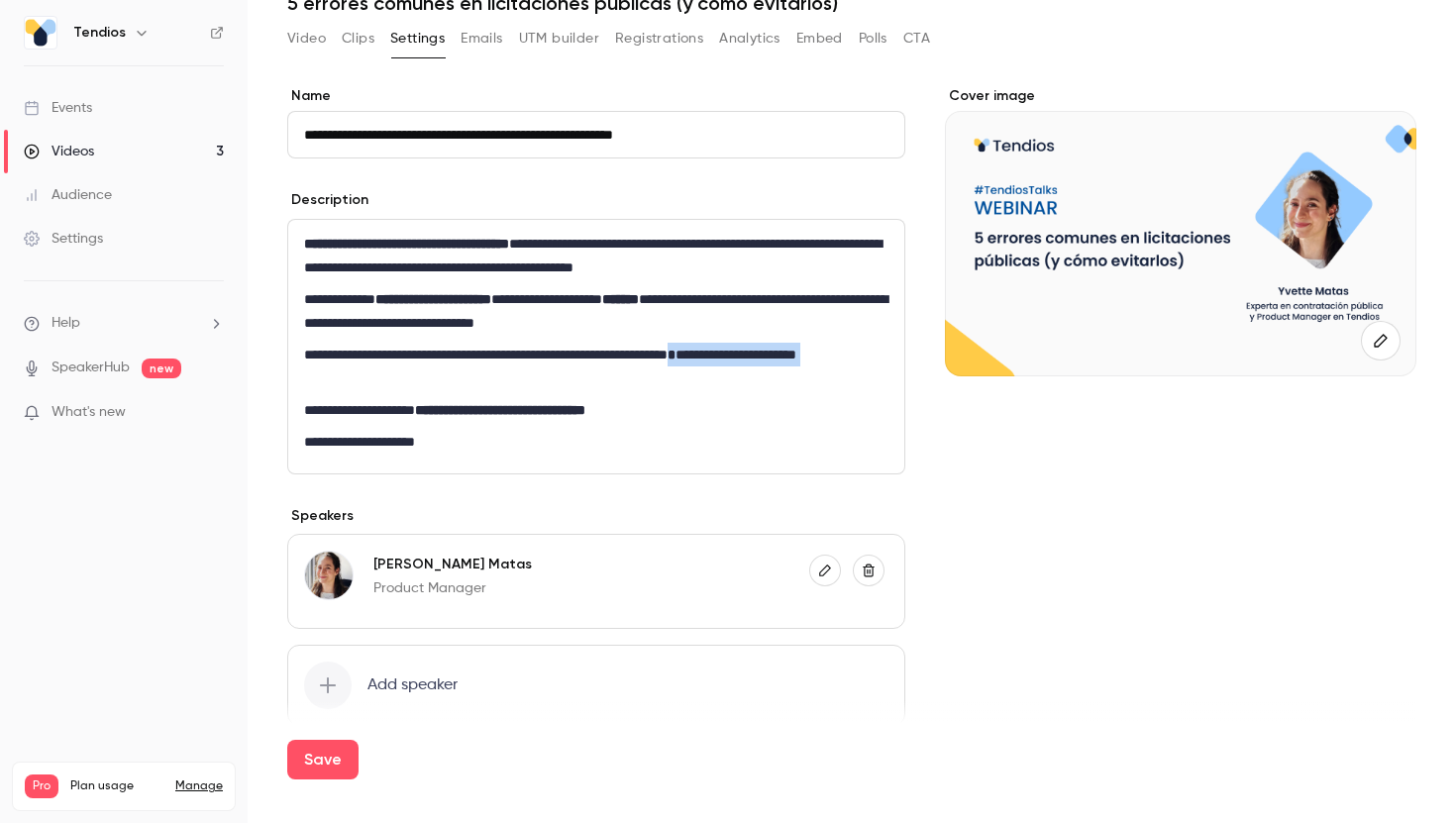 drag, startPoint x: 762, startPoint y: 358, endPoint x: 767, endPoint y: 373, distance: 15.811388 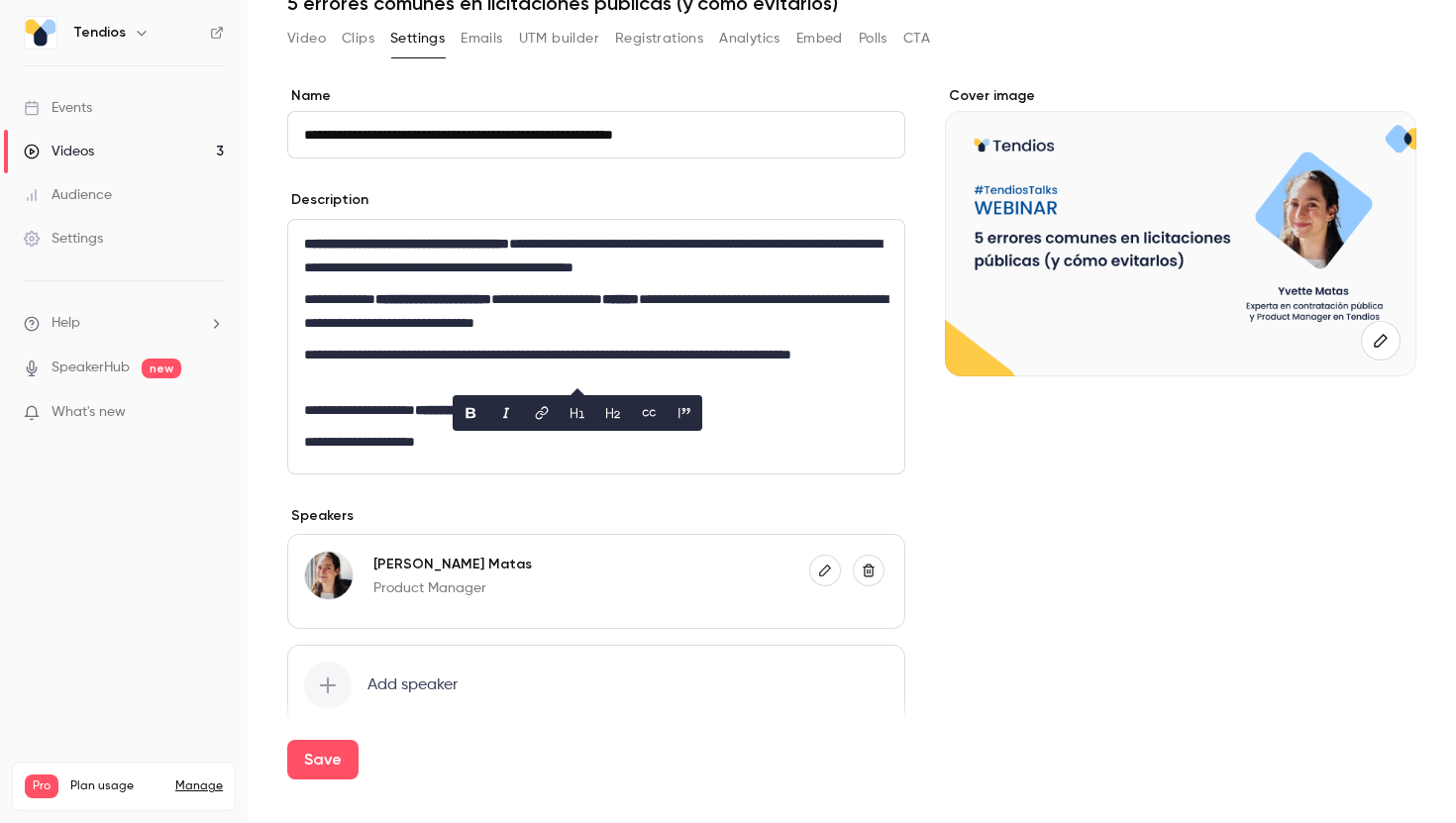 click on "**********" at bounding box center (596, 311) 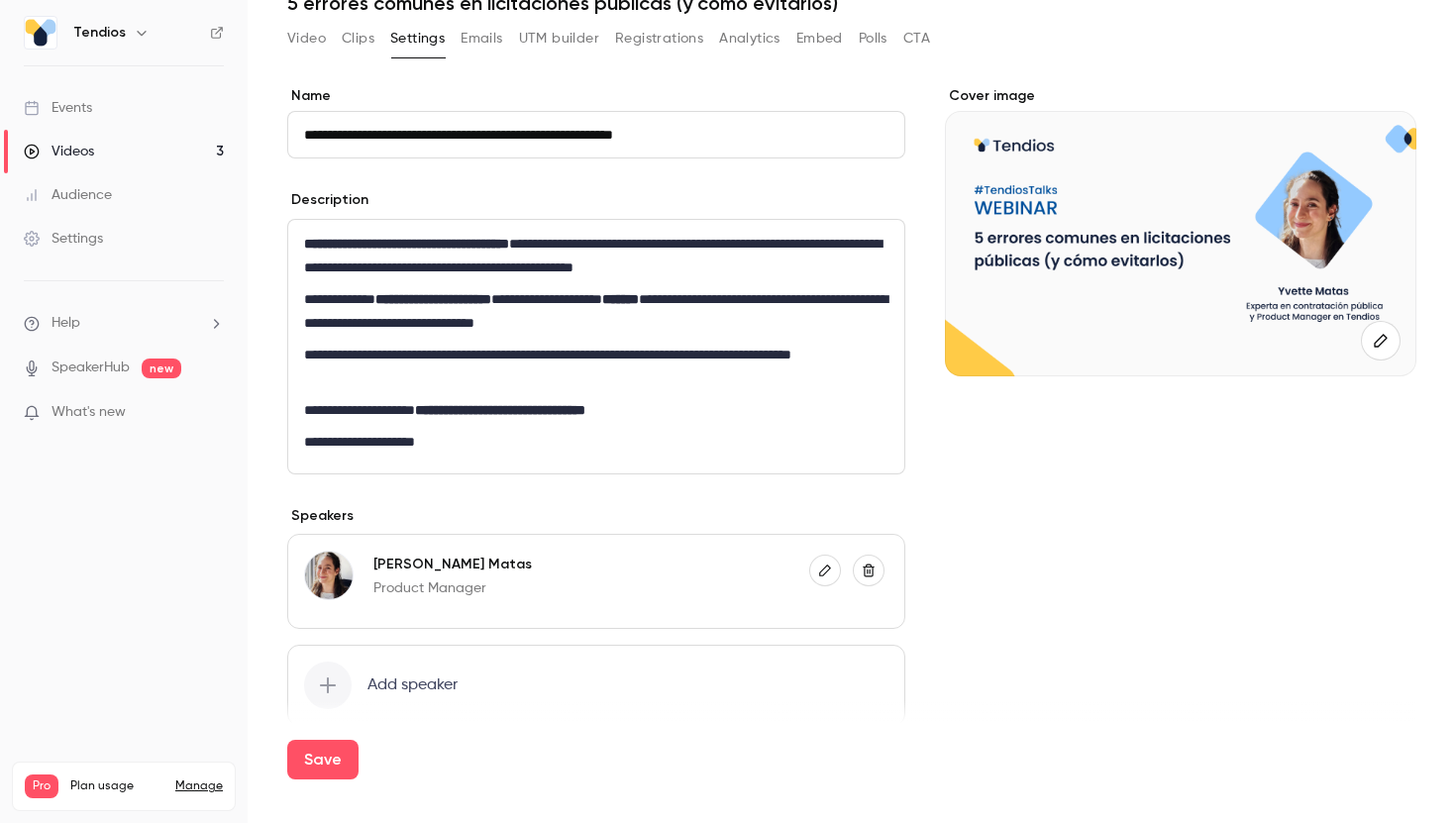 click on "**********" at bounding box center (596, 311) 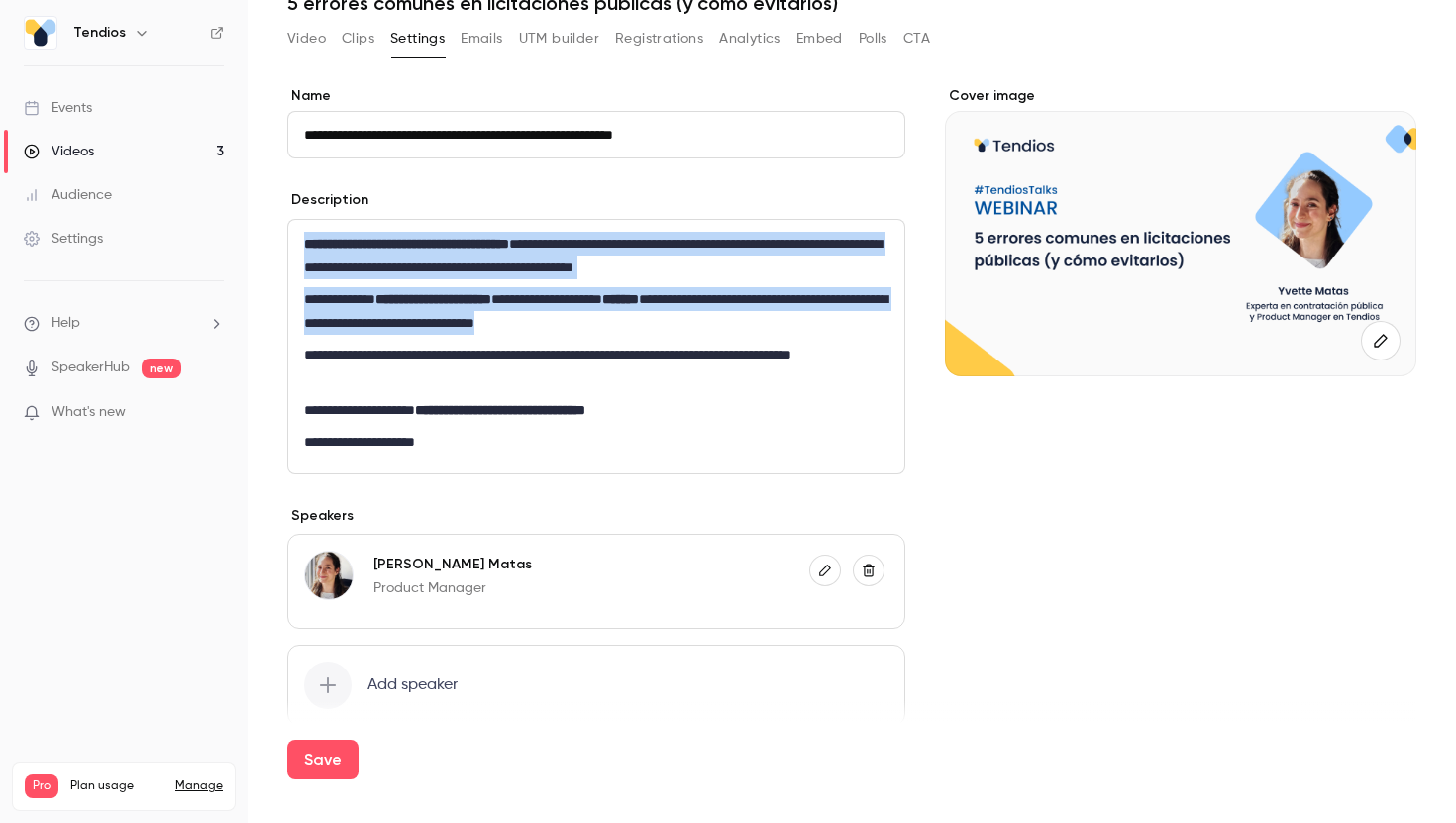 drag, startPoint x: 731, startPoint y: 323, endPoint x: 240, endPoint y: 232, distance: 499.3616 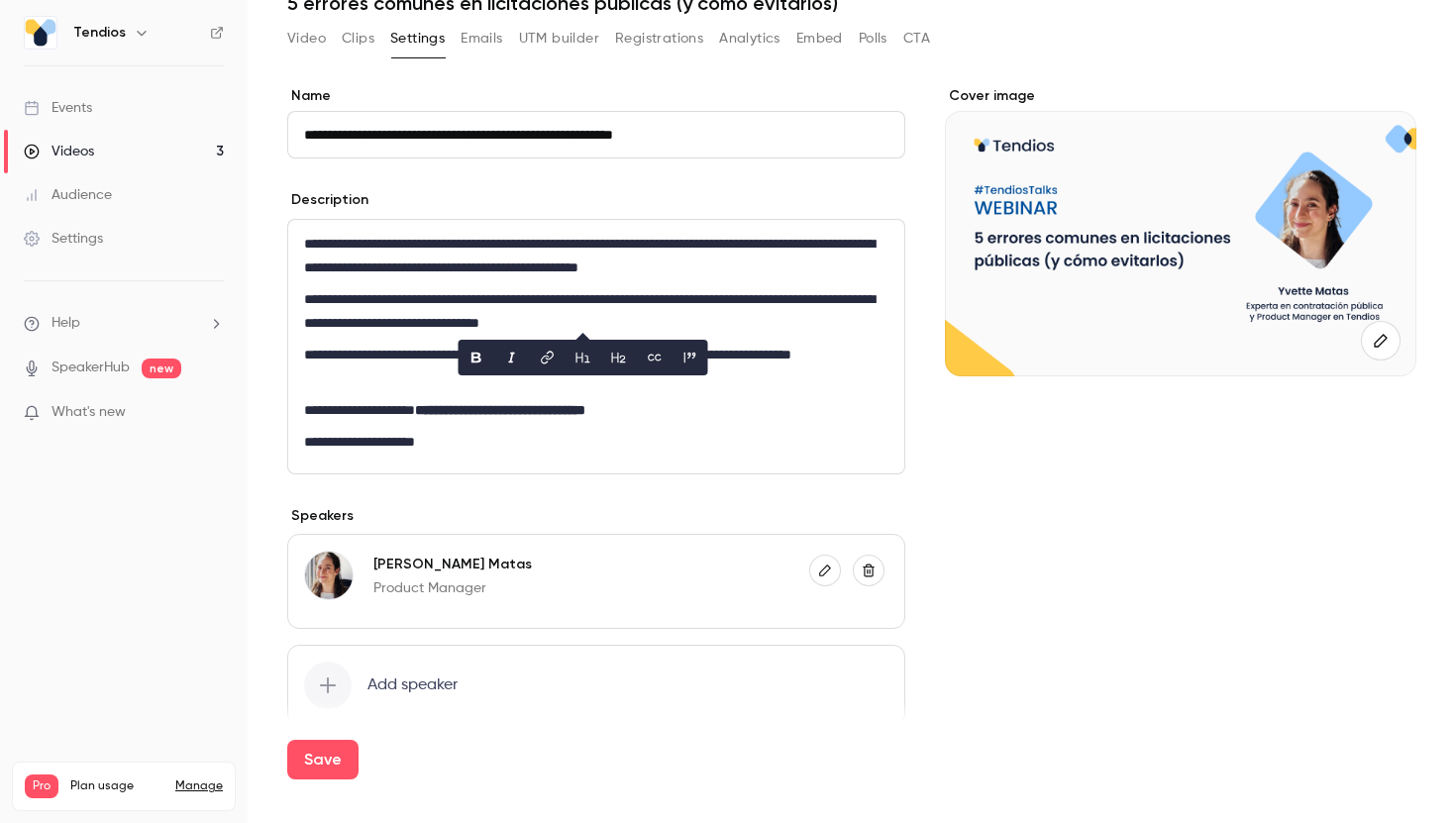 click on "**********" at bounding box center [596, 347] 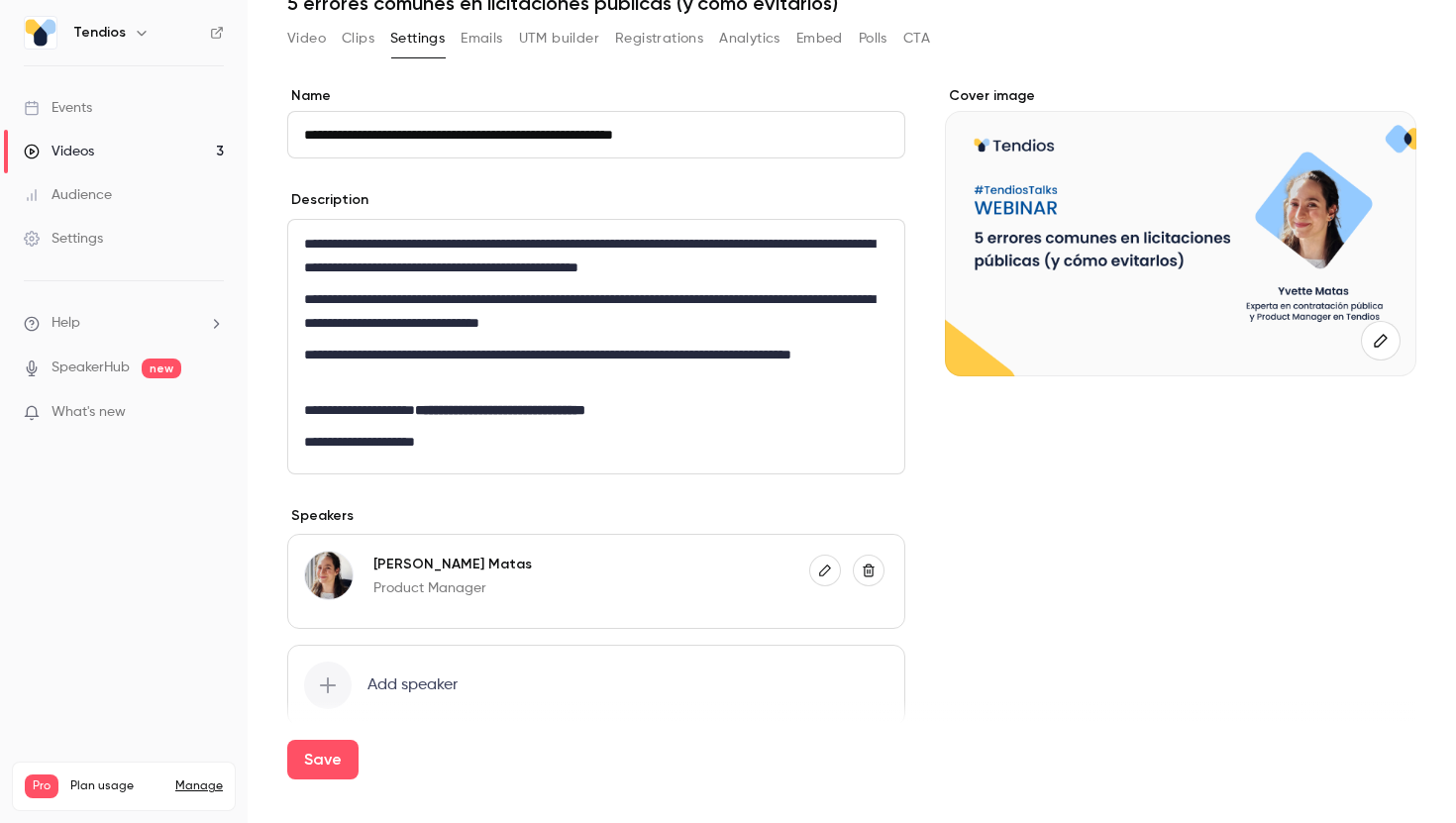 click on "**********" at bounding box center (500, 410) 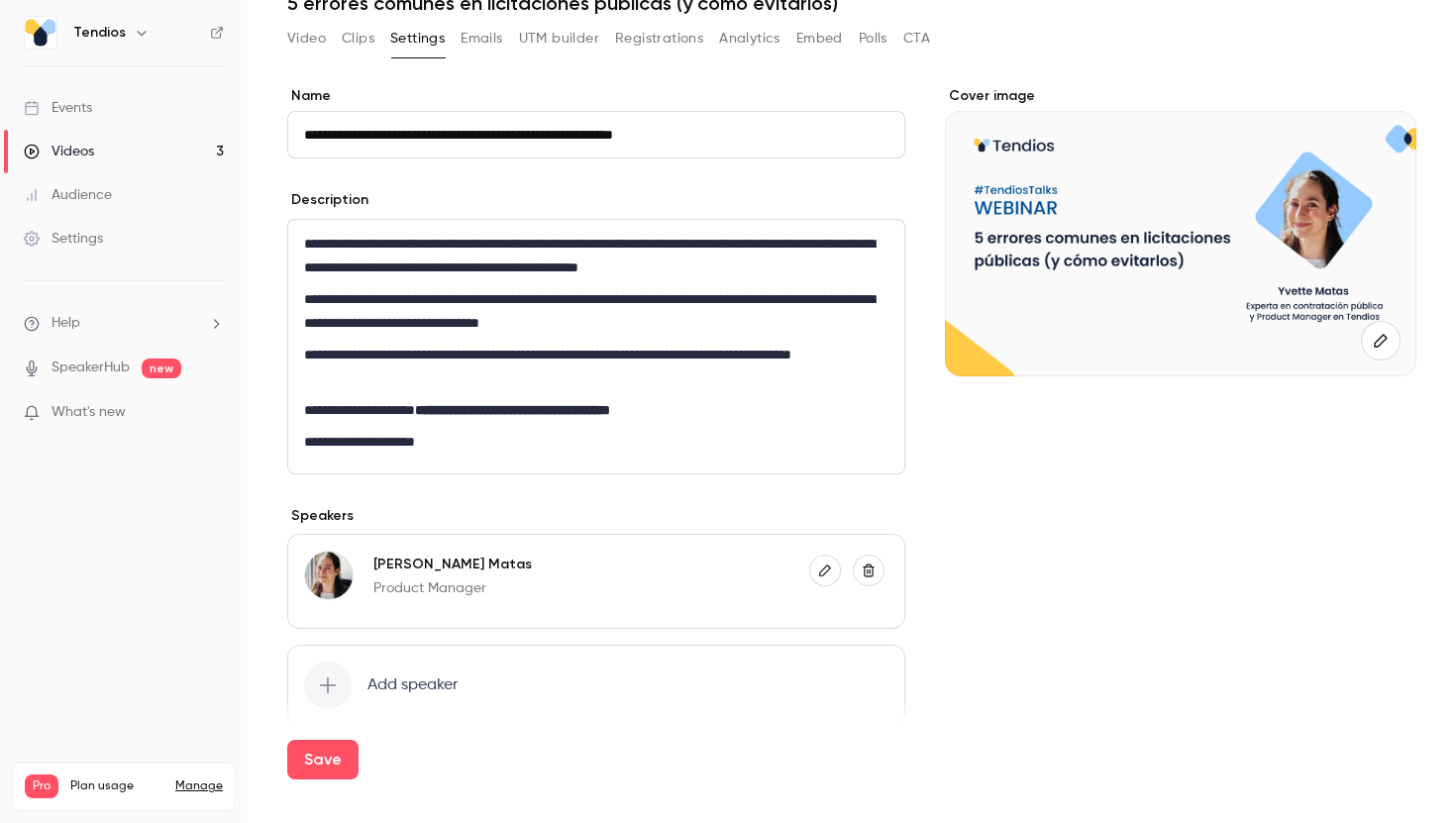 click on "**********" at bounding box center [596, 442] 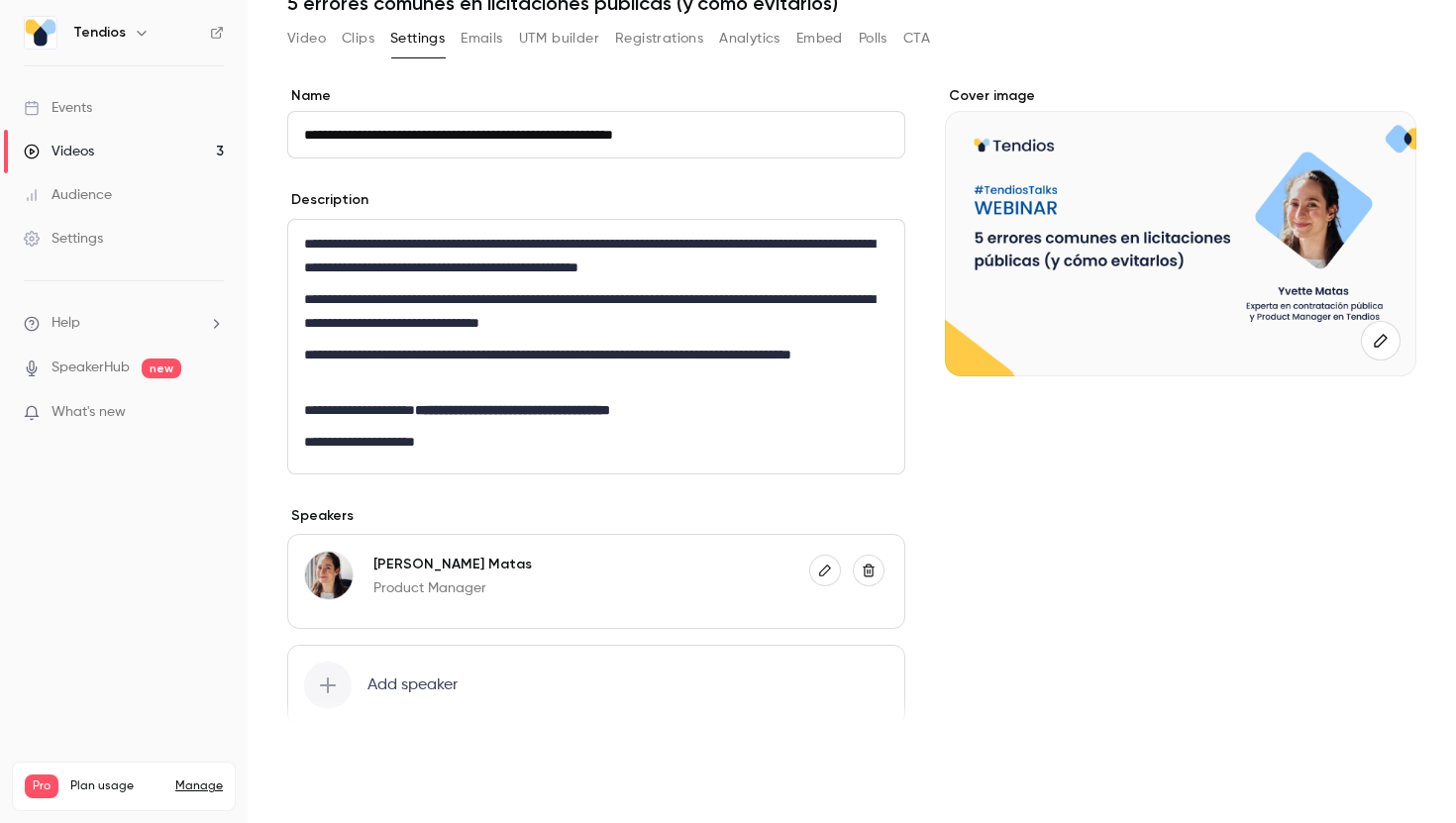 click on "Save" at bounding box center (323, 760) 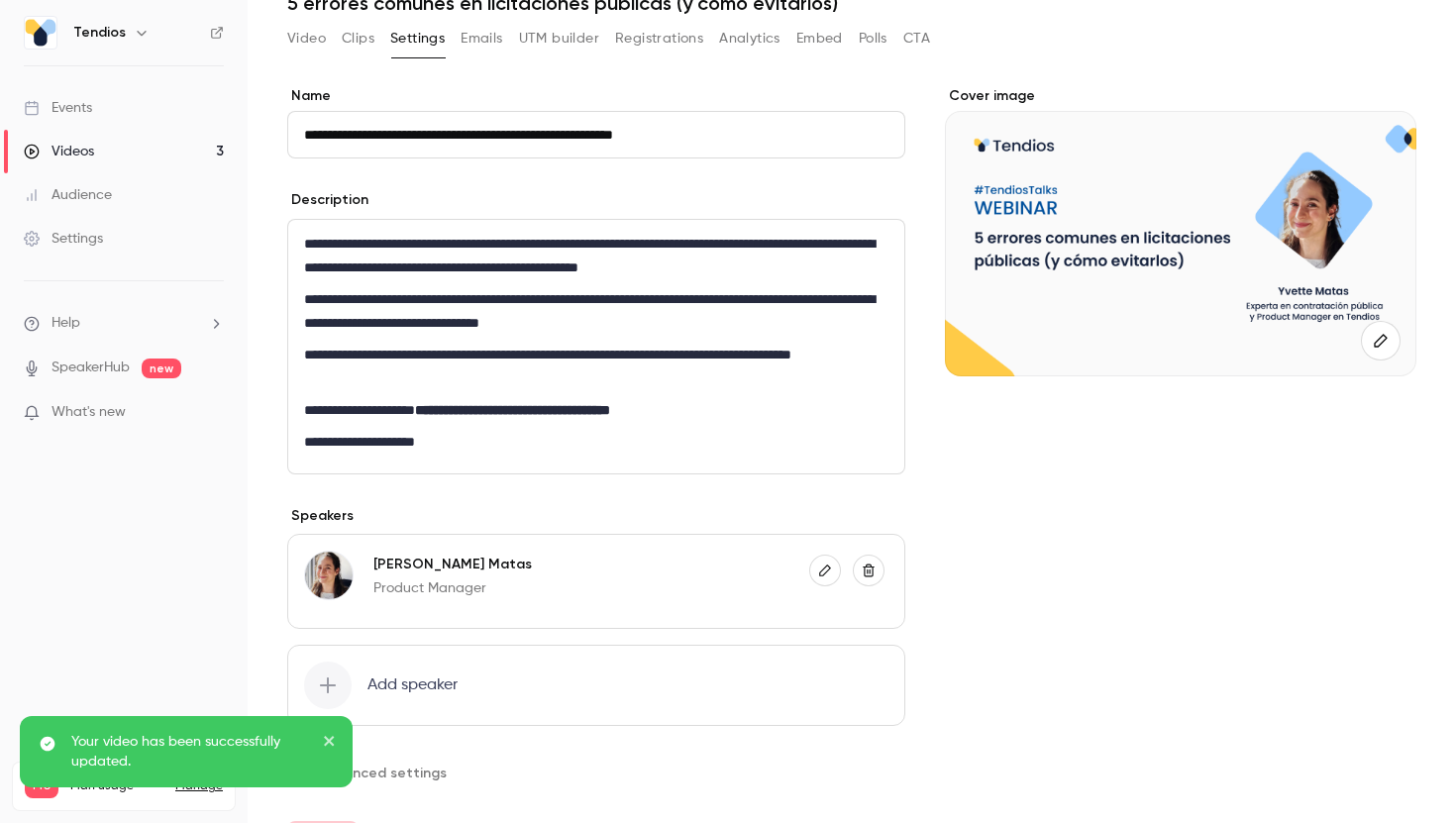 click on "Videos 3" at bounding box center [124, 152] 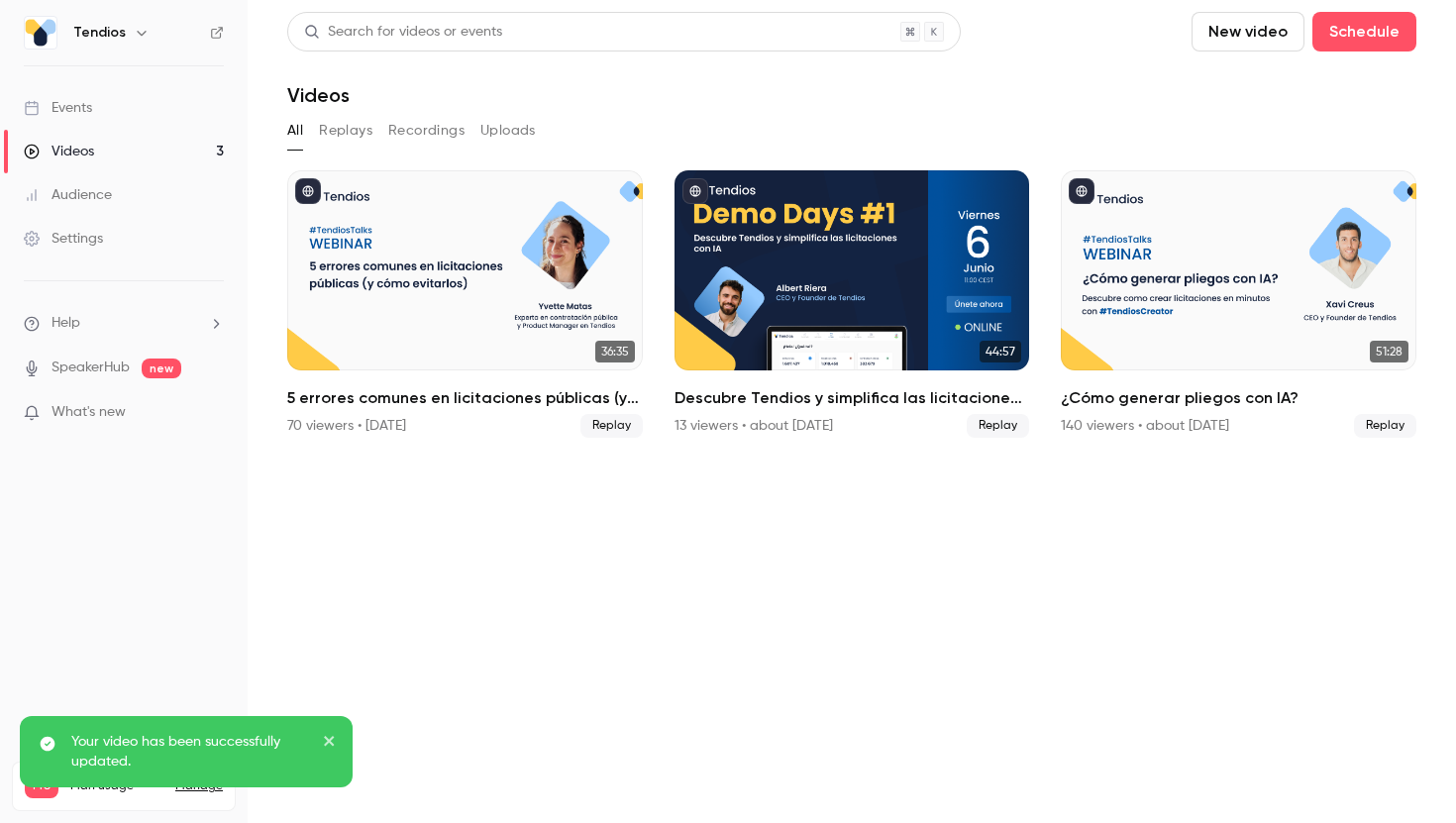 scroll, scrollTop: 0, scrollLeft: 0, axis: both 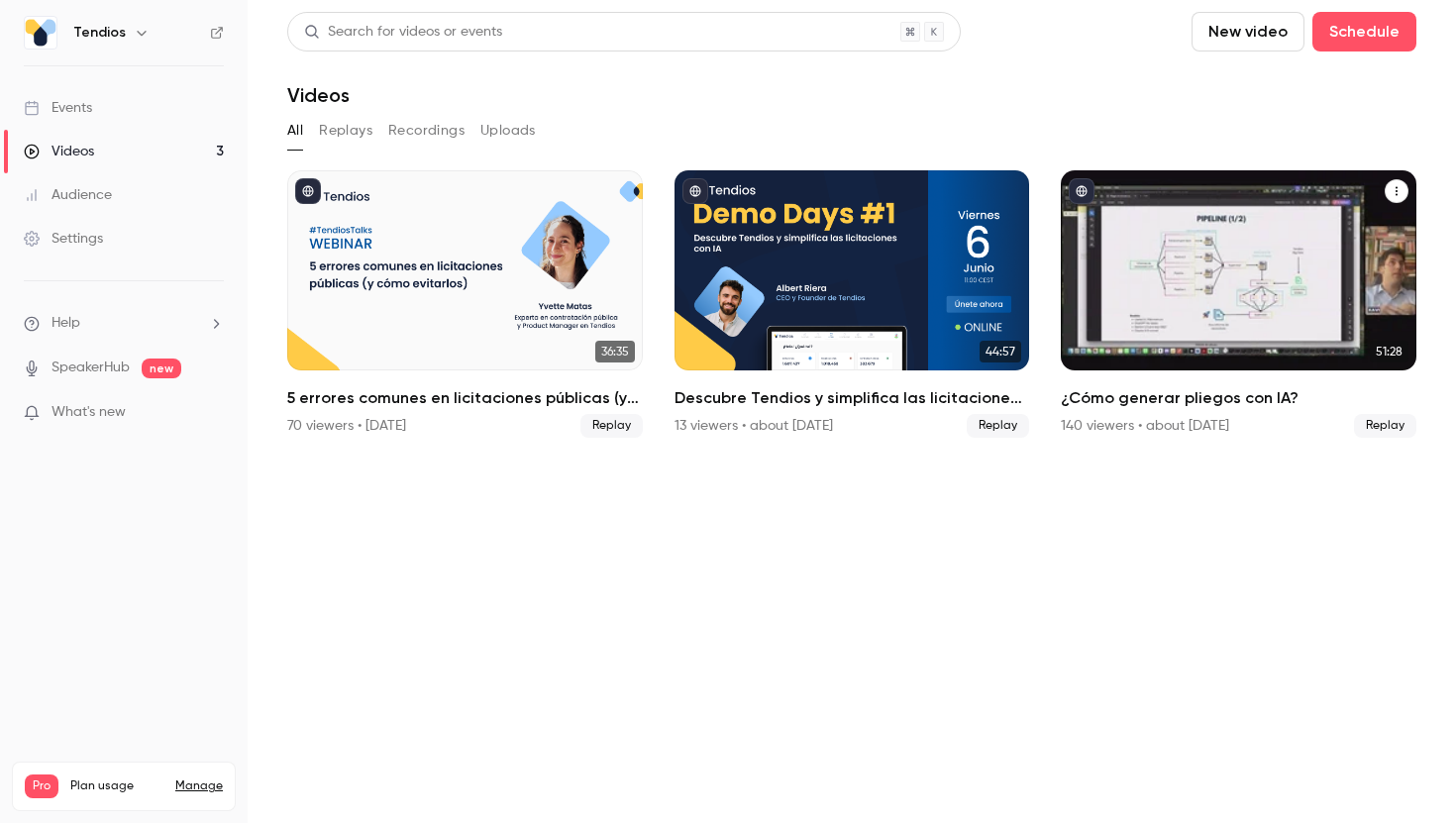 click on "¿Cómo generar pliegos con IA?" at bounding box center (1238, 398) 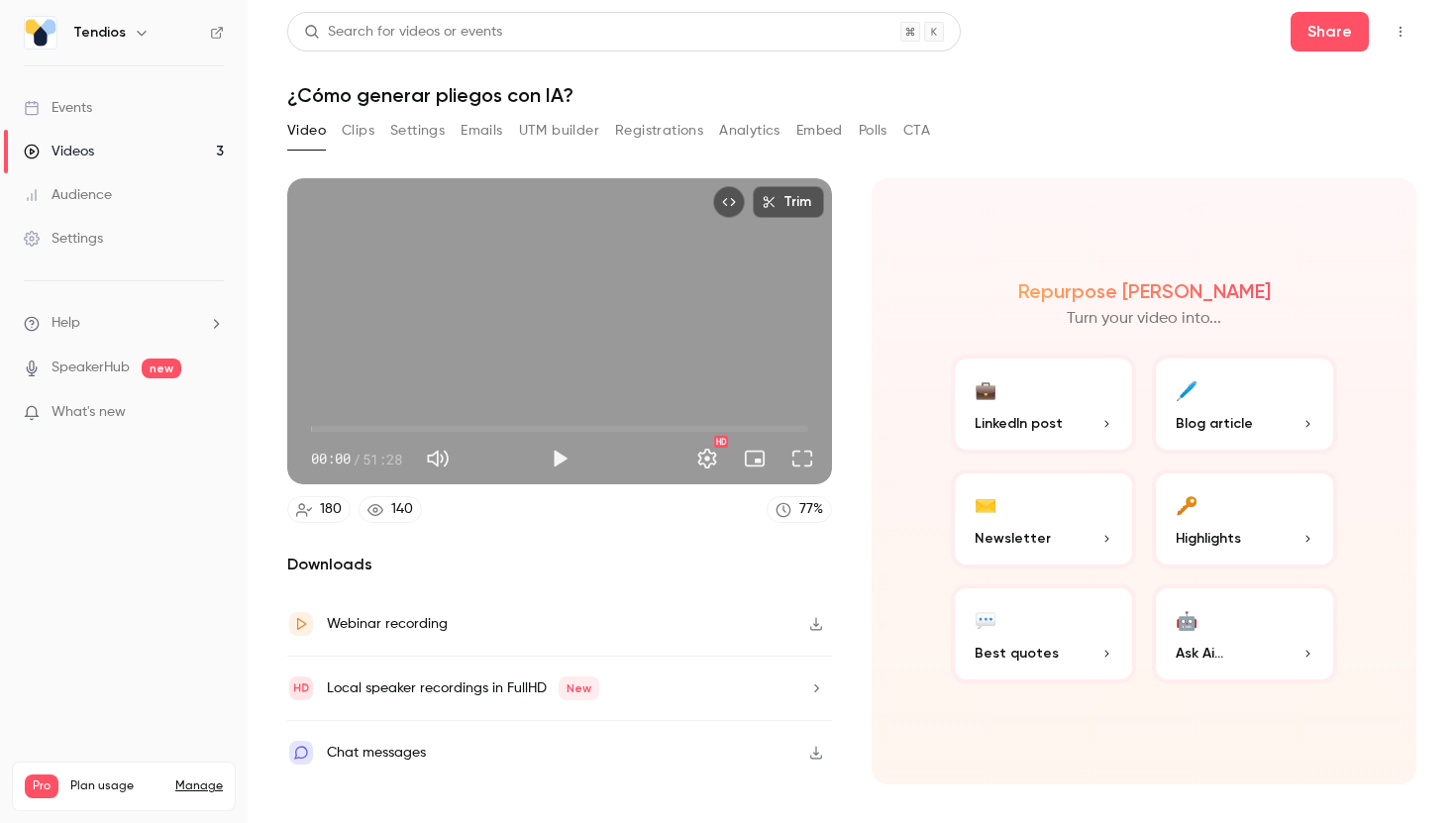 click on "Settings" at bounding box center [417, 131] 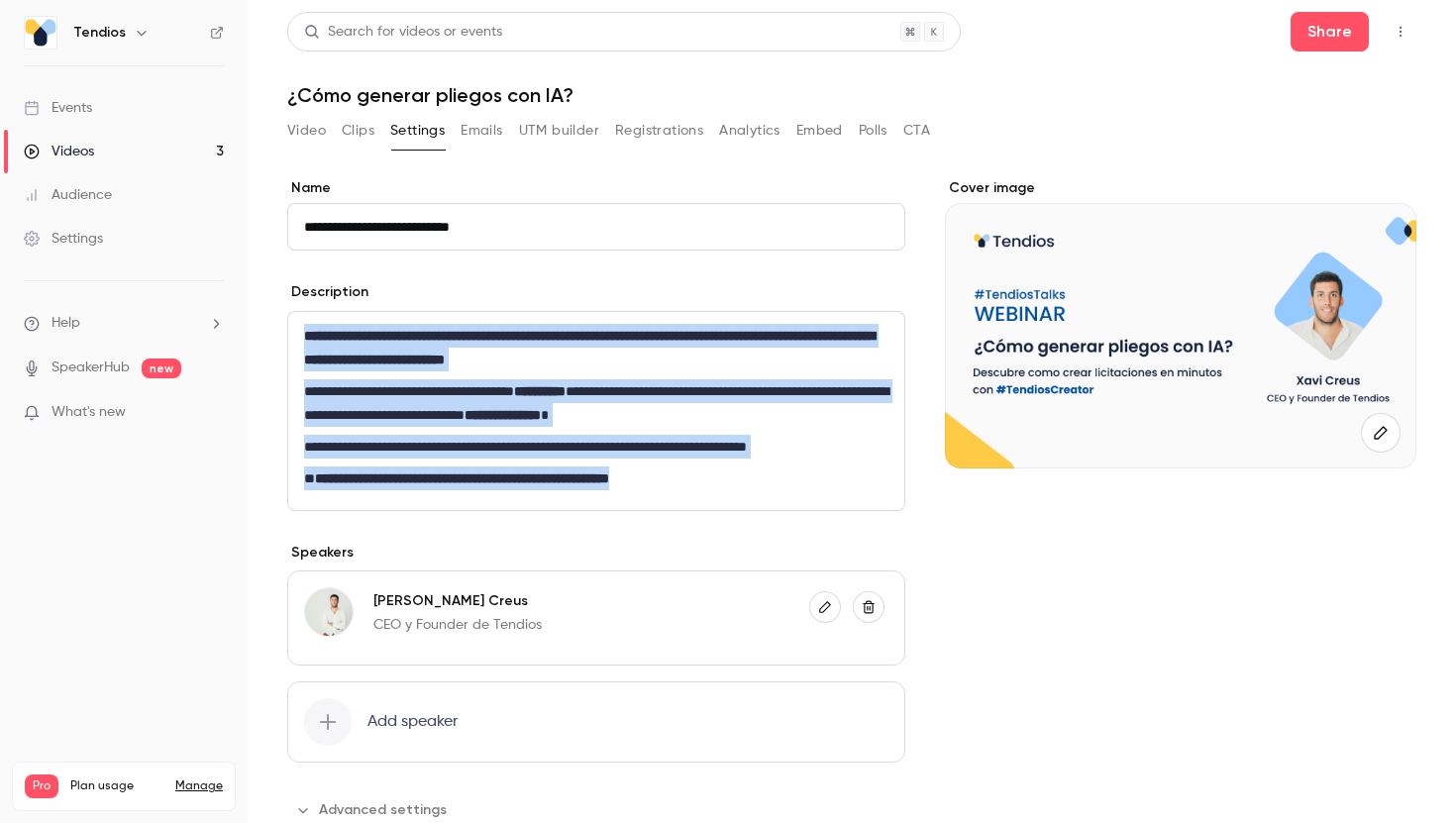 drag, startPoint x: 722, startPoint y: 489, endPoint x: 238, endPoint y: 299, distance: 519.9577 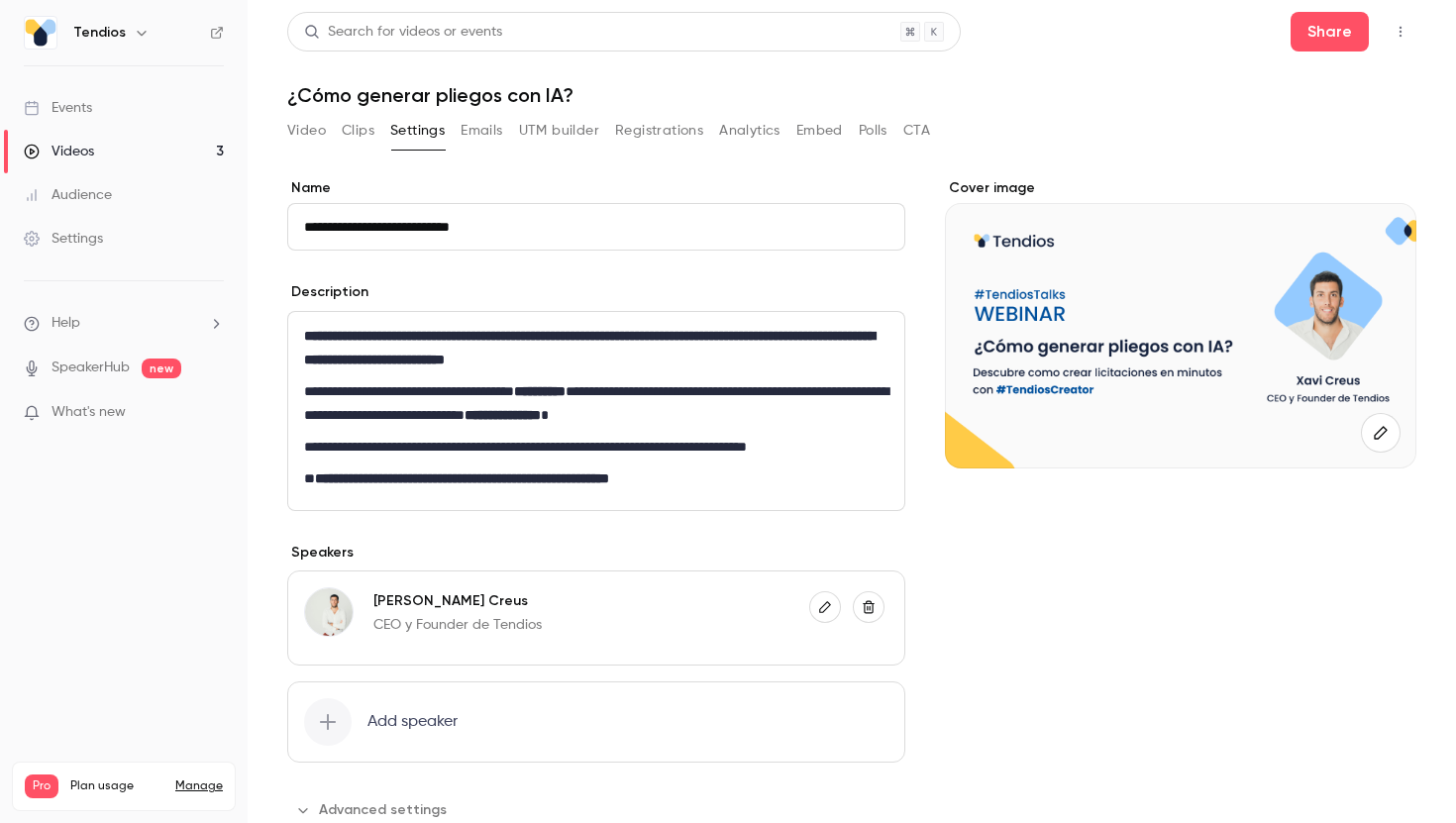 click on "**********" at bounding box center (596, 411) 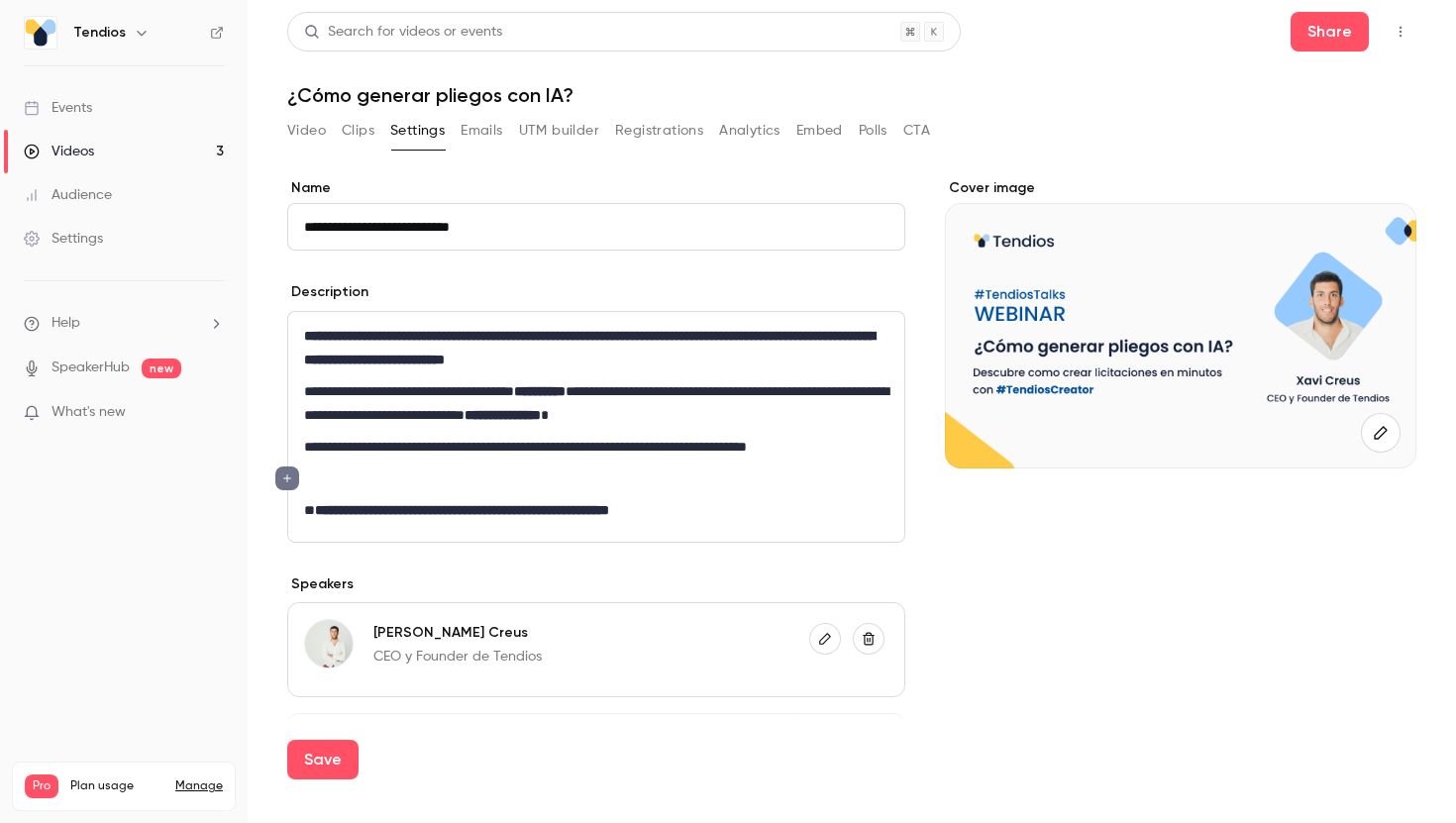 type 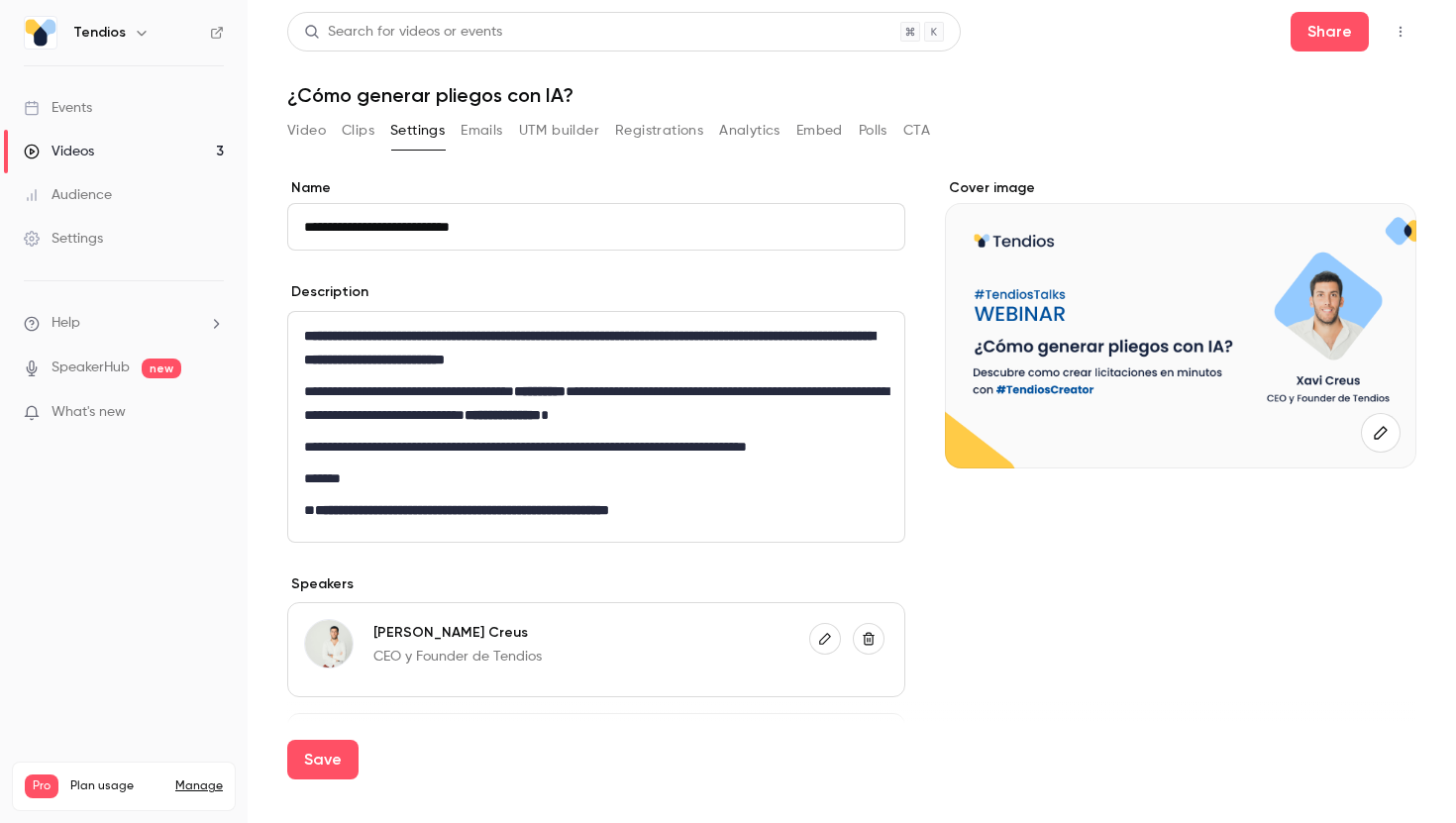 click on "******" at bounding box center (596, 478) 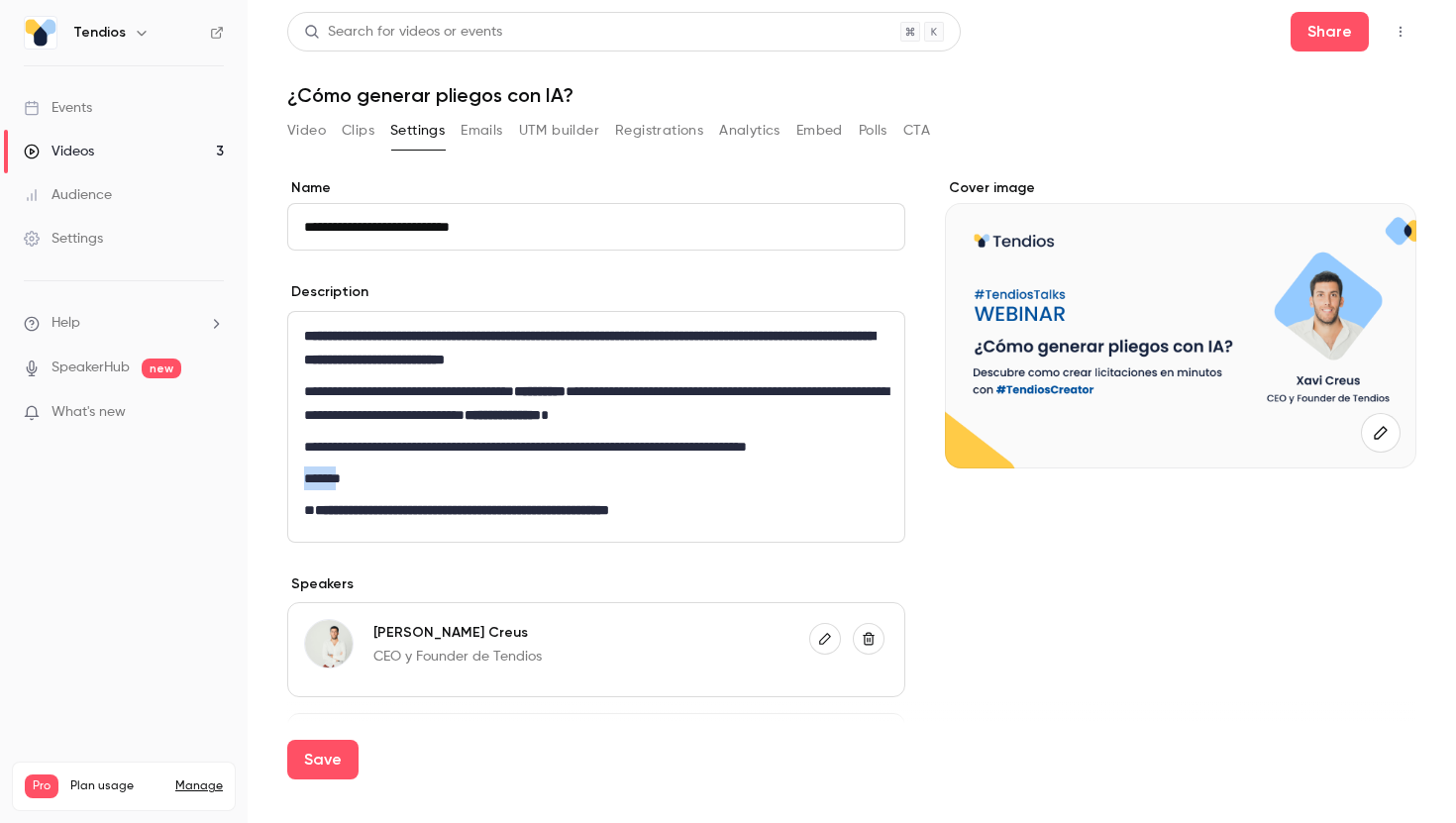 click on "******" at bounding box center [596, 478] 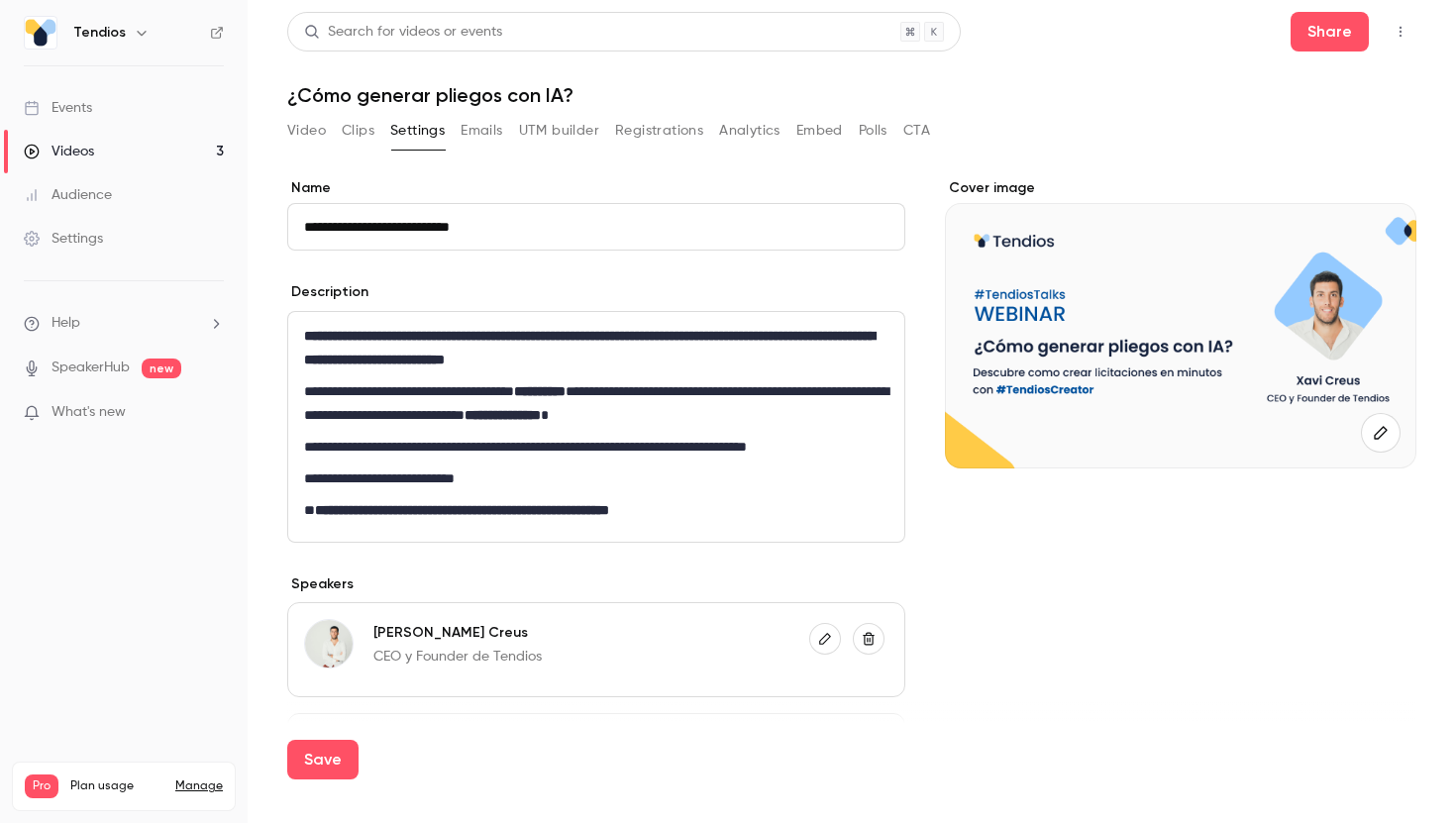scroll, scrollTop: 0, scrollLeft: 0, axis: both 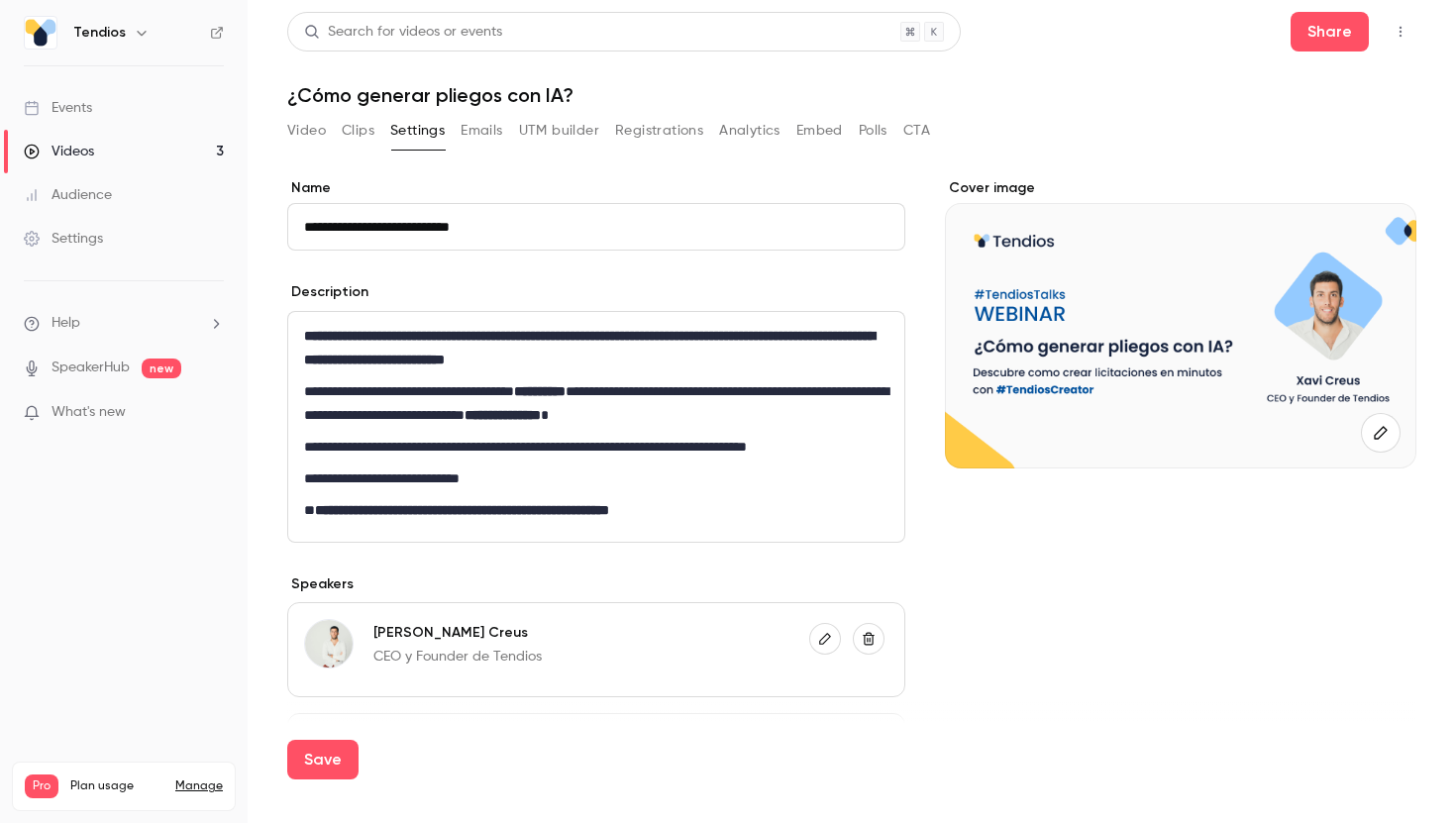 click on "**********" at bounding box center [596, 478] 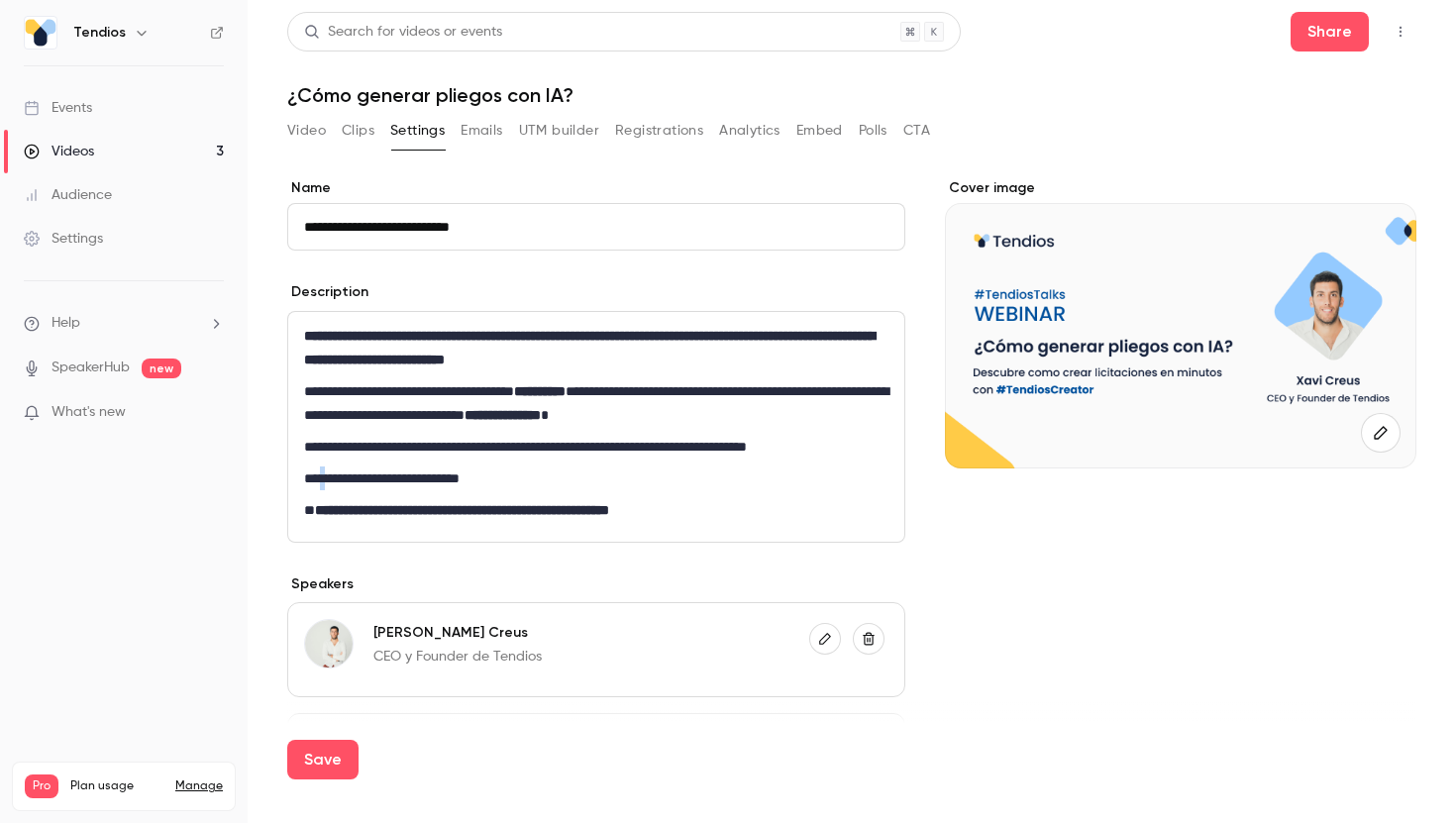 click on "**********" at bounding box center (596, 478) 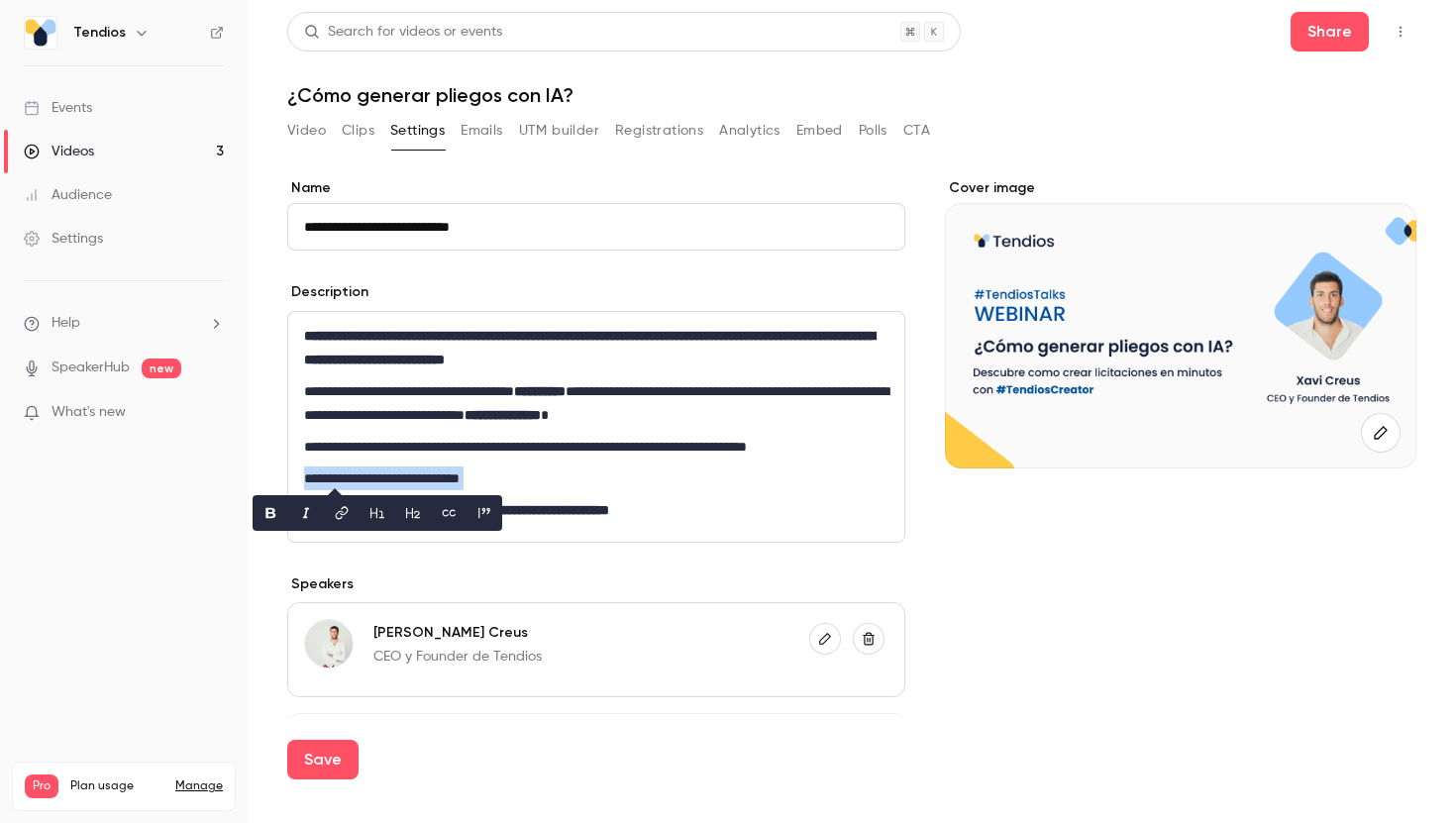 click on "**********" at bounding box center [596, 478] 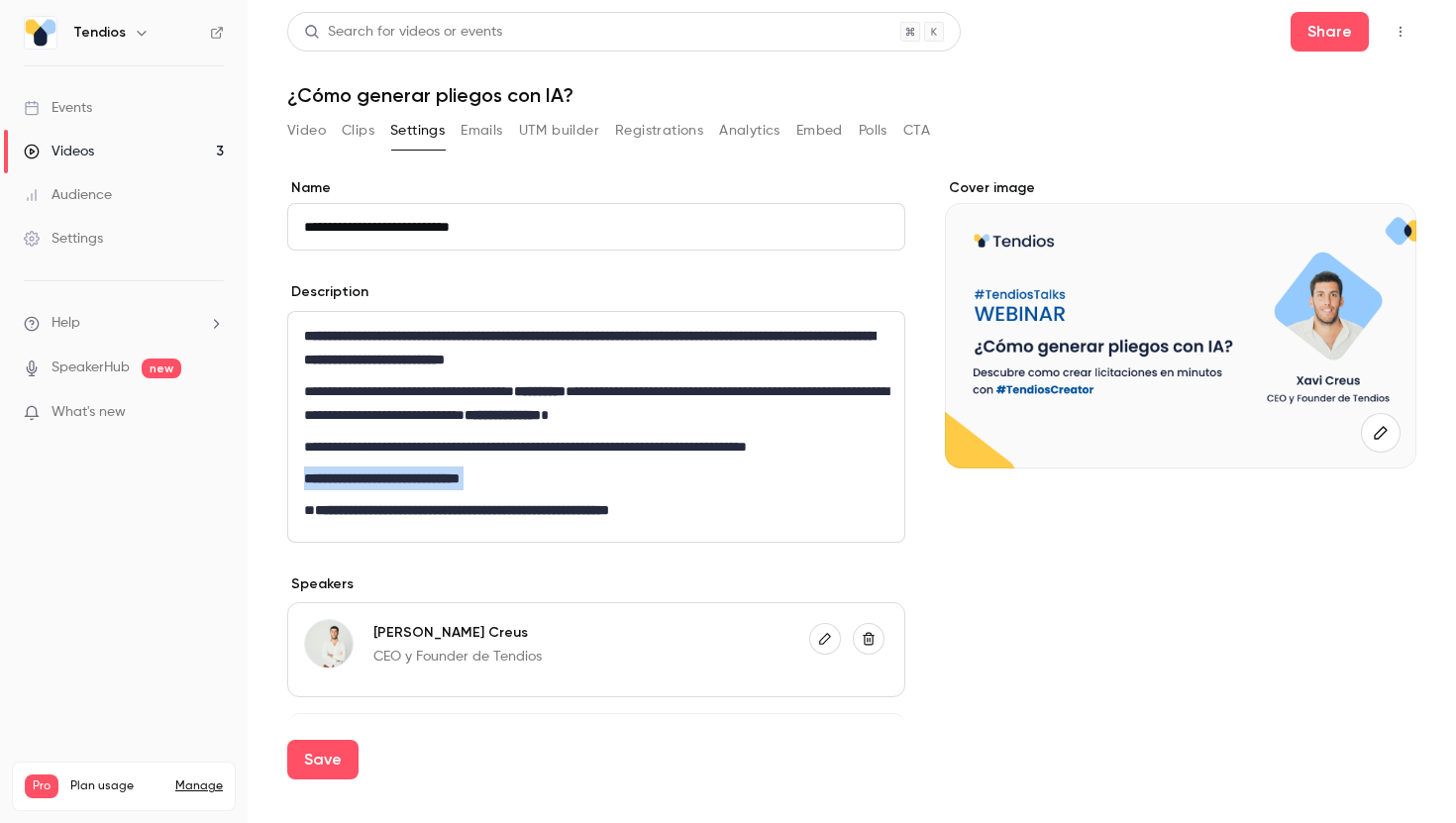 click on "**********" at bounding box center [596, 478] 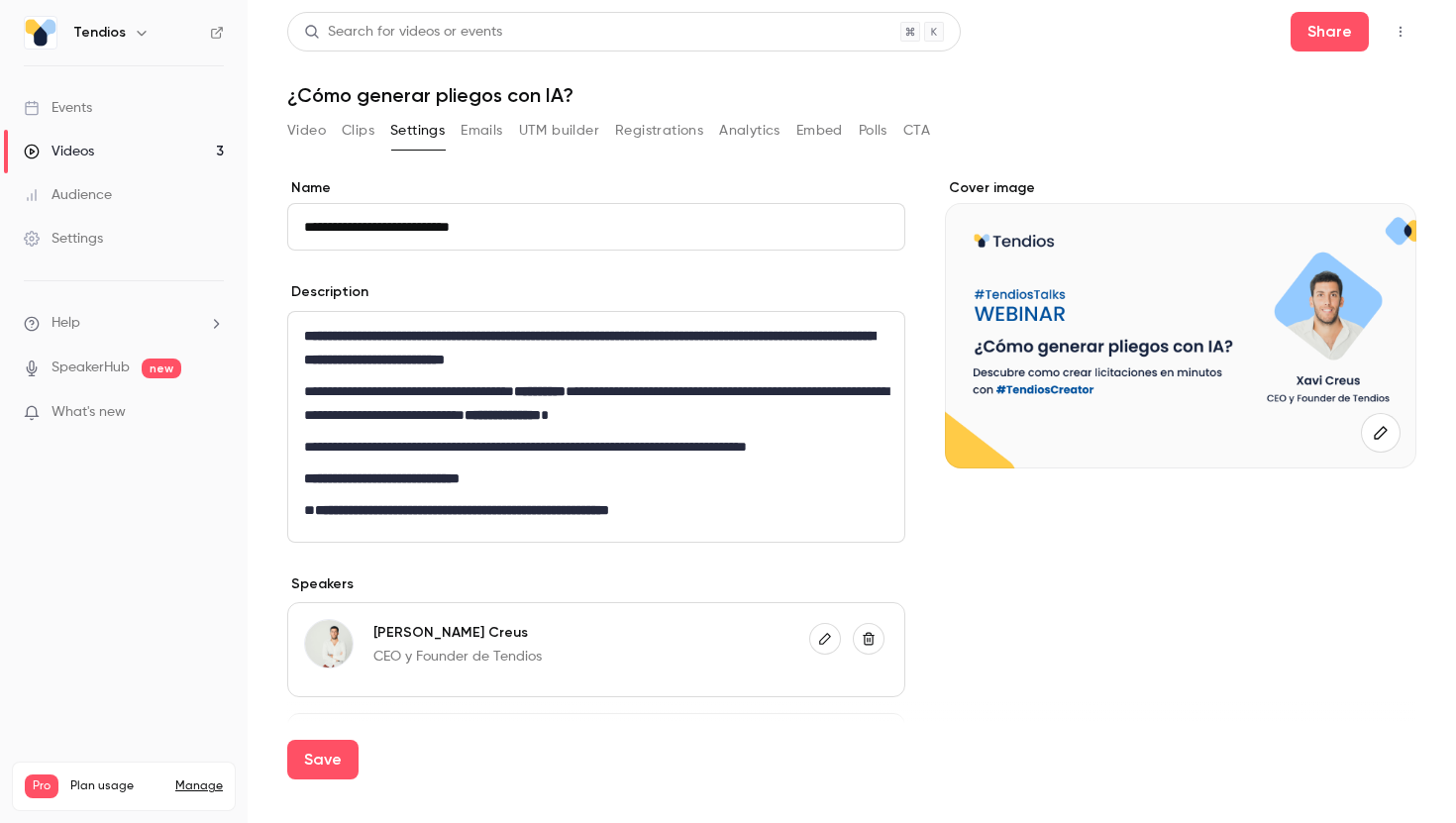 click on "**********" at bounding box center [596, 478] 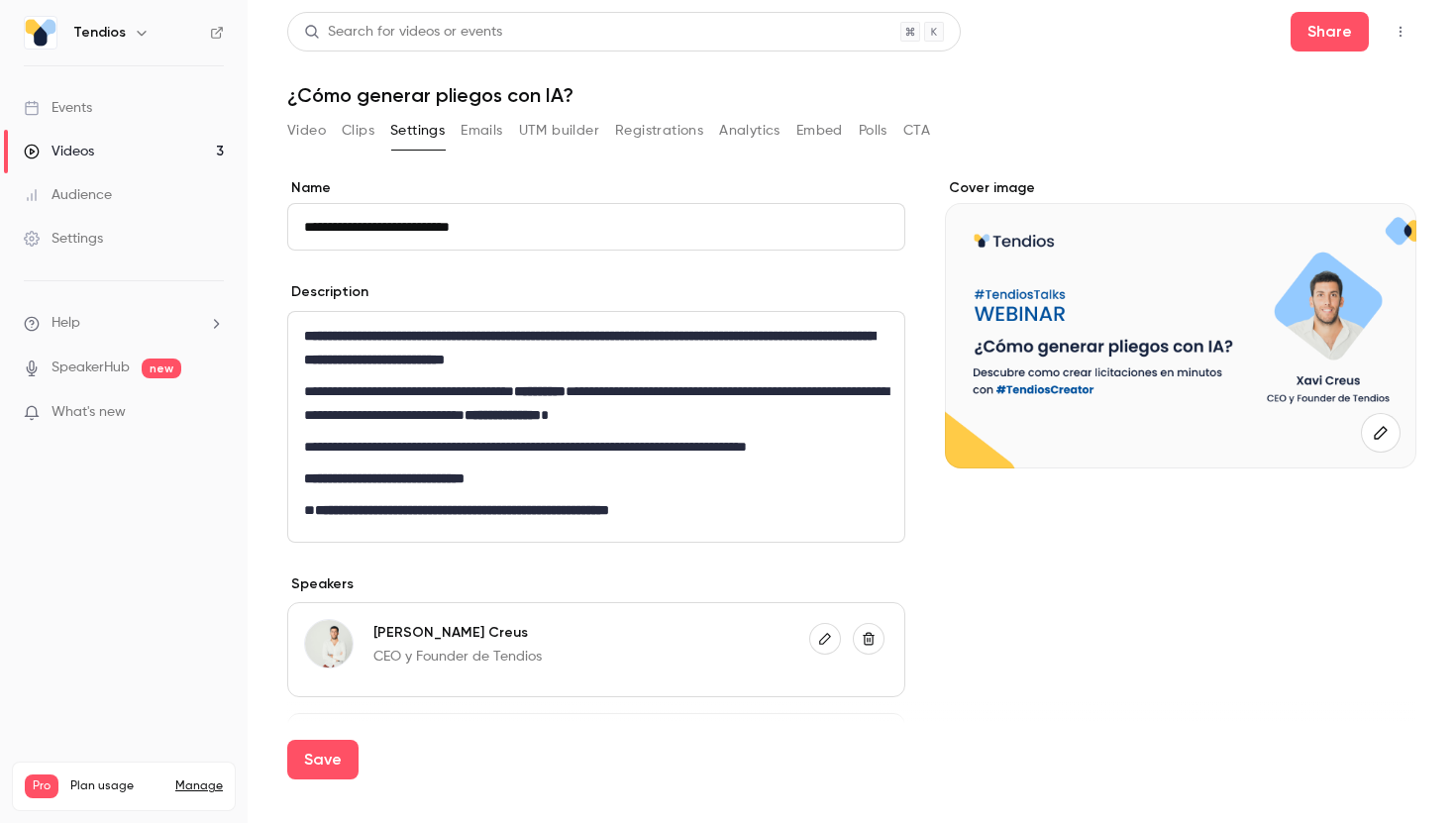 click on "**********" at bounding box center [596, 427] 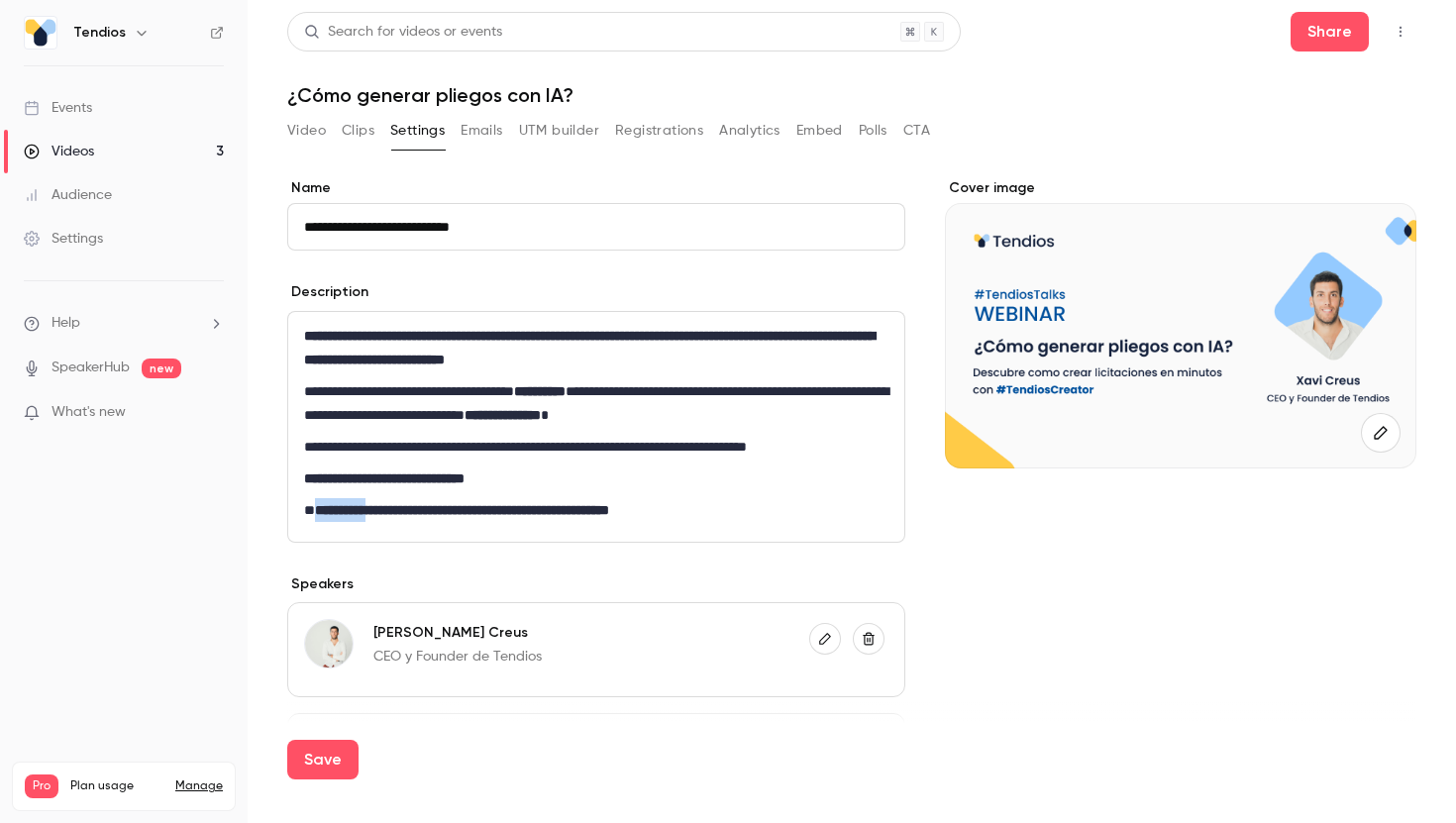 click on "**********" at bounding box center [462, 510] 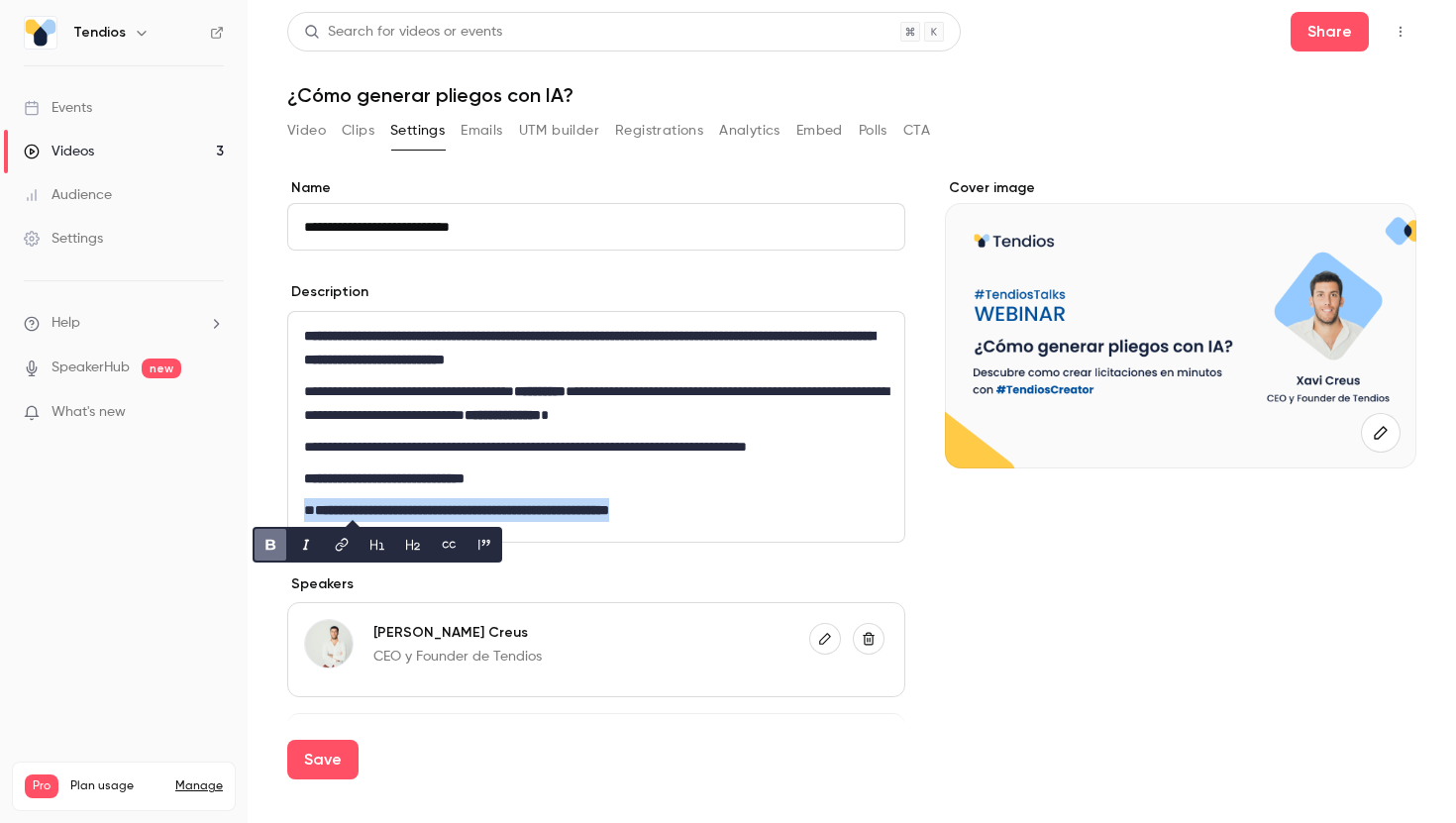 click on "**********" at bounding box center (462, 510) 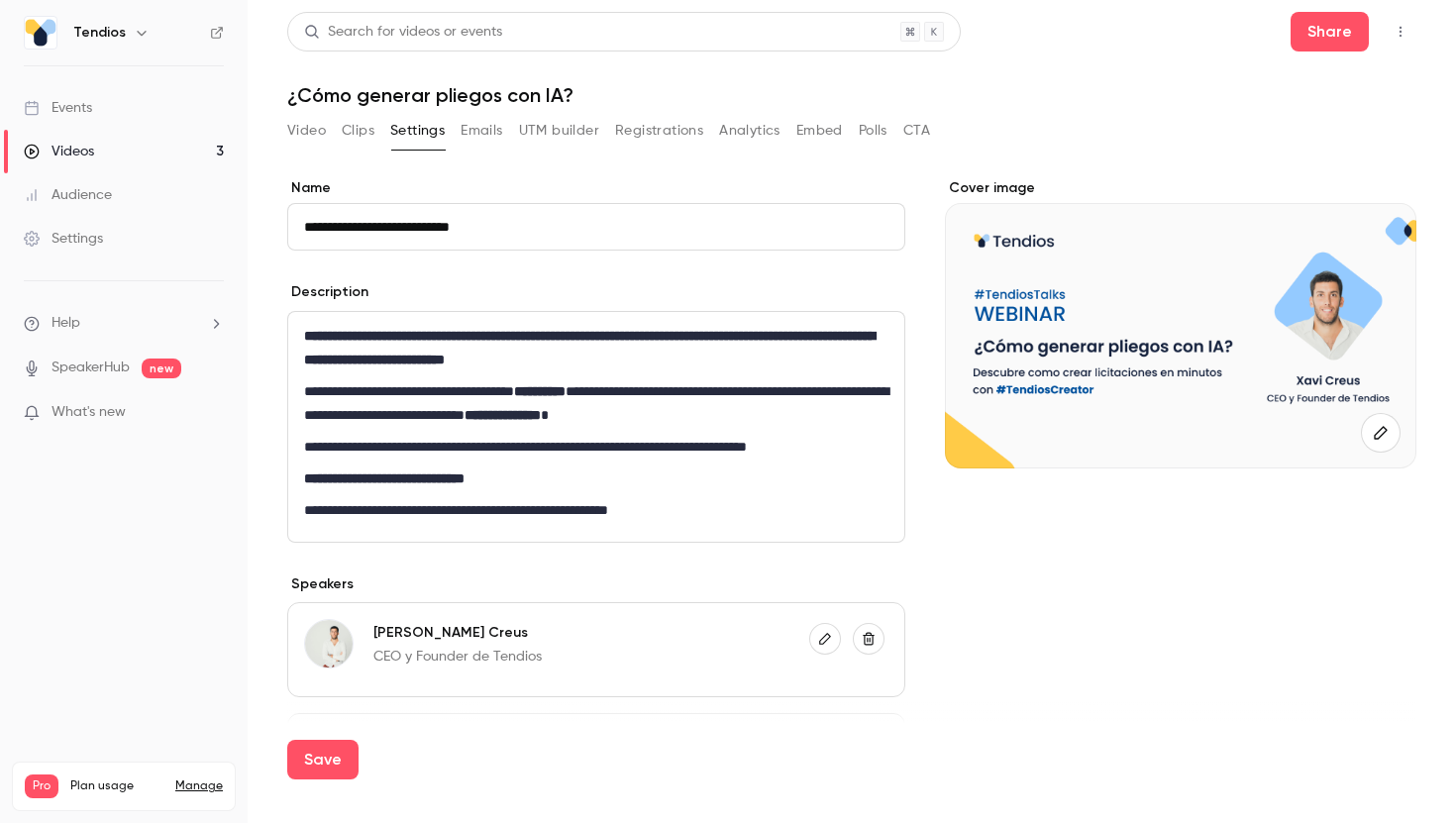 click on "**********" at bounding box center [596, 478] 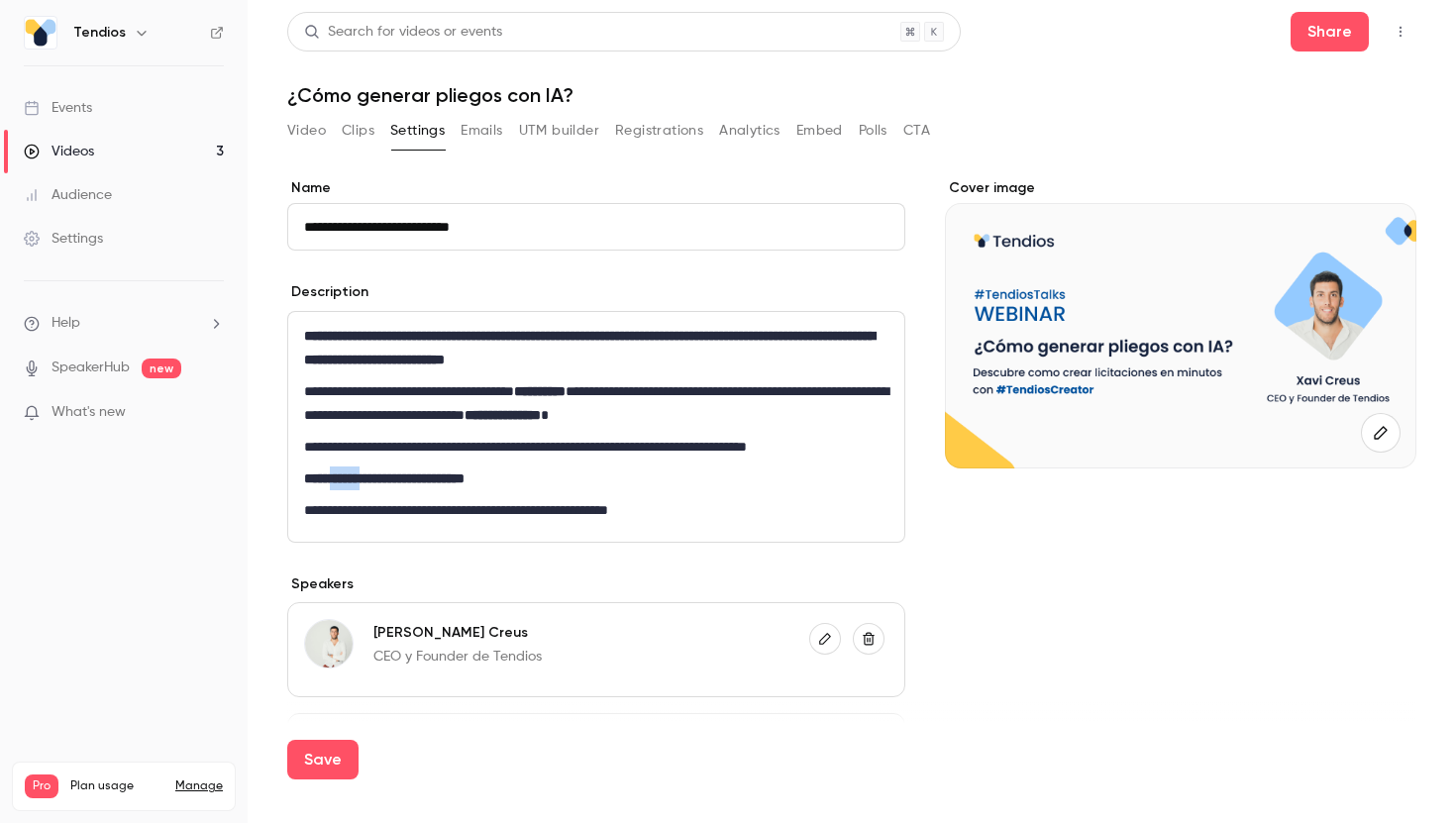 click on "**********" at bounding box center (596, 478) 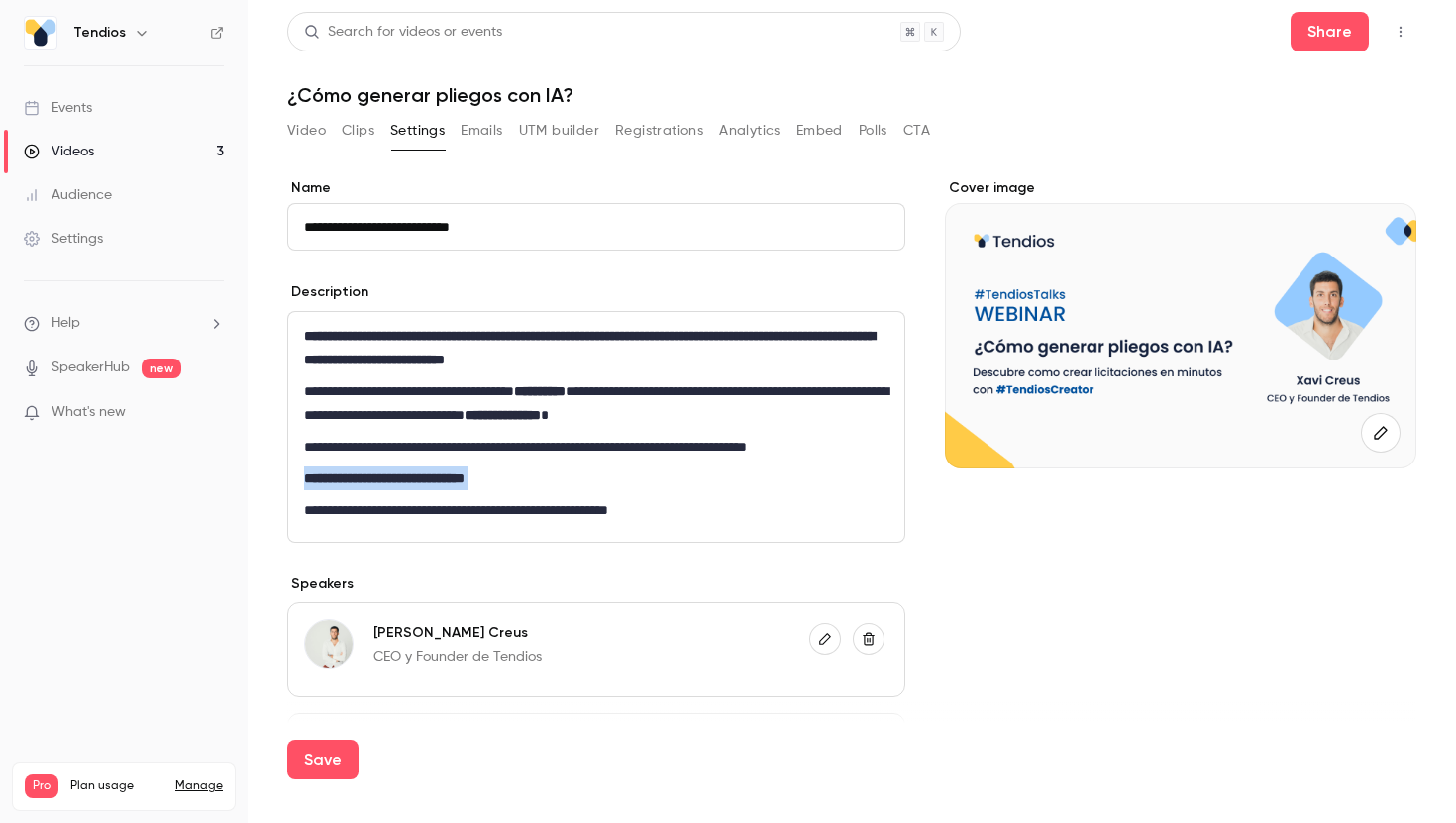 click on "**********" at bounding box center [596, 478] 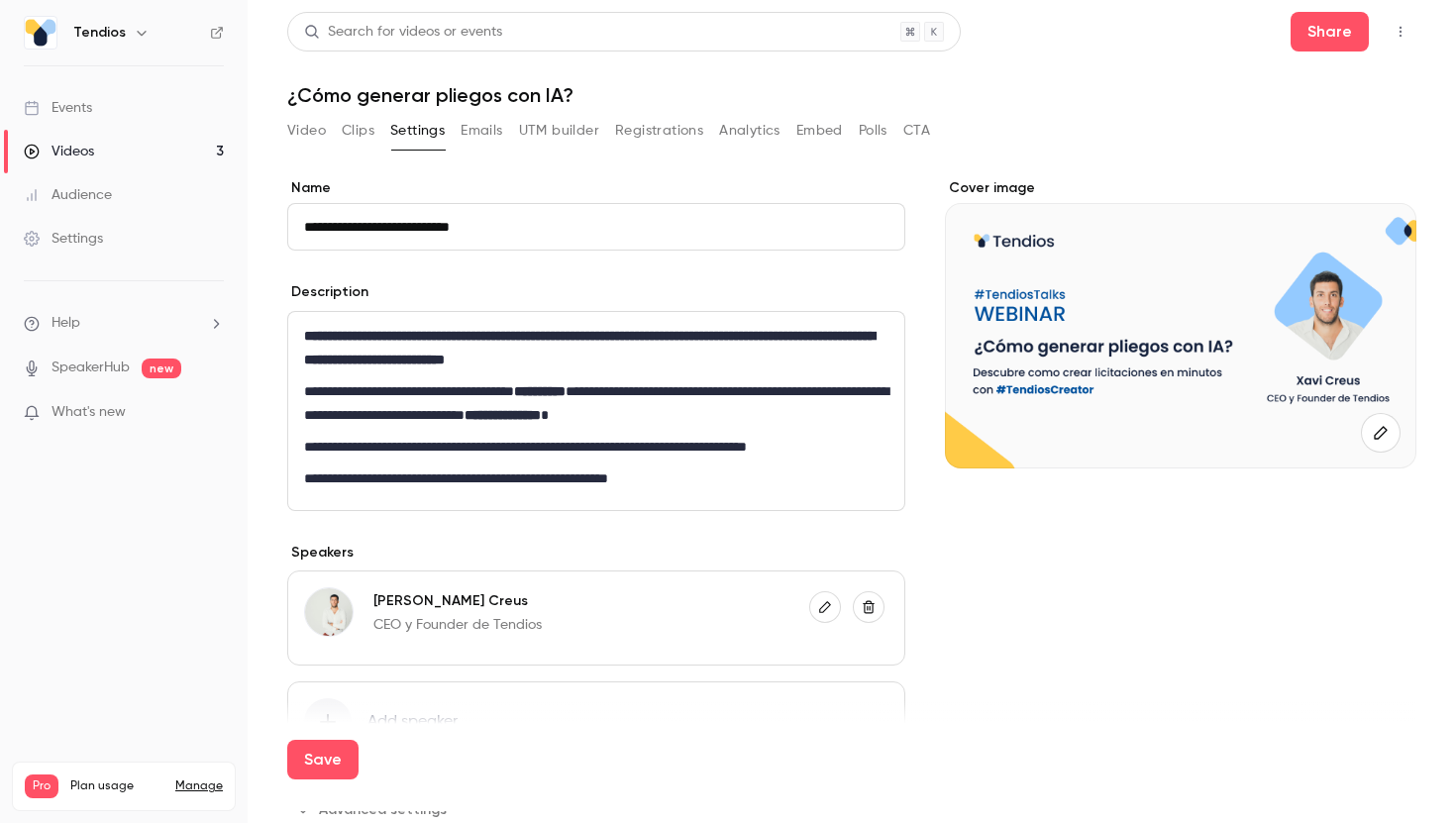 click on "**********" at bounding box center [596, 411] 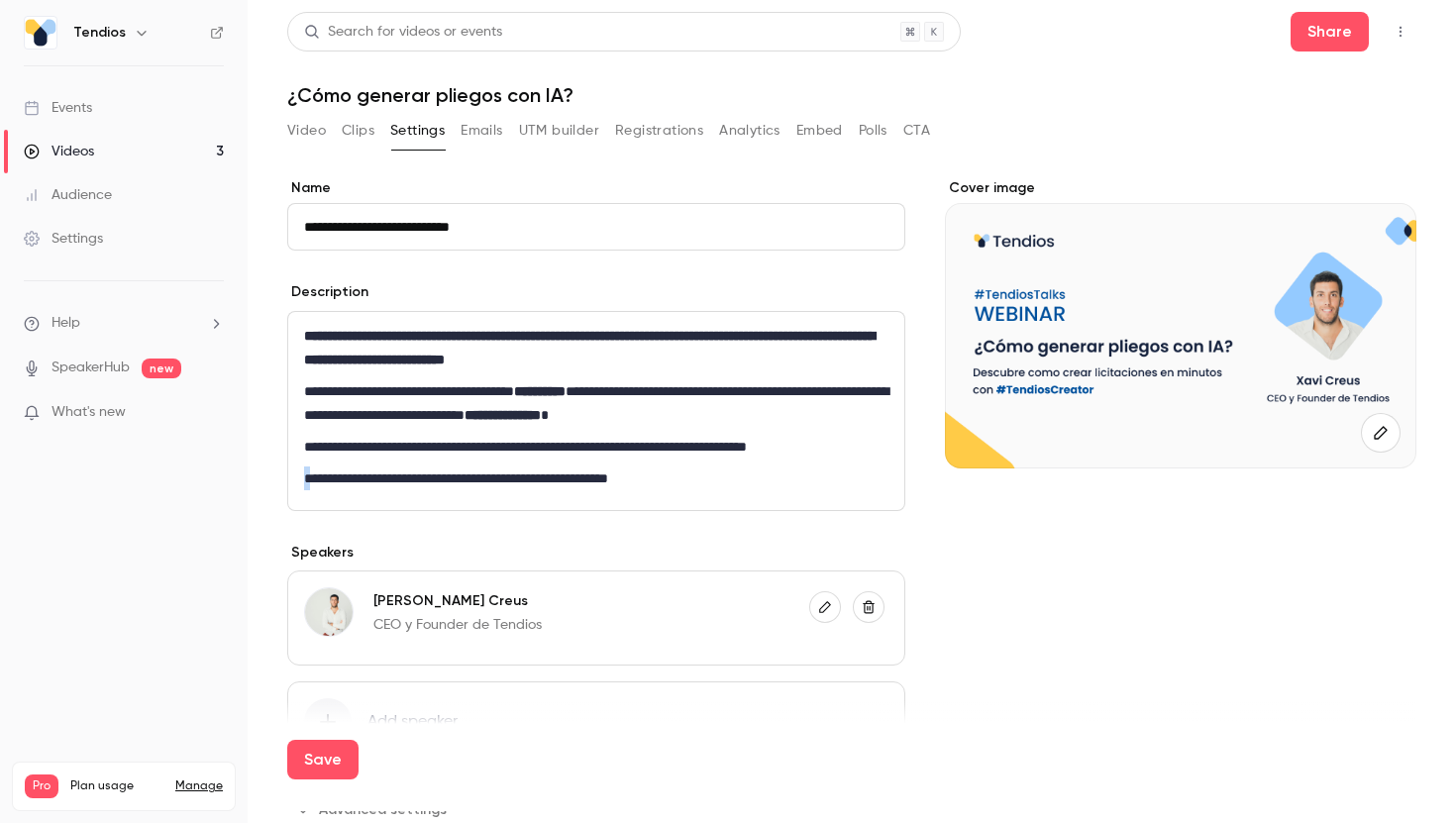 click on "**********" at bounding box center (596, 411) 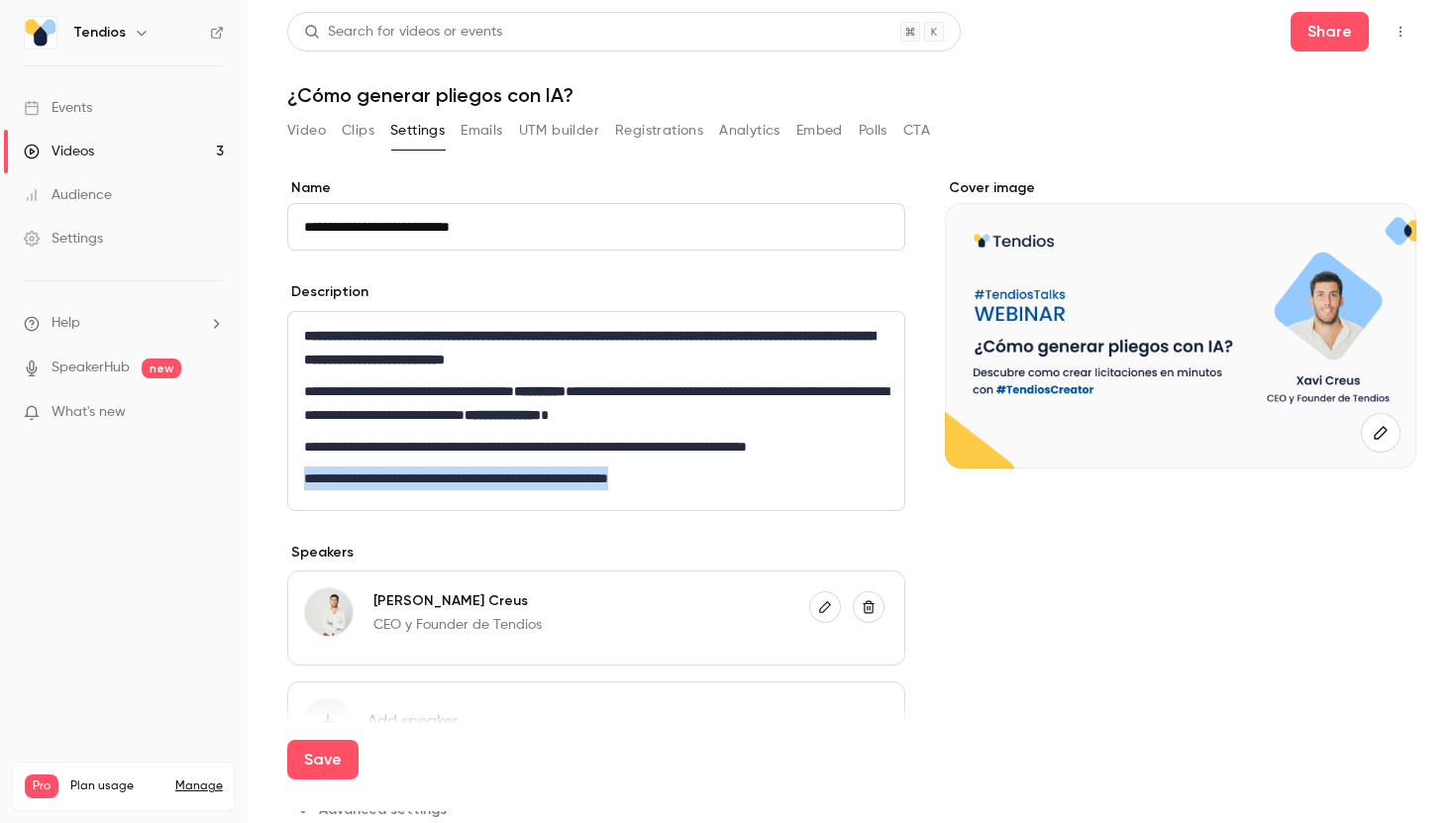 click on "**********" at bounding box center [596, 411] 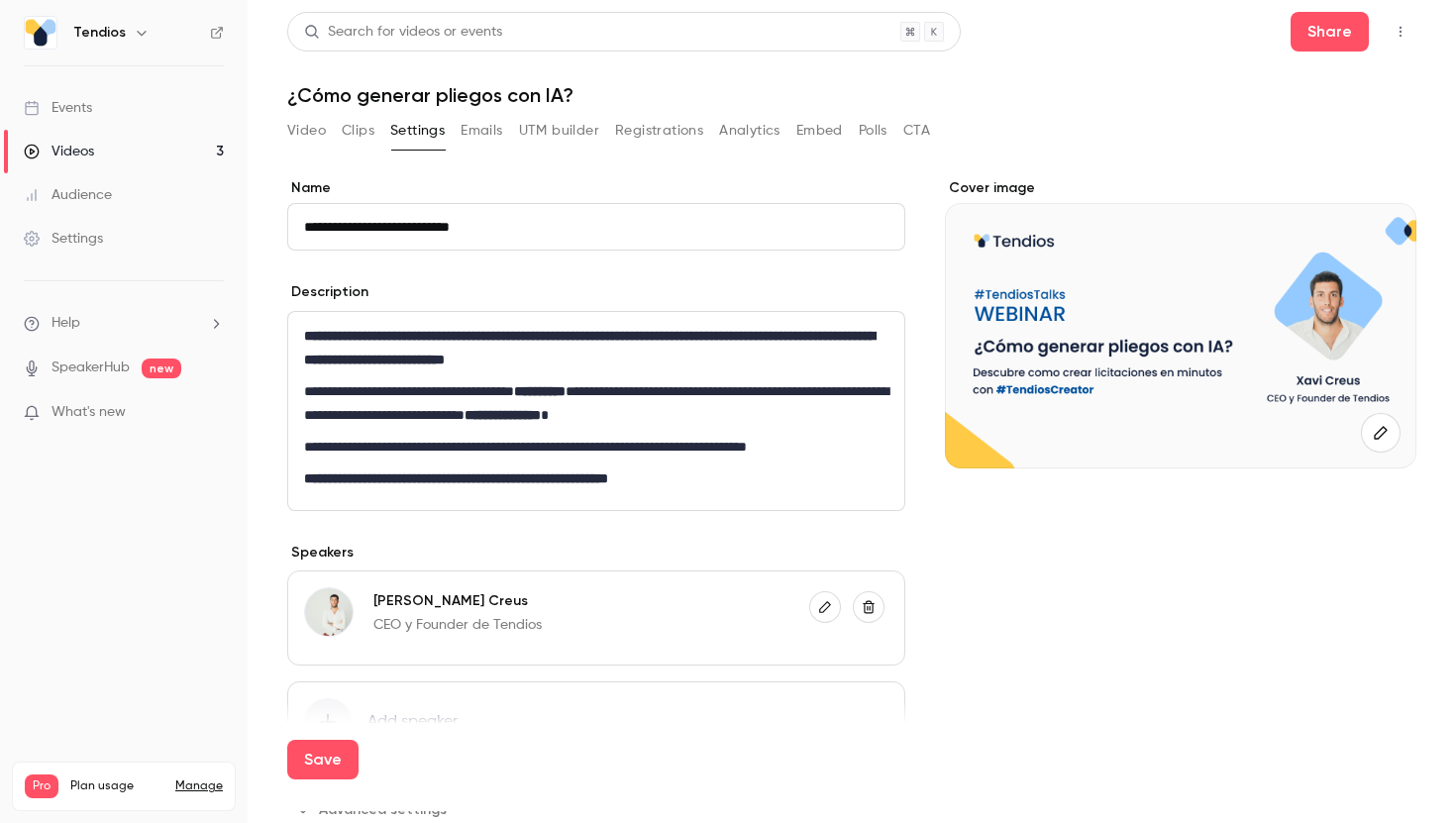 click on "**********" at bounding box center (596, 478) 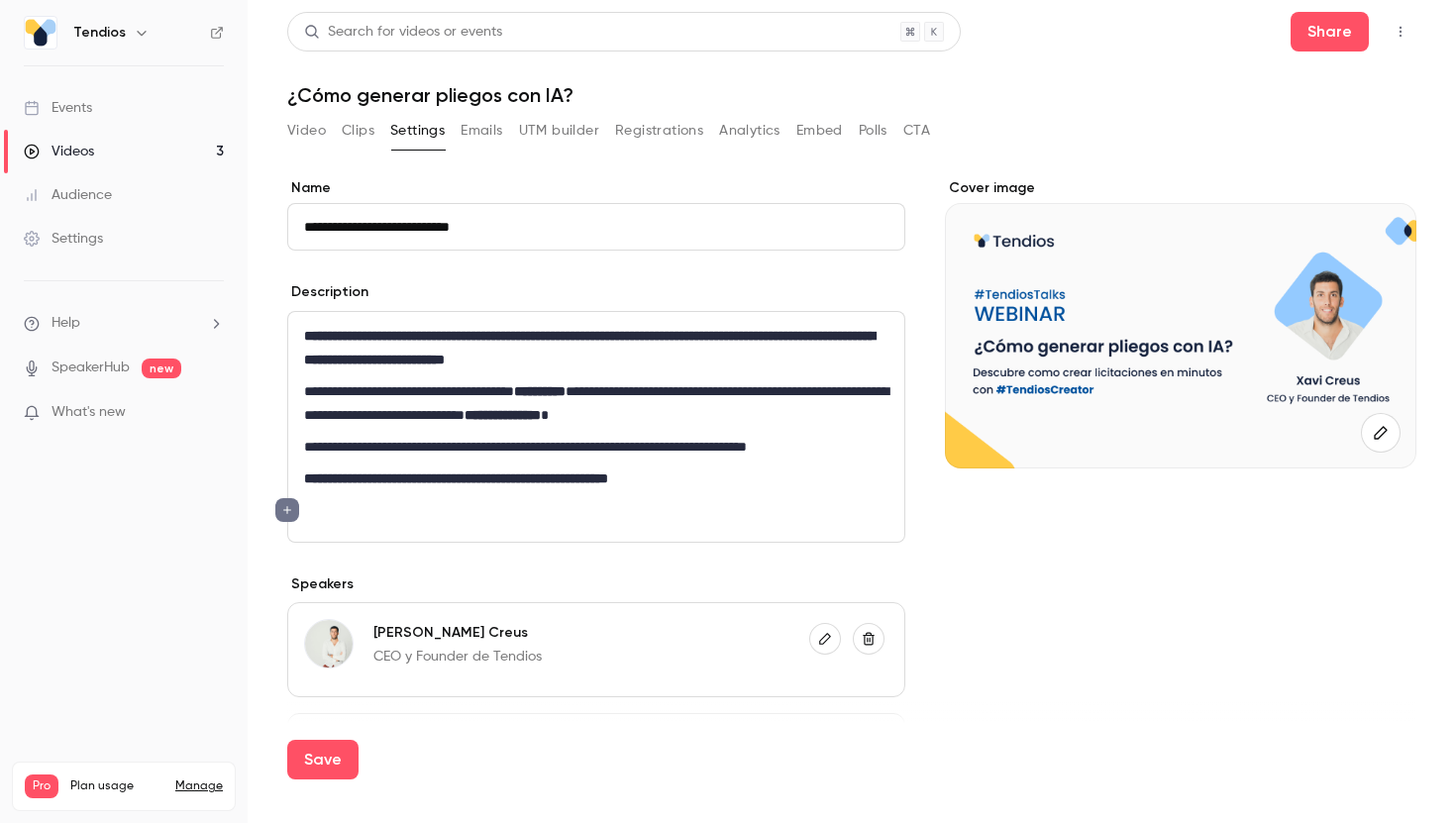 scroll, scrollTop: 0, scrollLeft: 0, axis: both 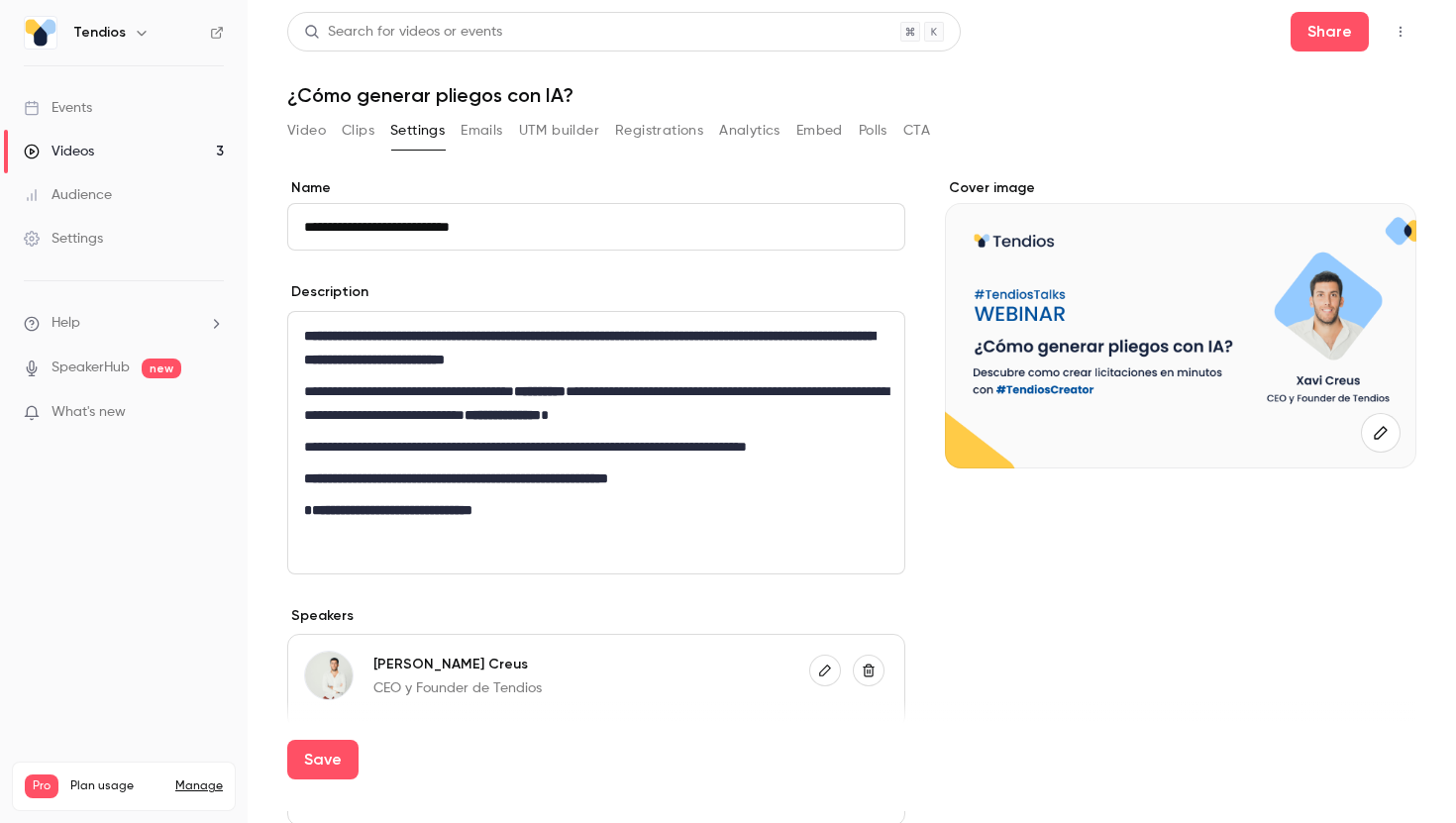 click at bounding box center [596, 542] 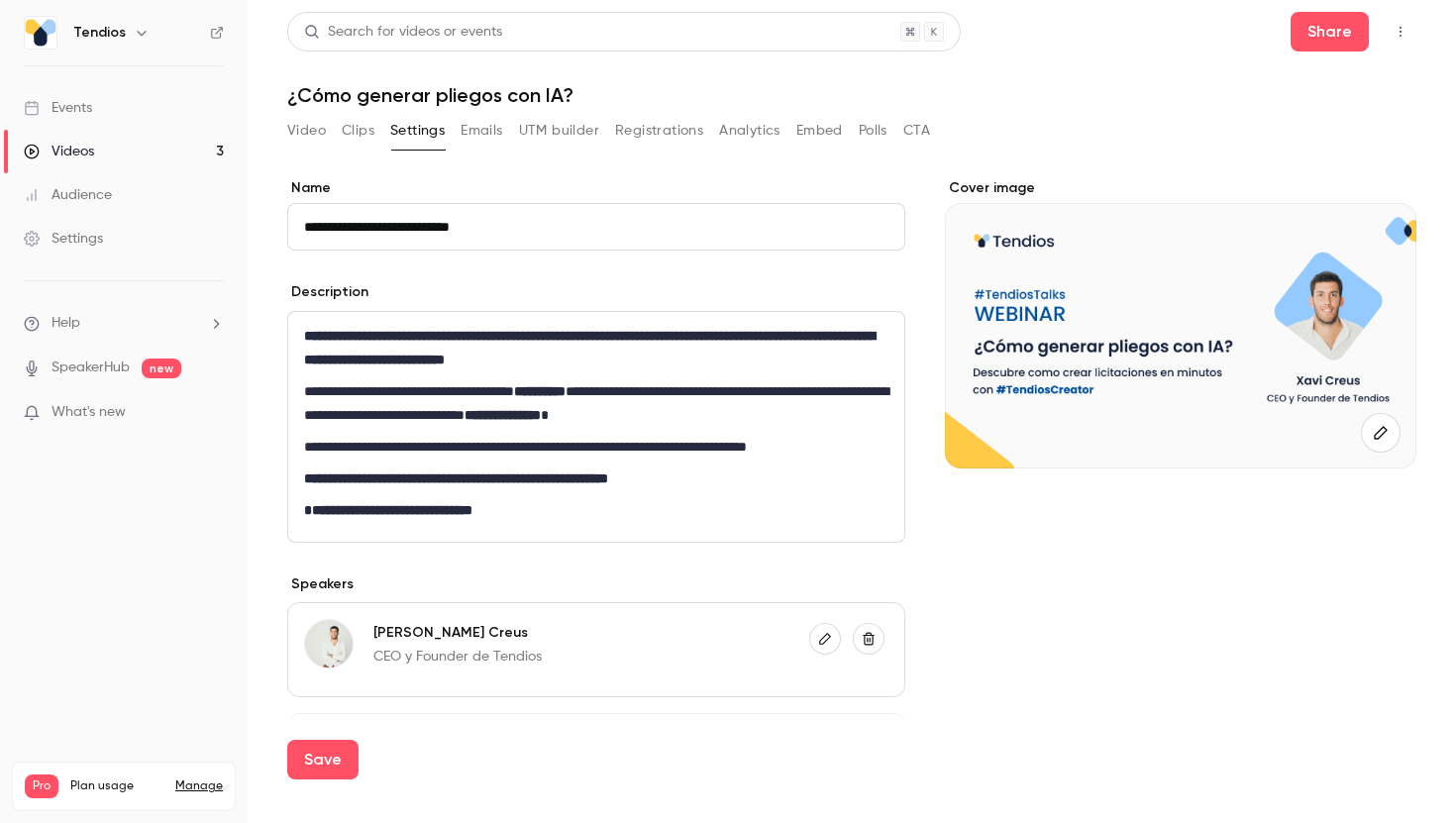 click on "**********" at bounding box center (388, 510) 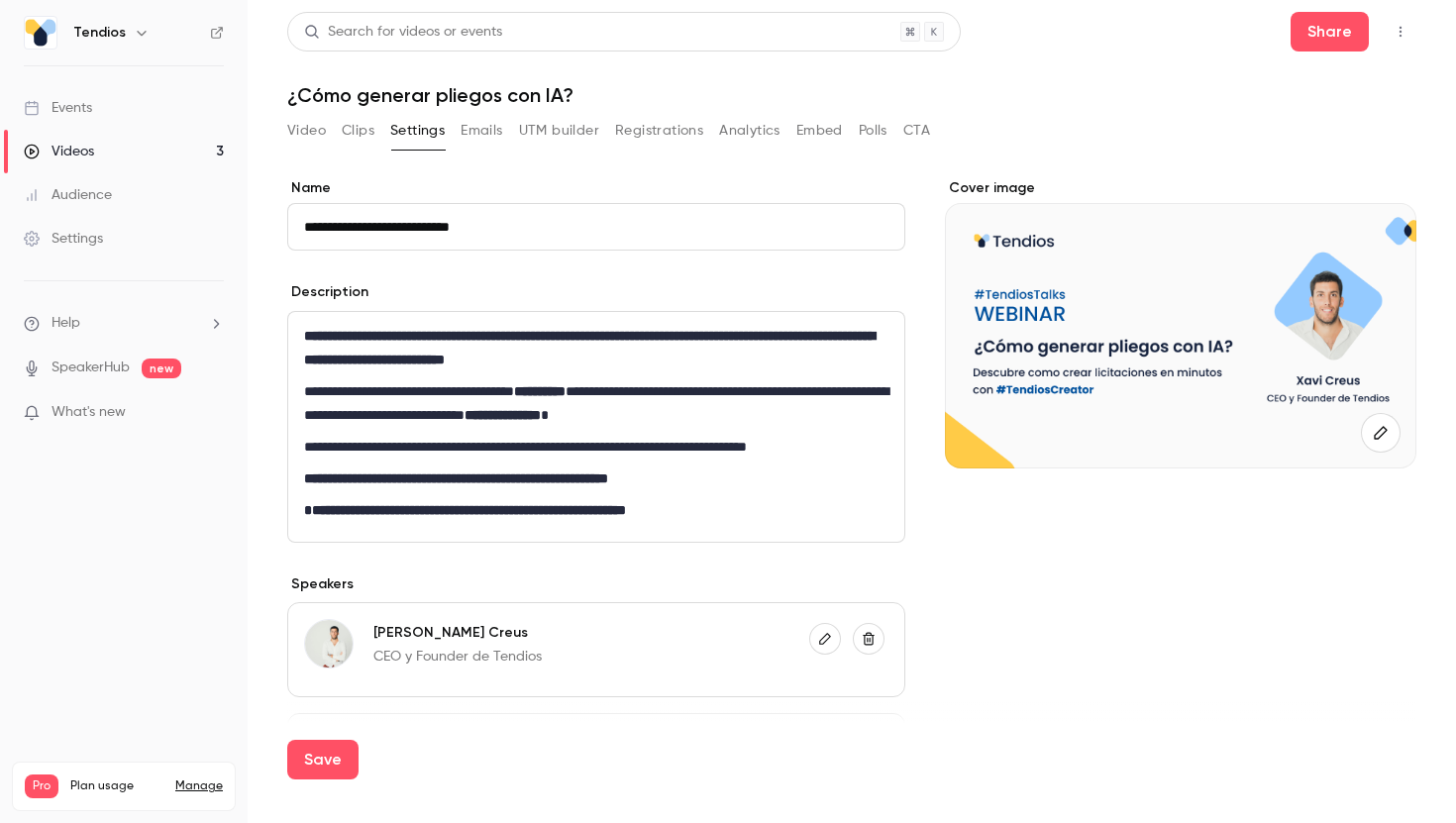 click on "**********" at bounding box center (596, 510) 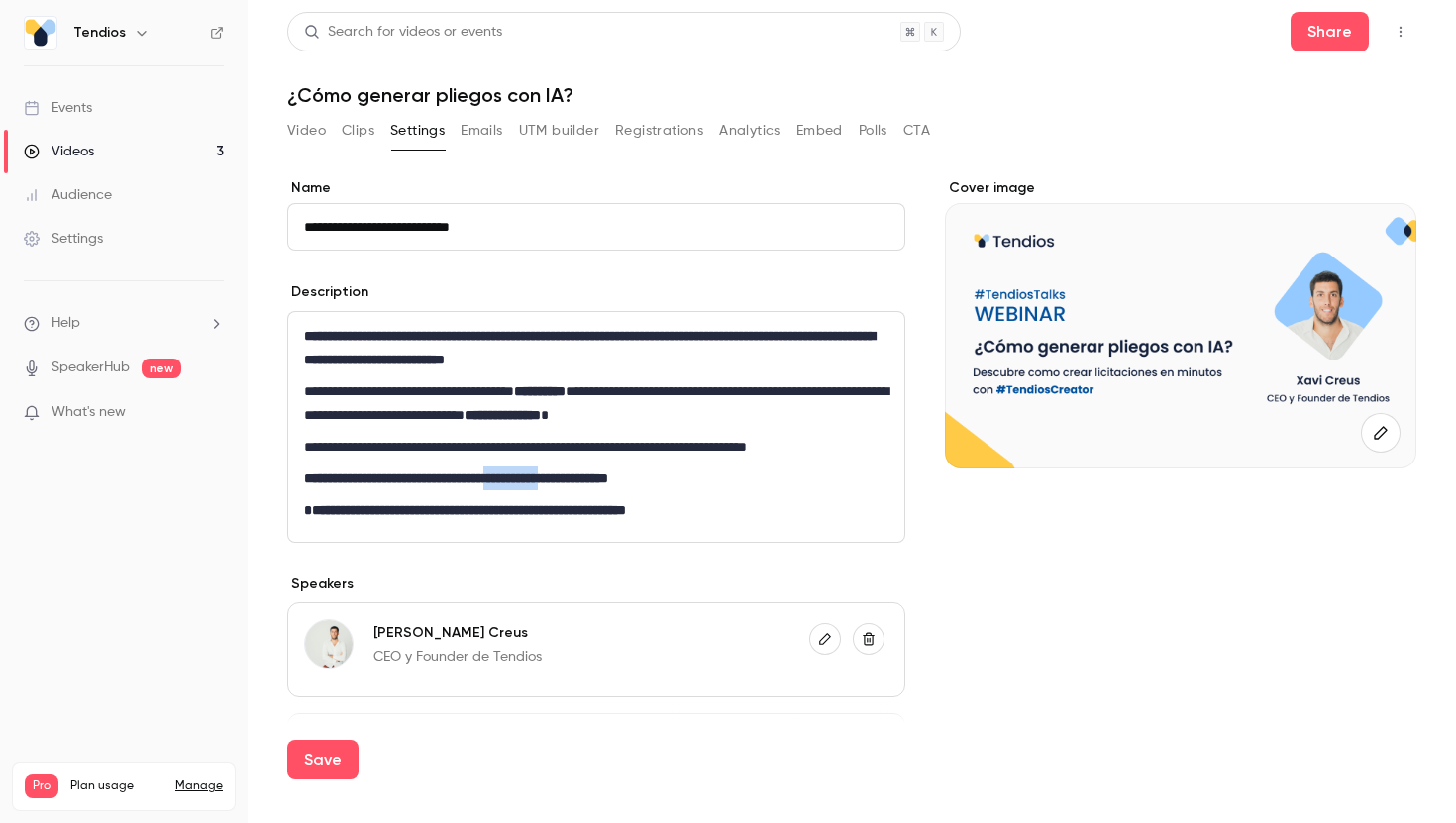 click on "**********" at bounding box center [456, 478] 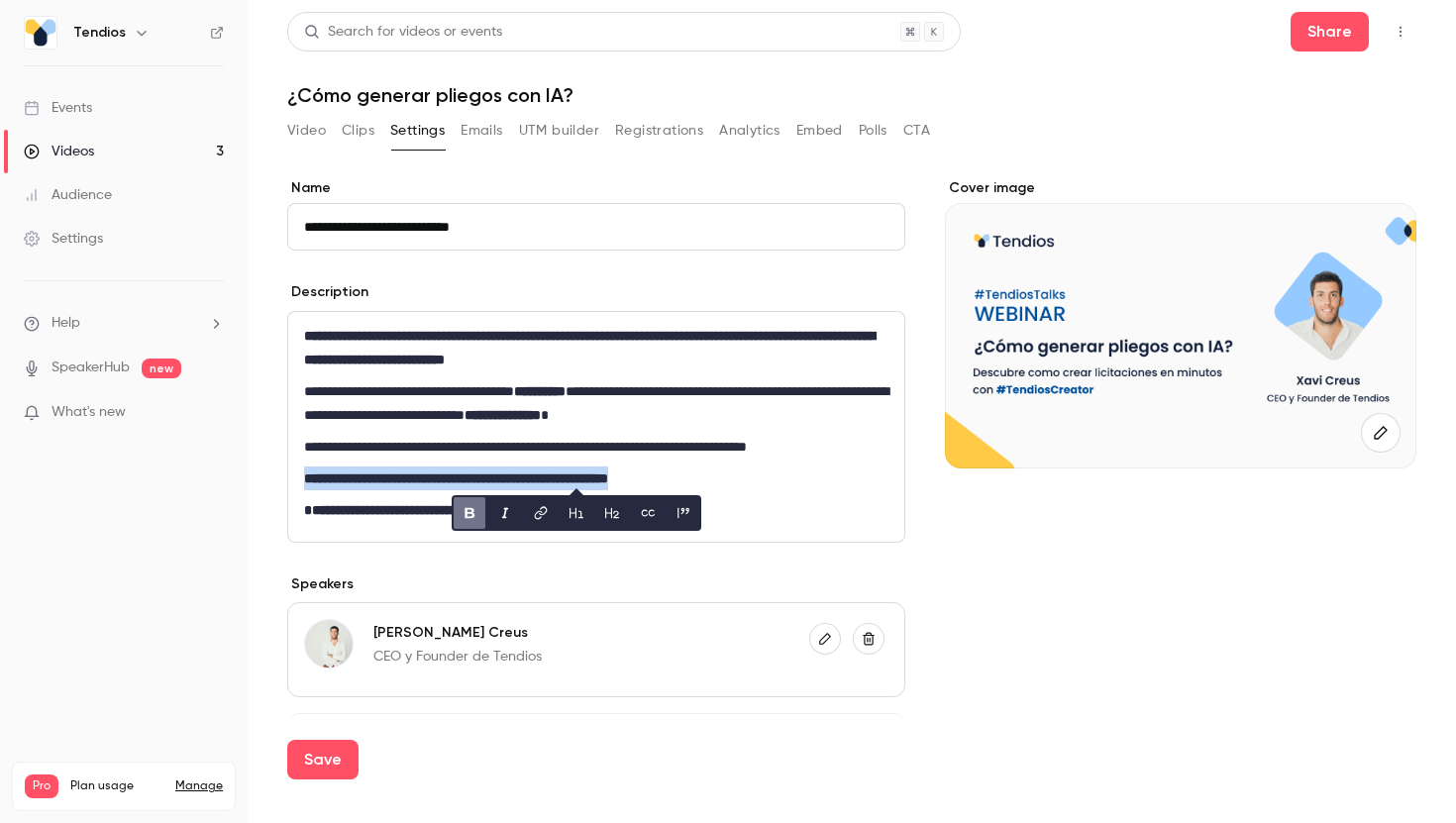 click on "**********" at bounding box center (456, 478) 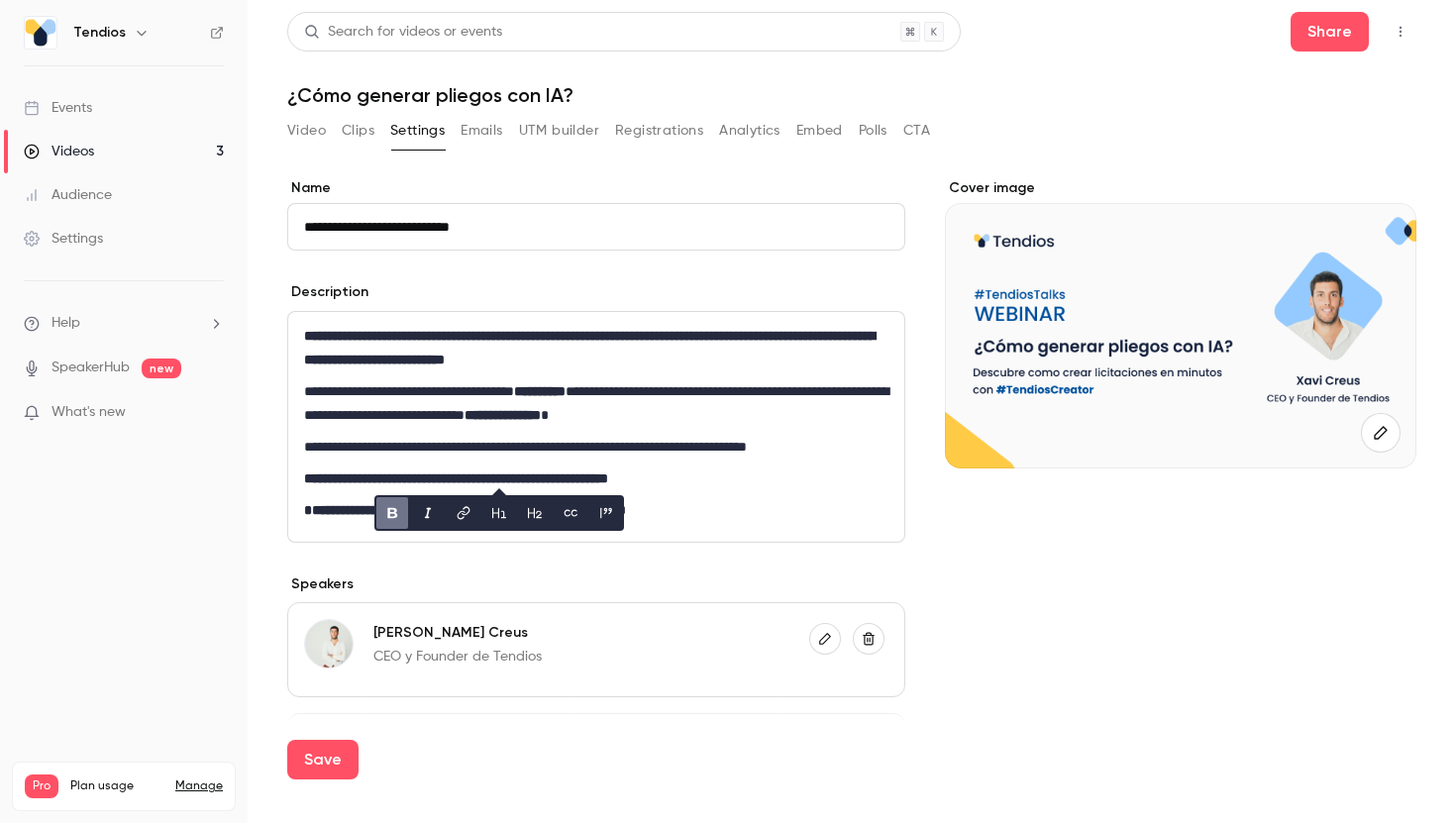 click on "**********" at bounding box center [465, 510] 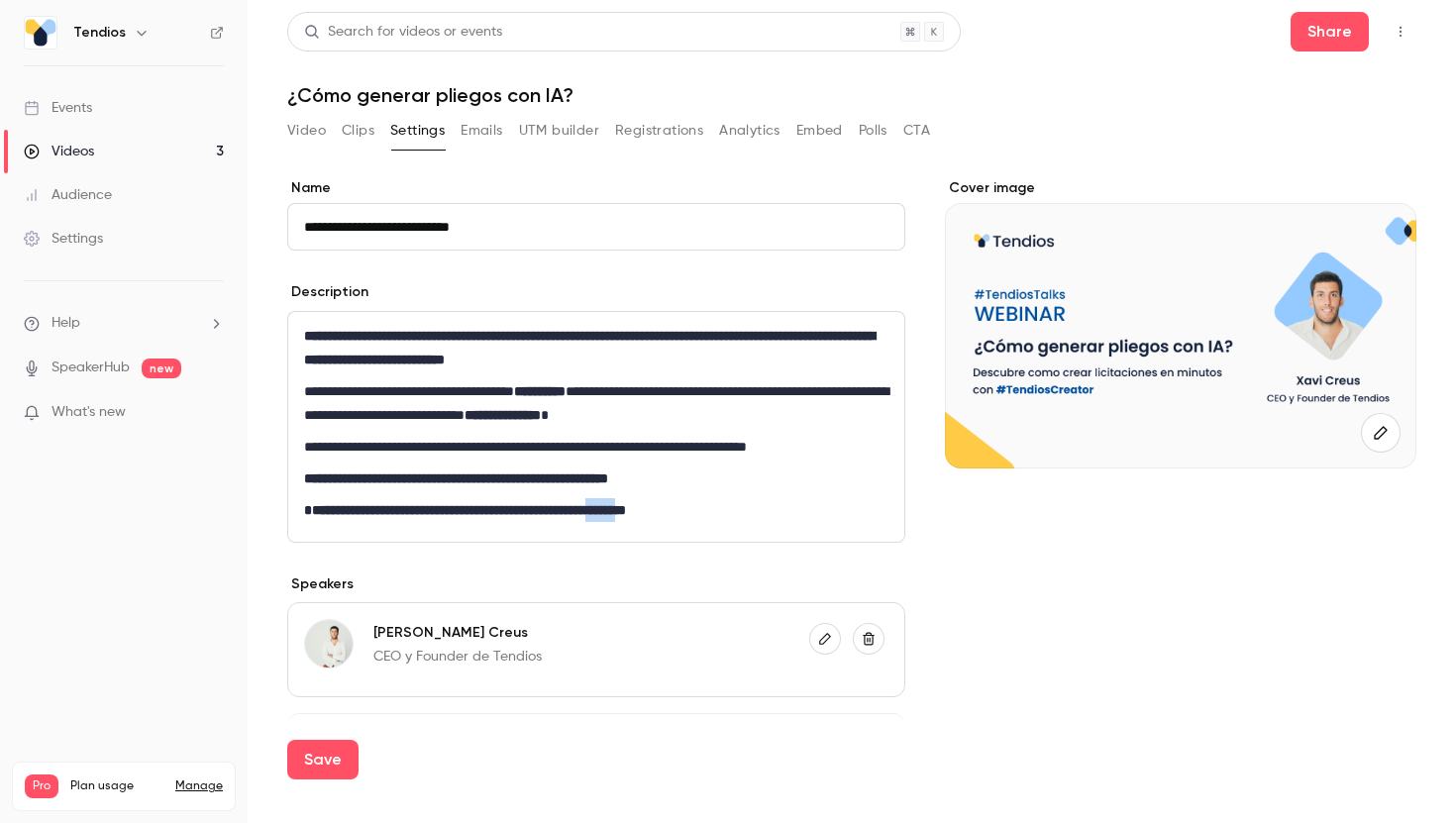 click on "**********" at bounding box center [465, 510] 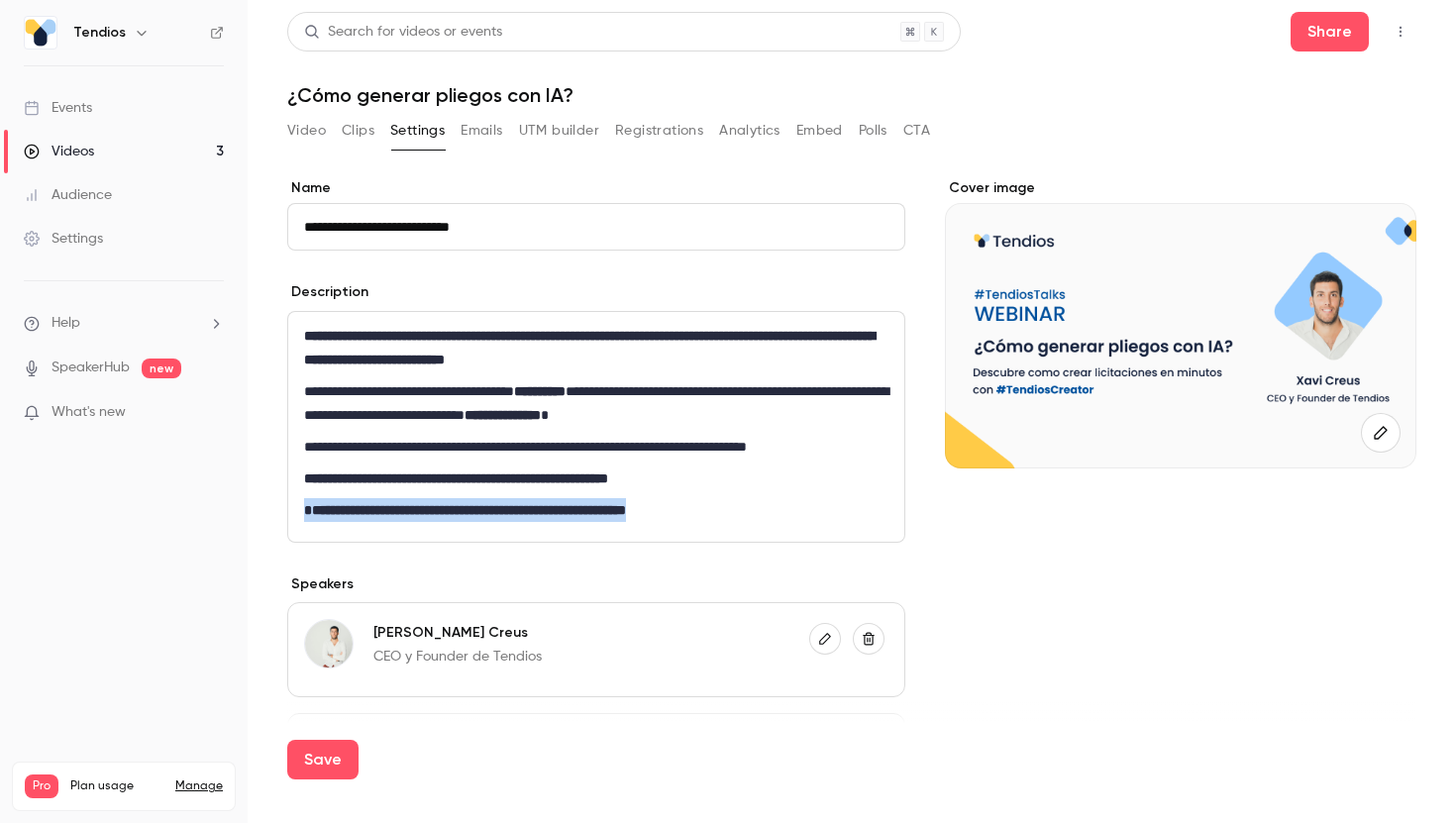 click on "**********" at bounding box center [465, 510] 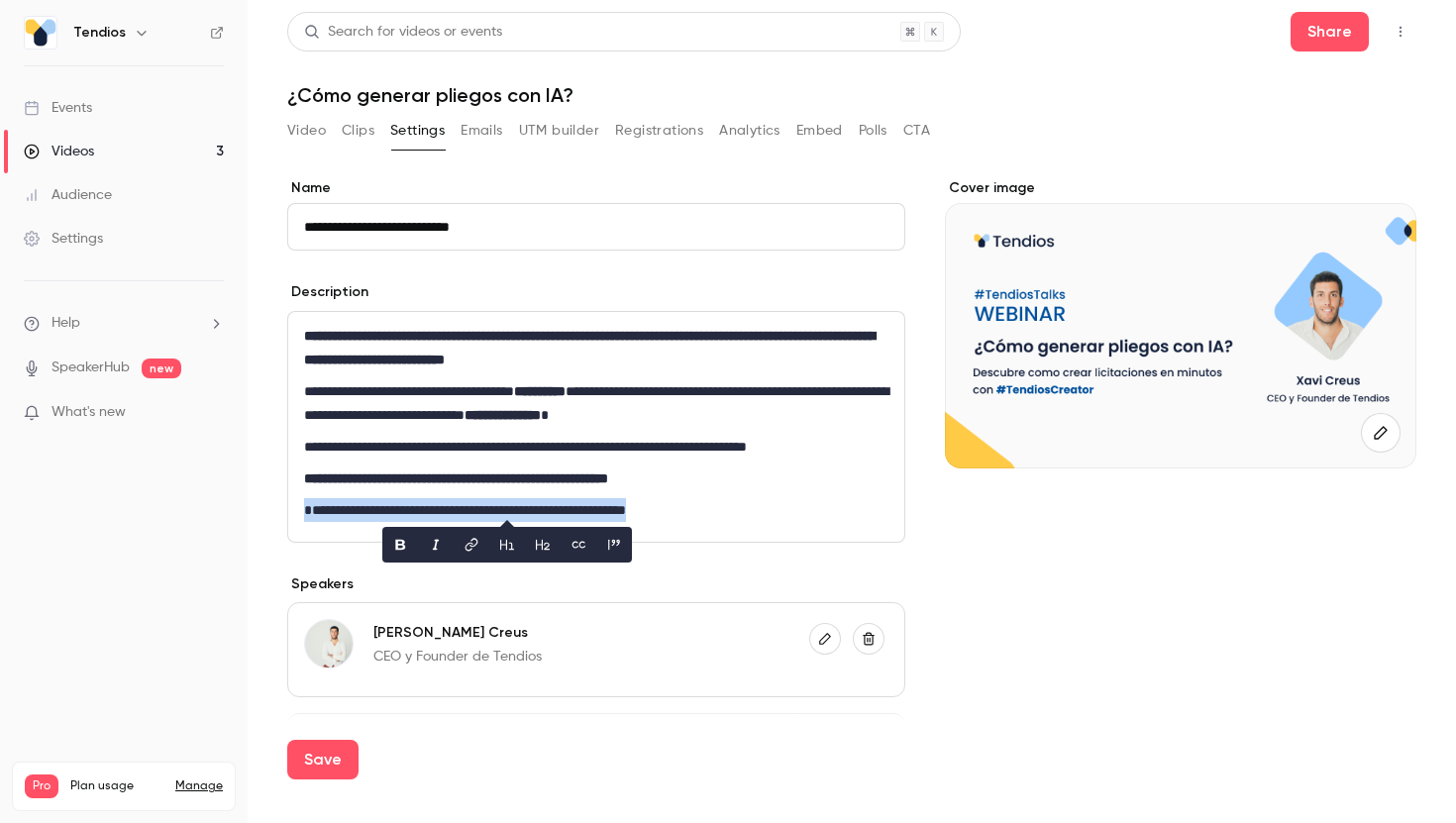 copy on "******" 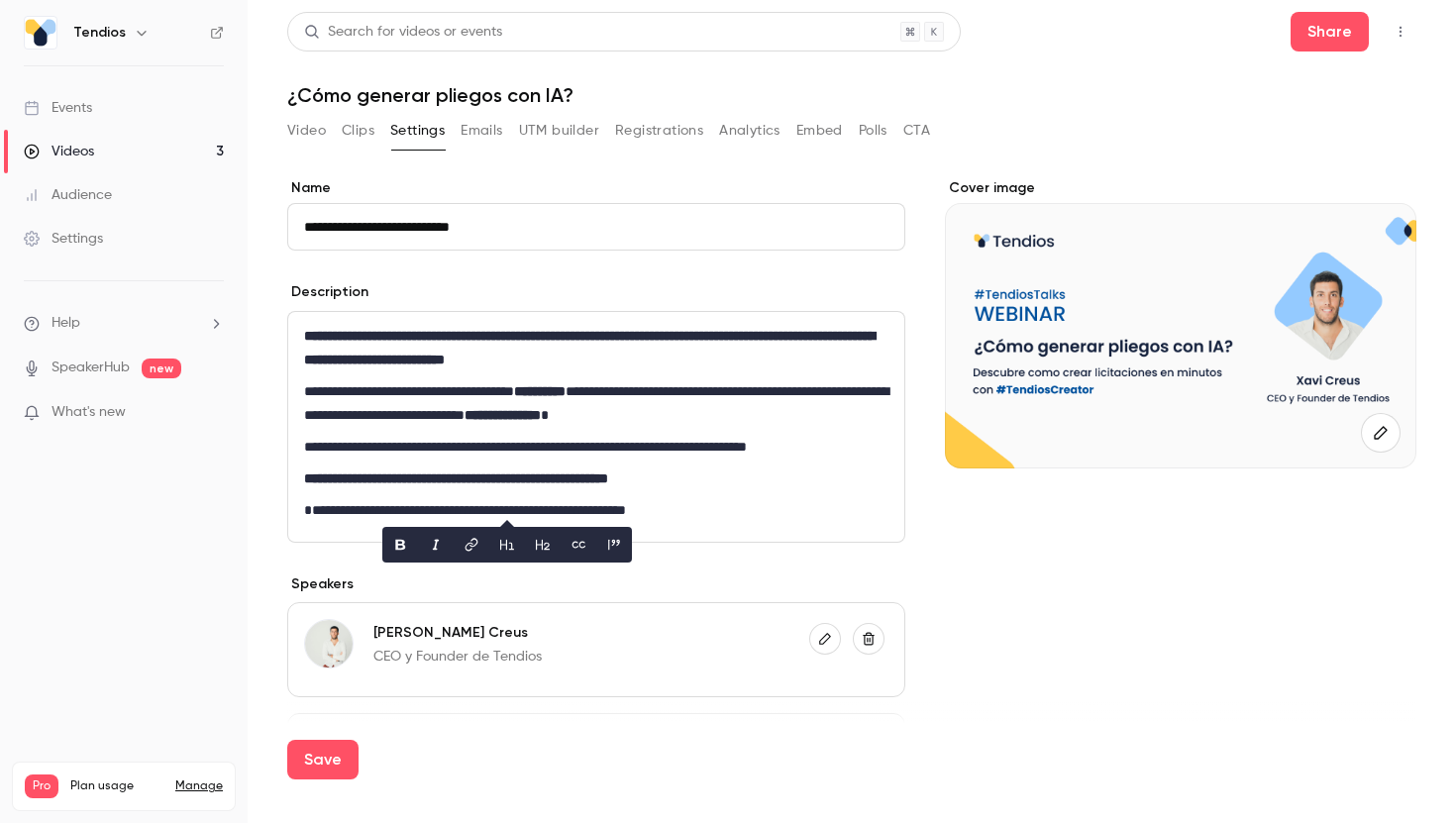 click on "Cover image" at bounding box center (1181, 534) 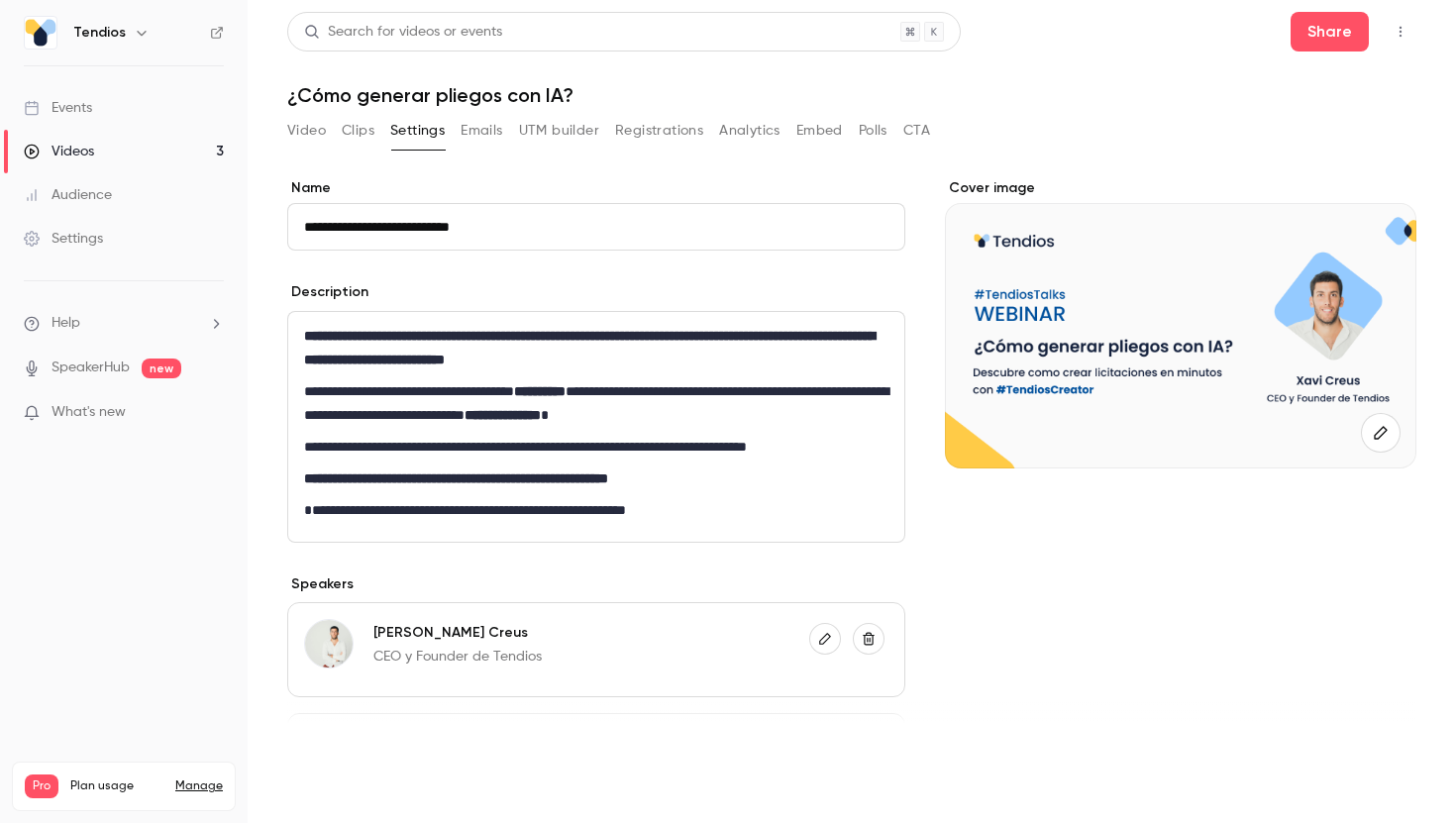 click on "Save" at bounding box center (323, 760) 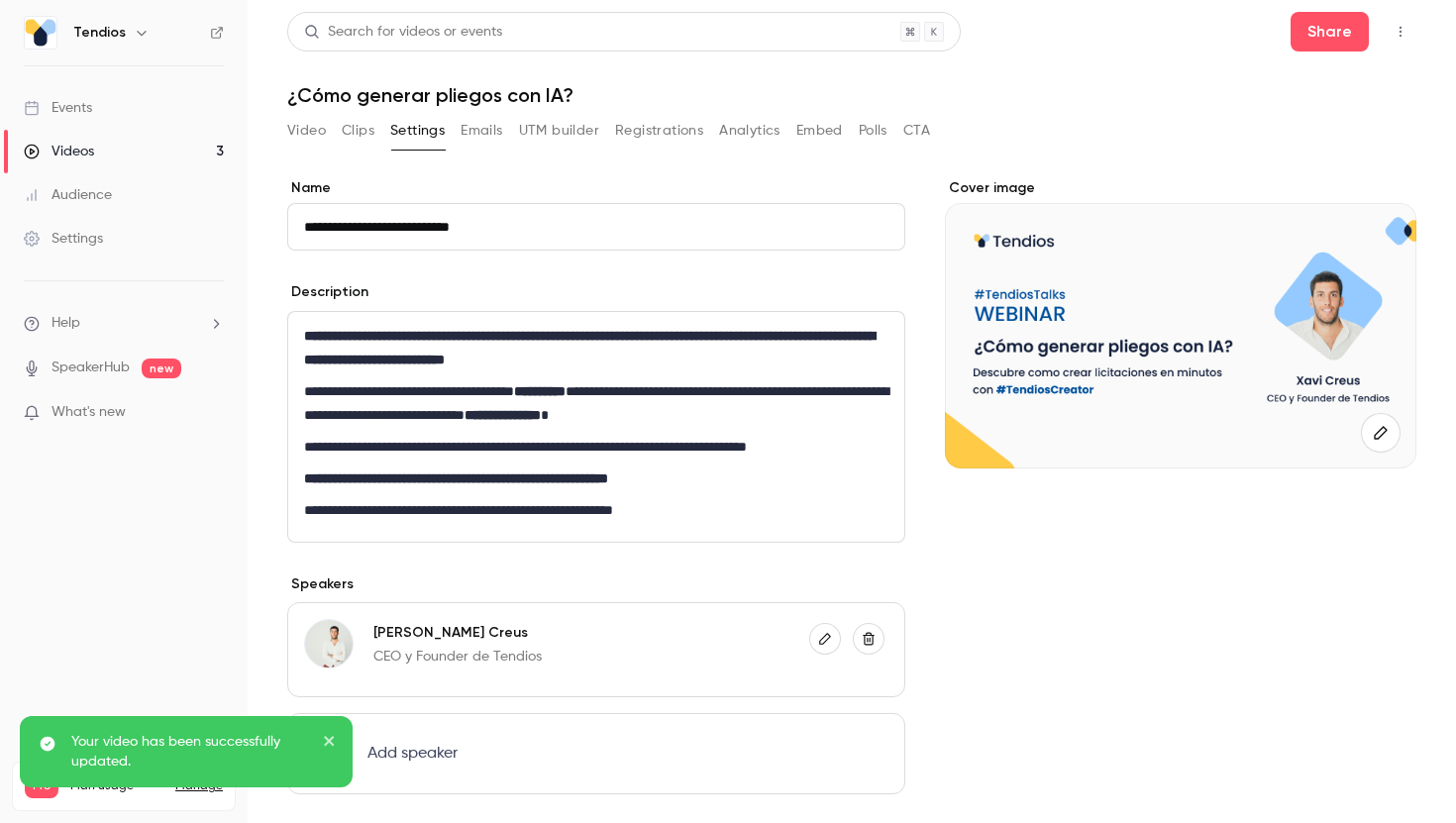 click on "Videos 3" at bounding box center [124, 152] 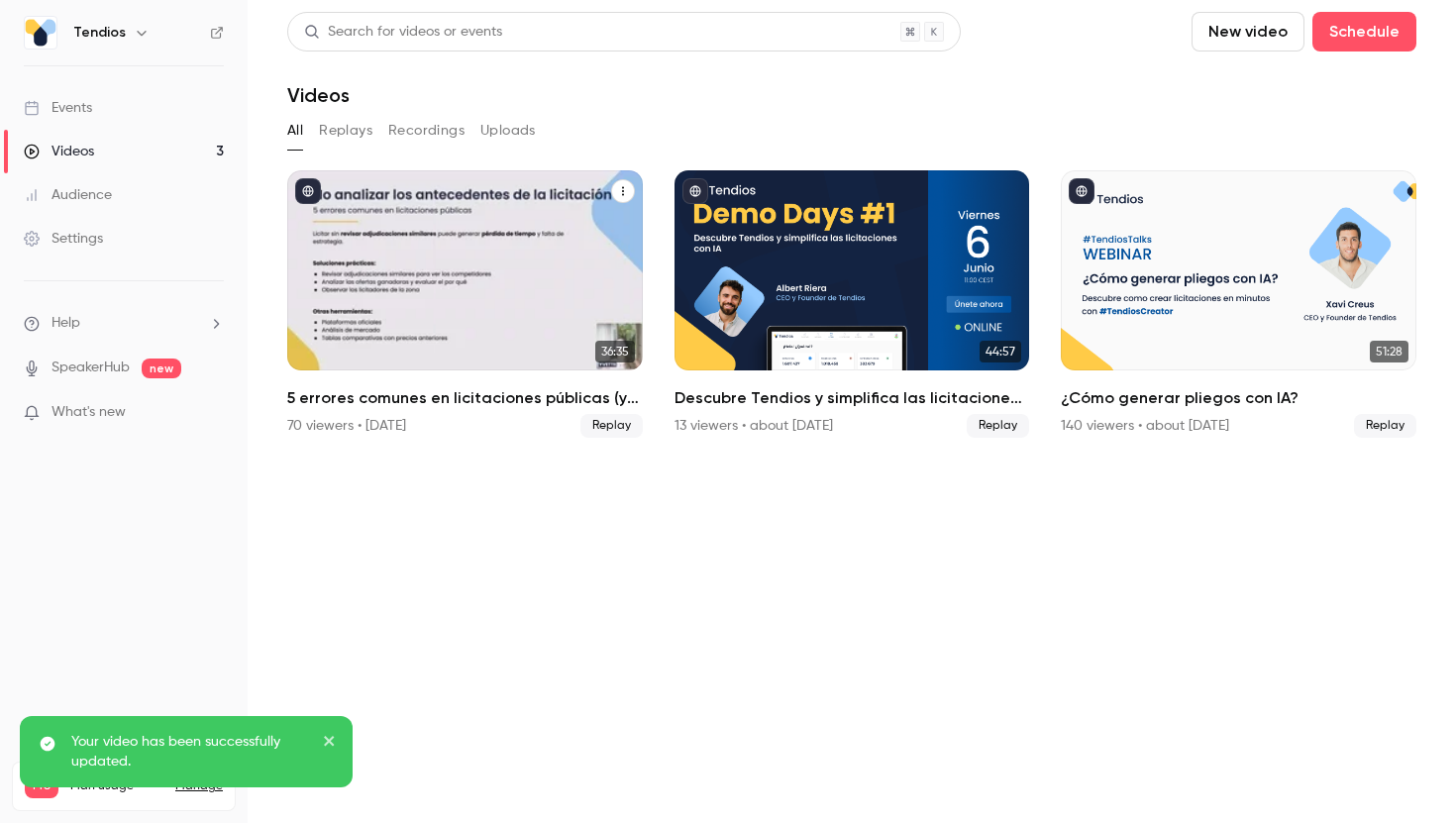 click on "5 errores comunes en licitaciones públicas (y cómo evitarlos)" at bounding box center [465, 398] 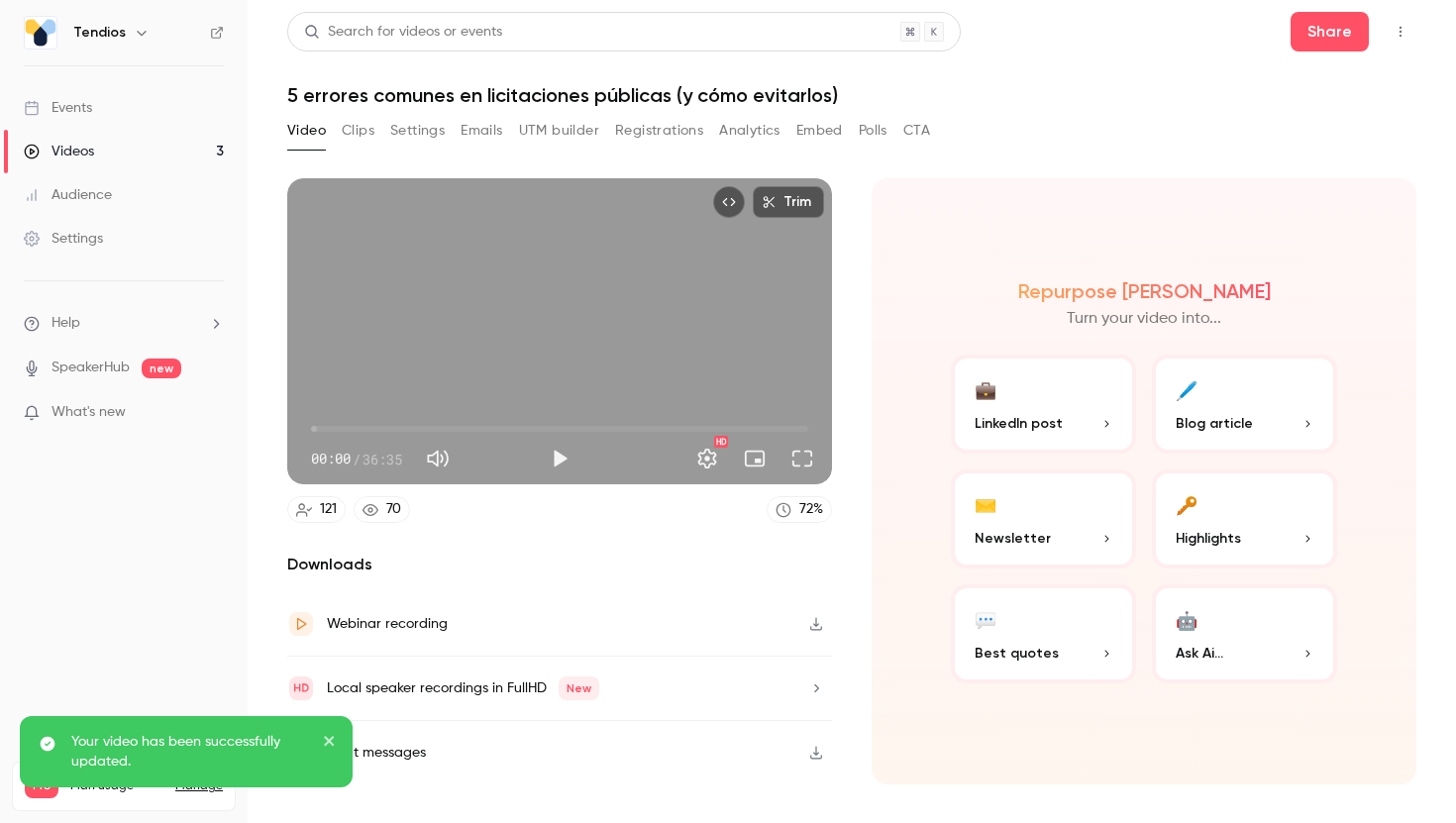 click on "Settings" at bounding box center [417, 131] 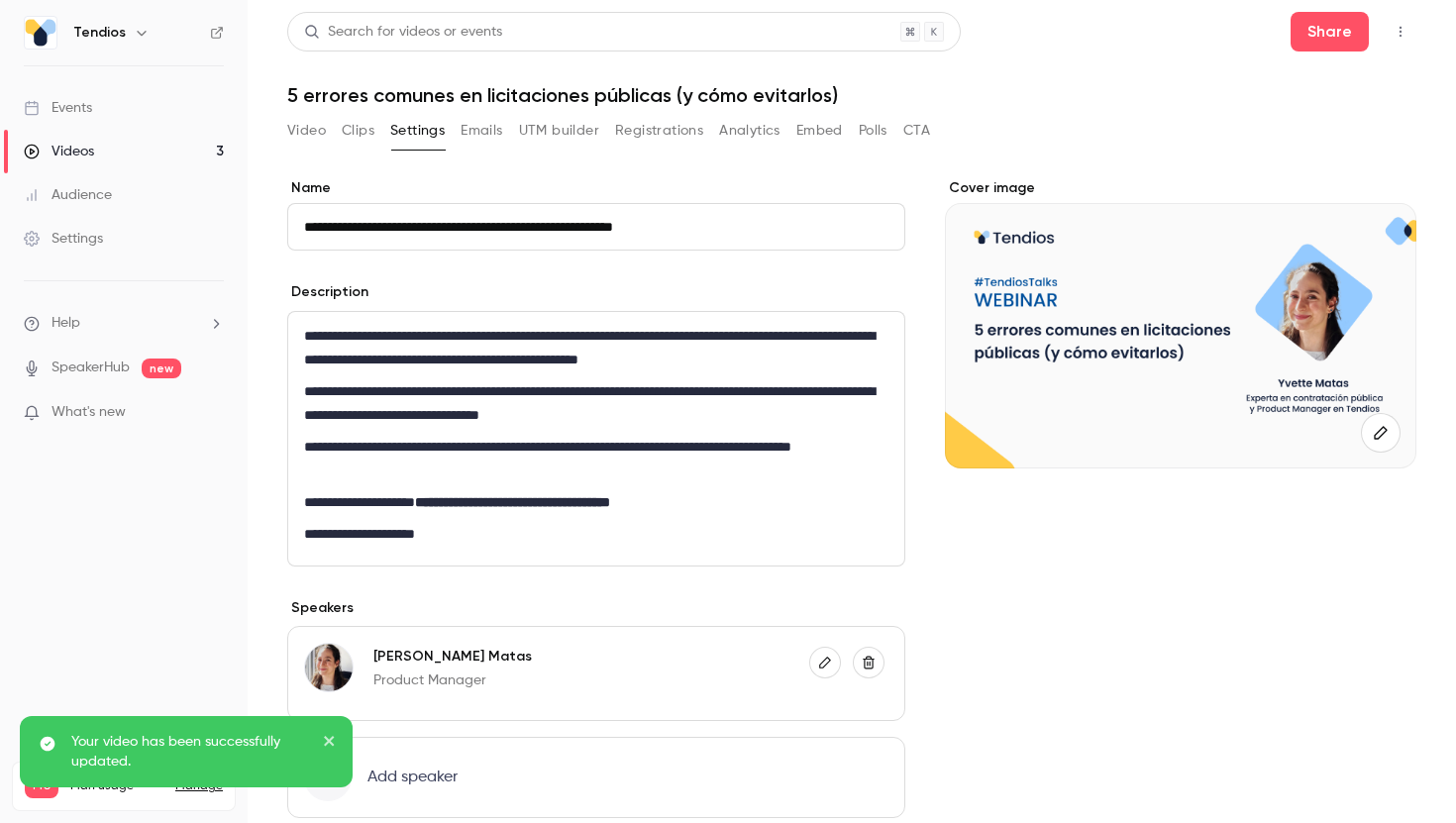 click on "**********" at bounding box center [512, 502] 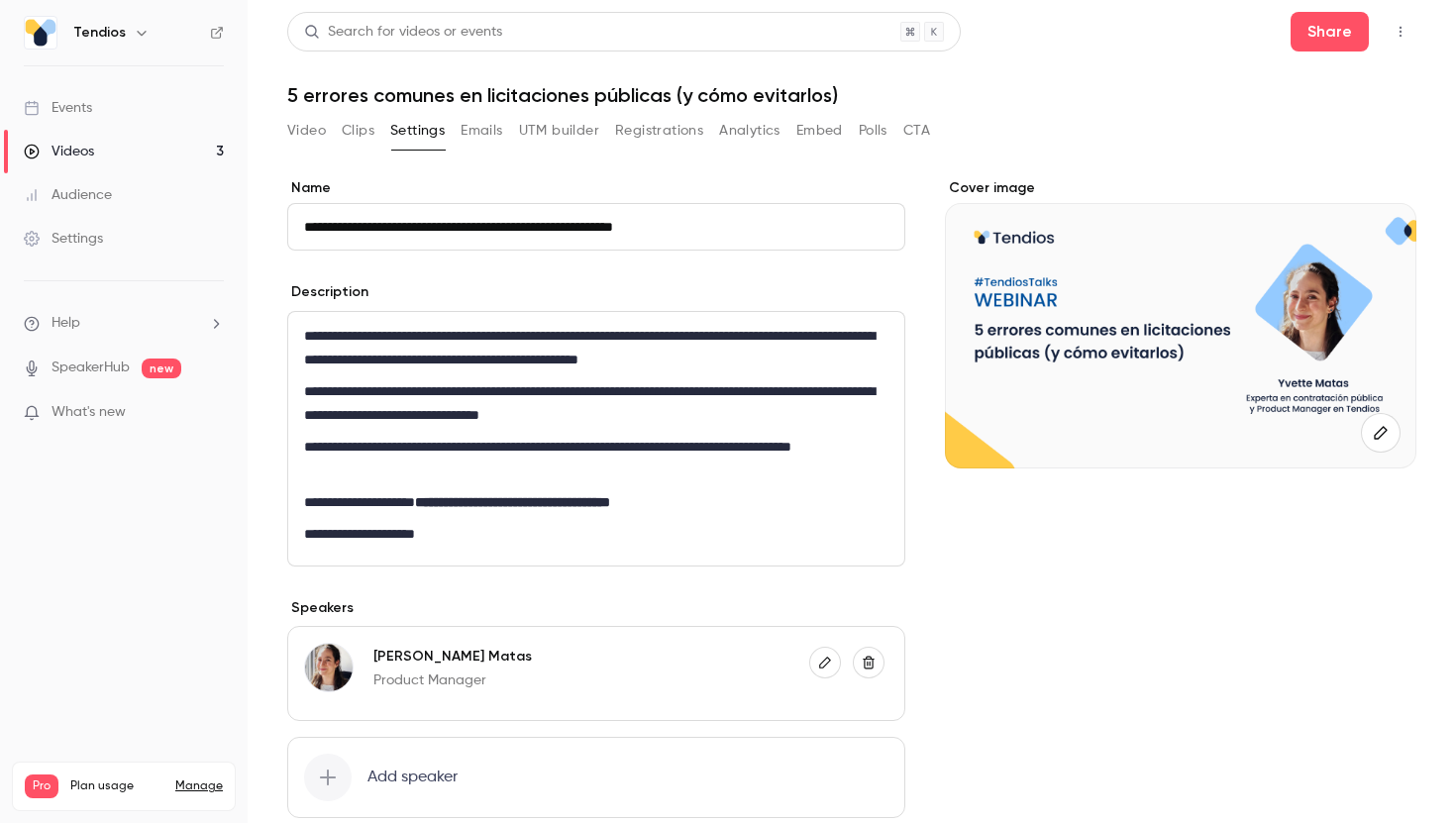 click on "**********" at bounding box center [596, 502] 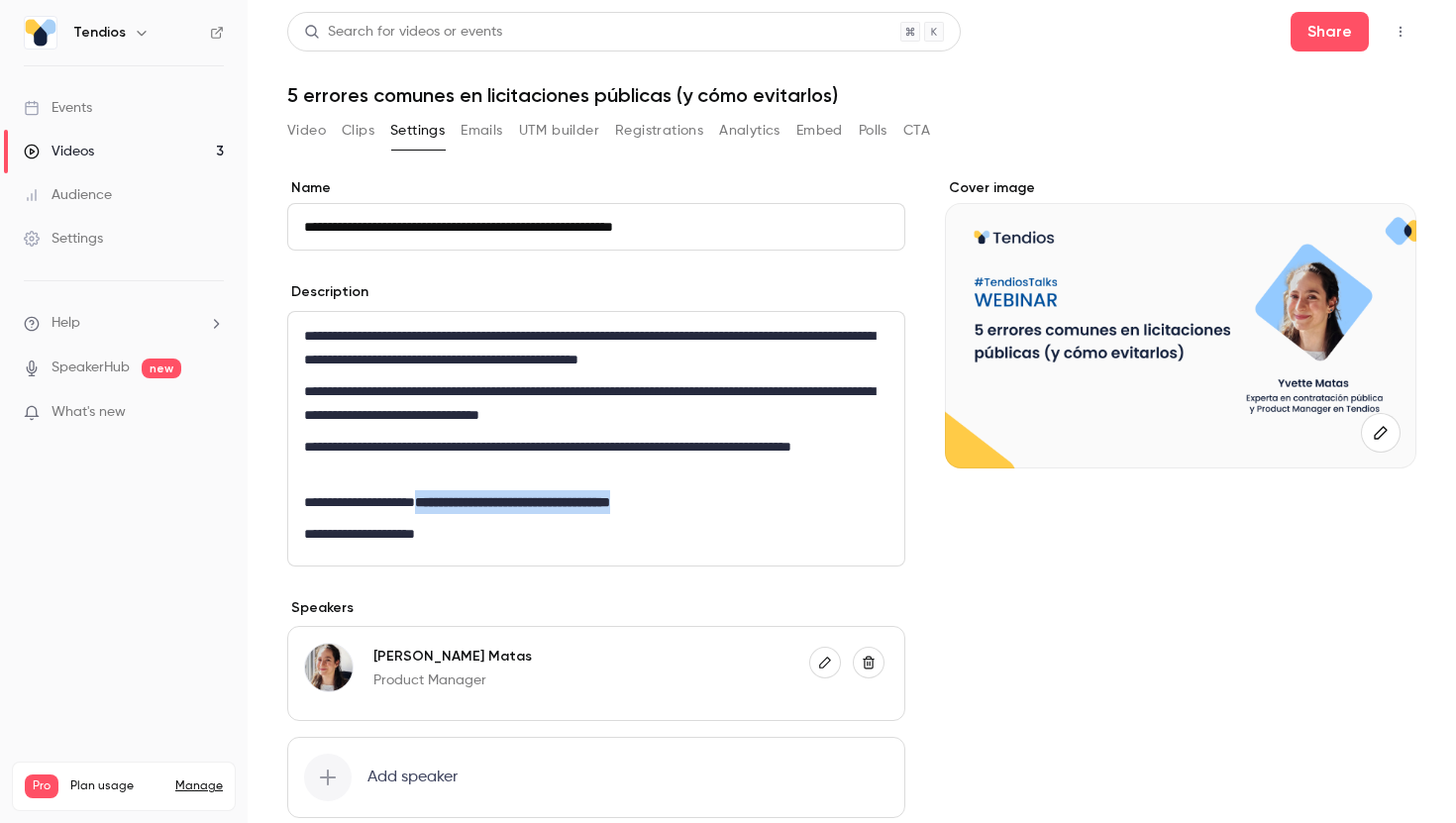 drag, startPoint x: 439, startPoint y: 497, endPoint x: 663, endPoint y: 508, distance: 224.26993 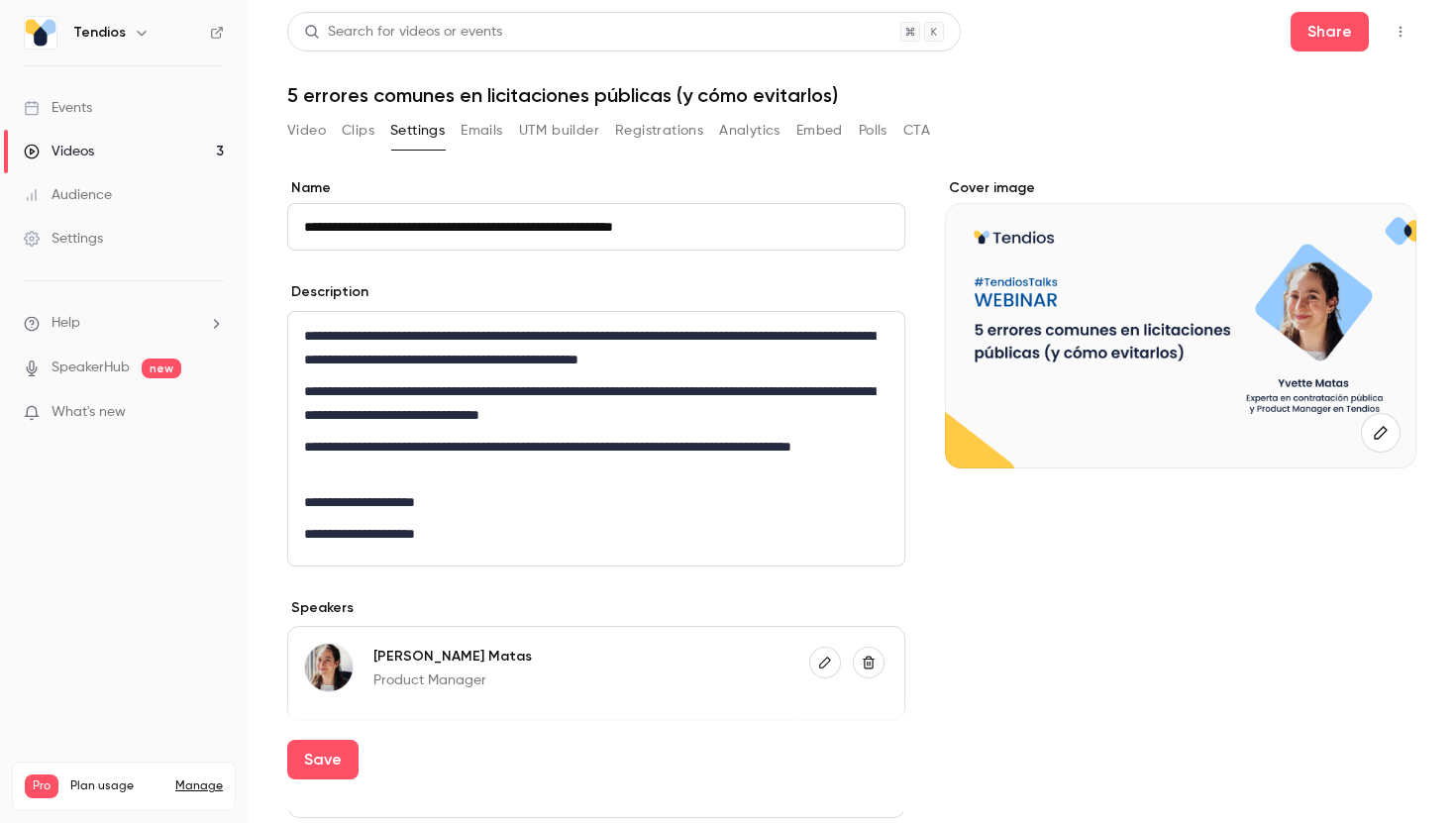click on "**********" at bounding box center [596, 502] 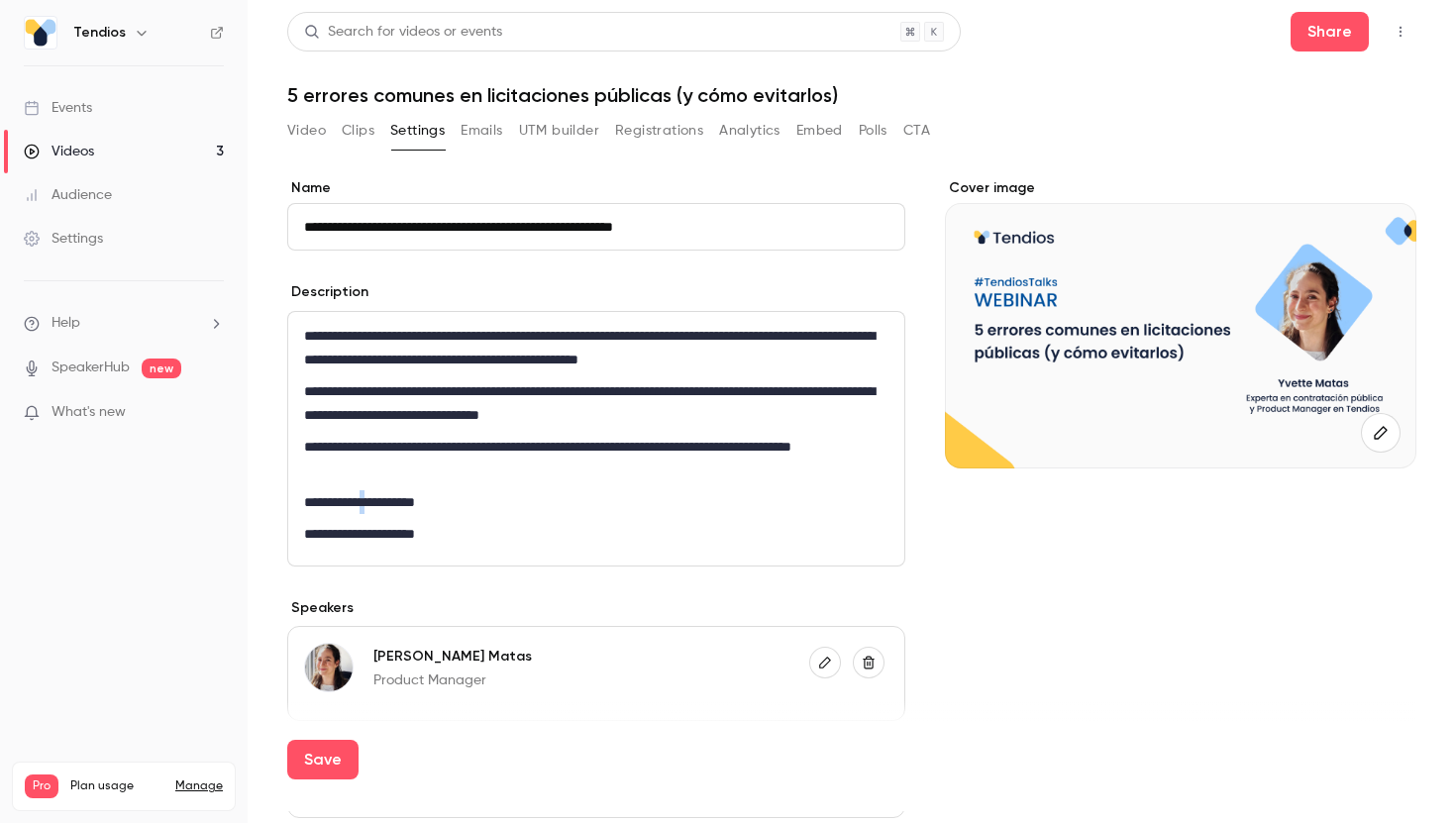 click on "**********" at bounding box center [596, 502] 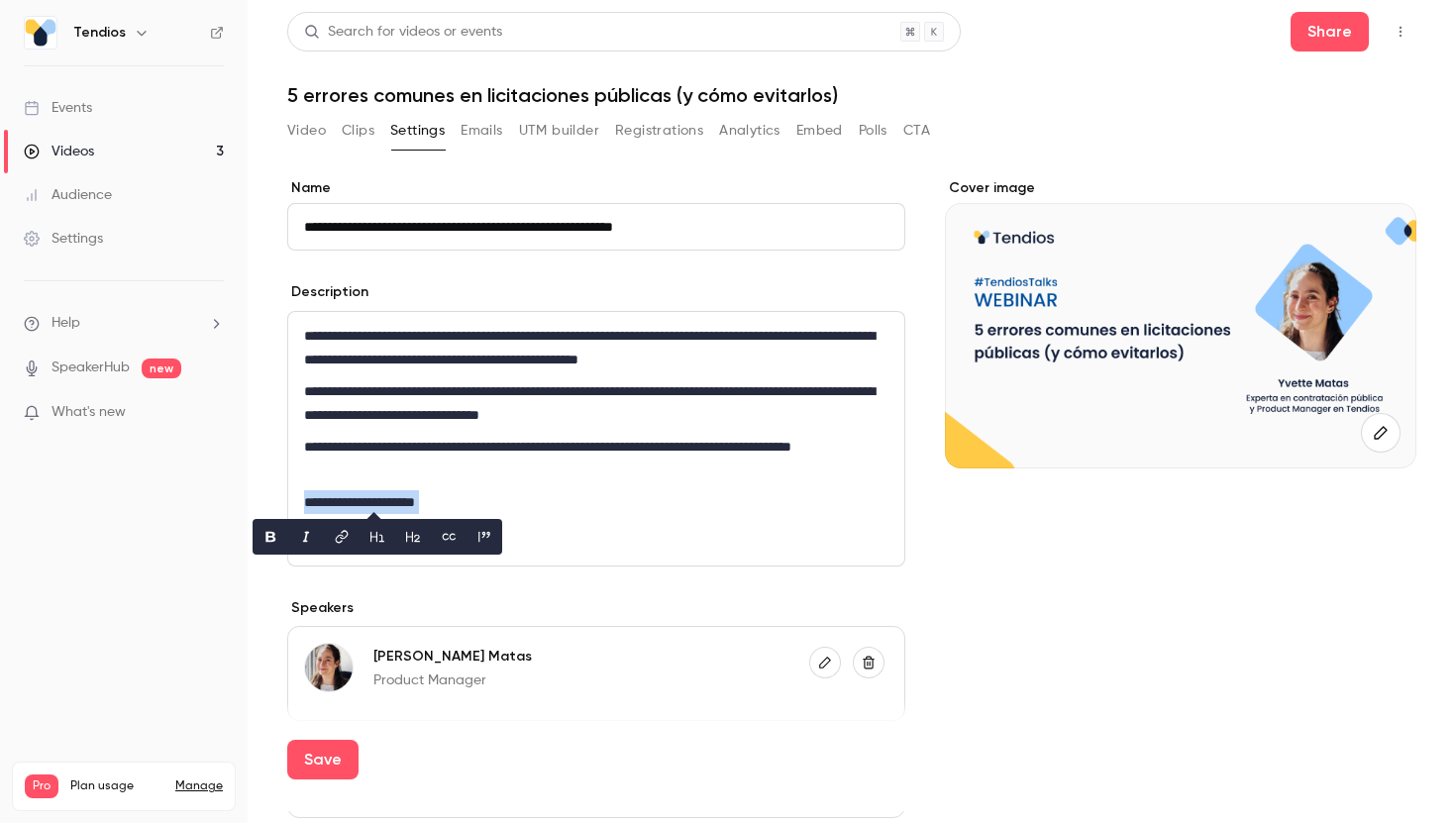 click on "**********" at bounding box center [596, 502] 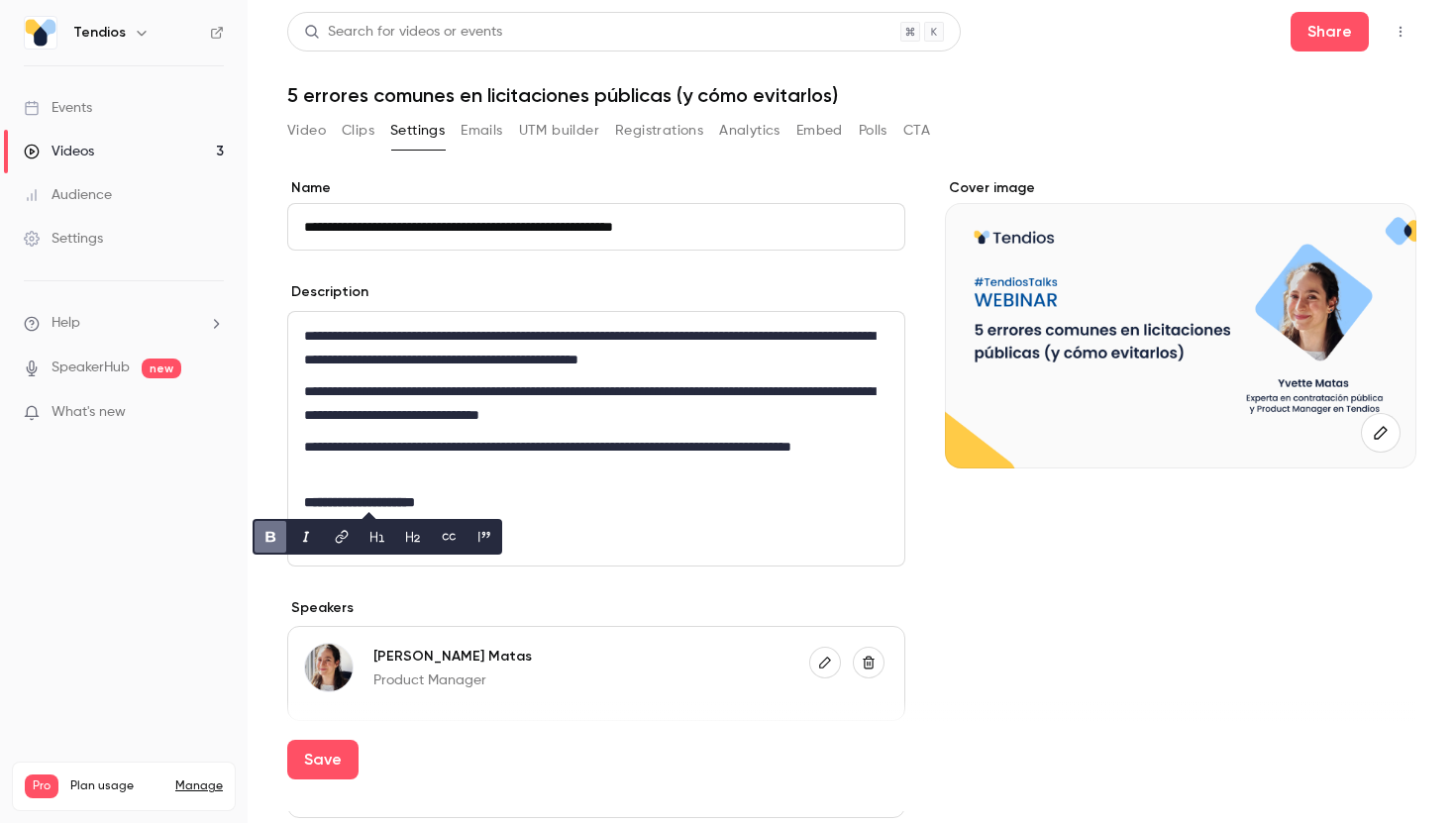 click on "**********" at bounding box center (596, 502) 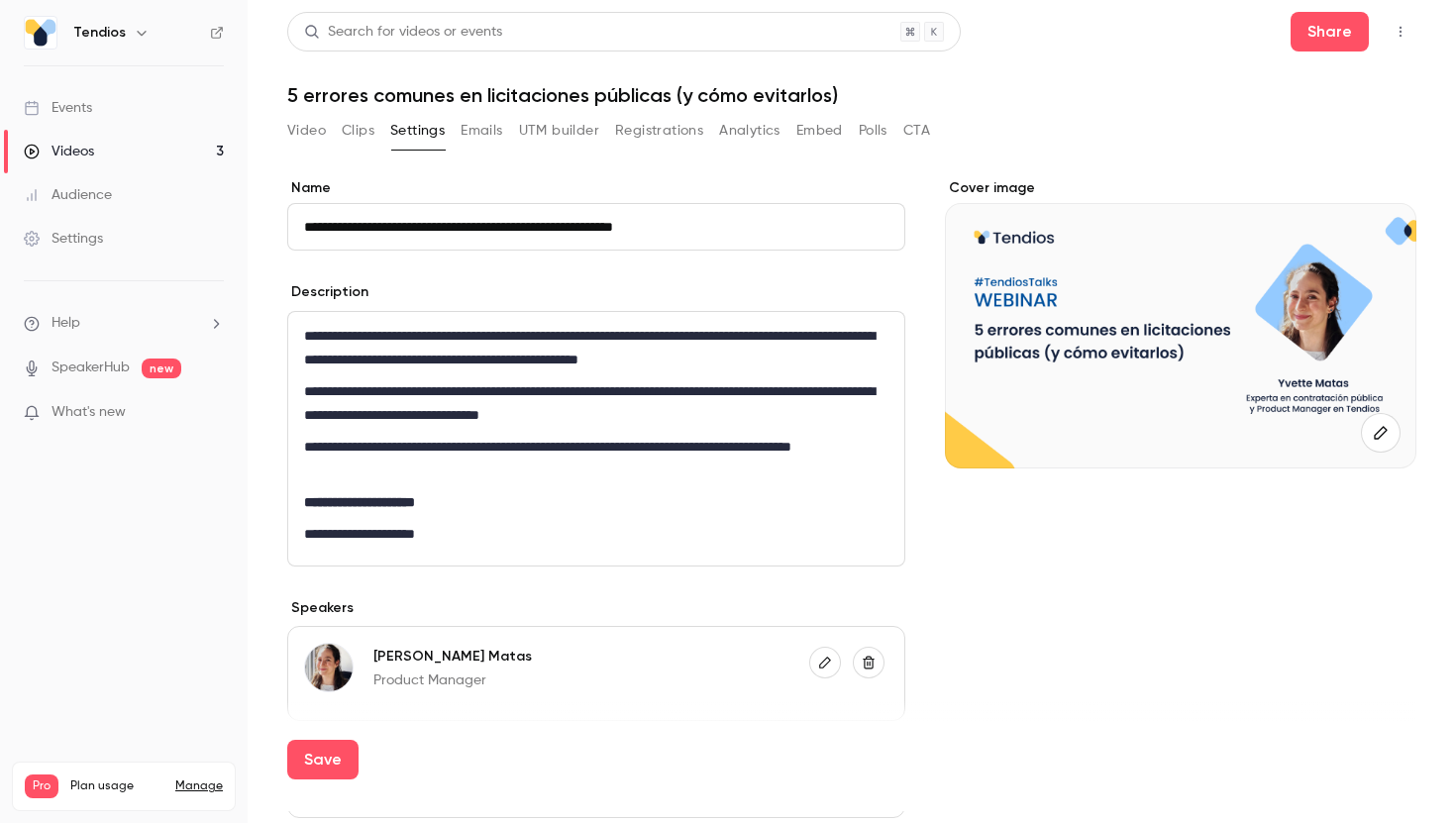 click on "**********" at bounding box center (596, 534) 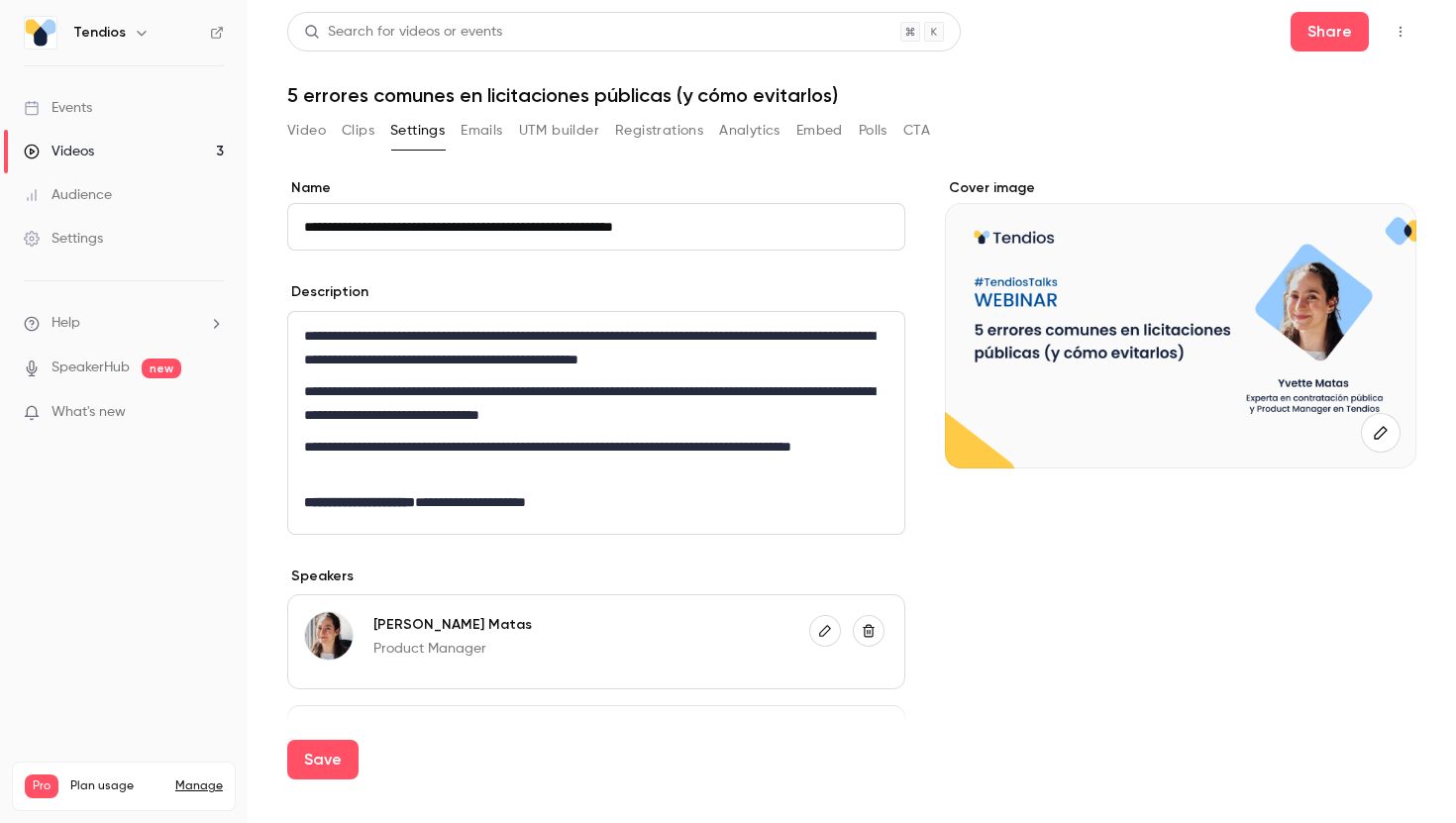 click on "**********" at bounding box center [596, 502] 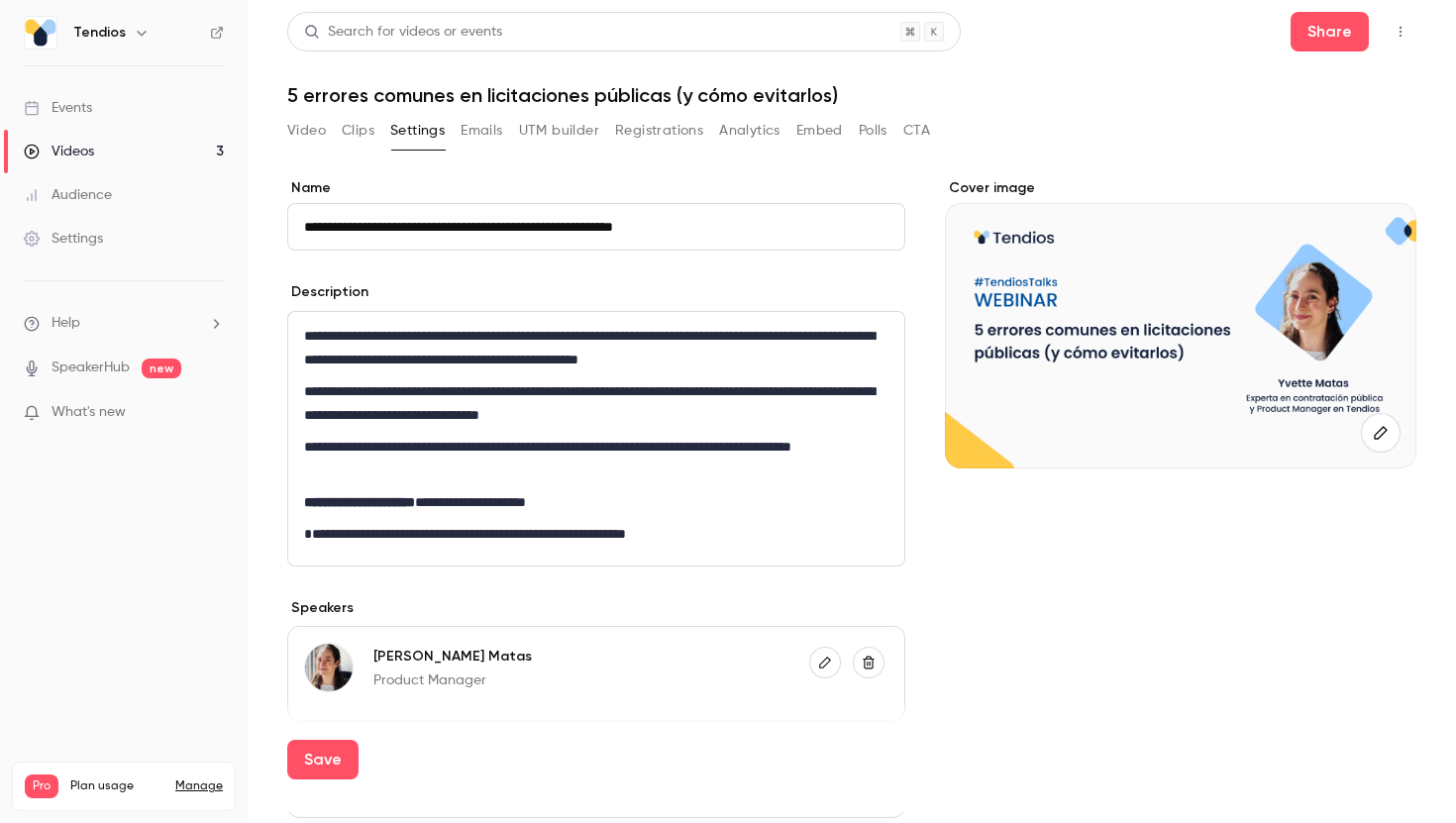 scroll, scrollTop: 0, scrollLeft: 0, axis: both 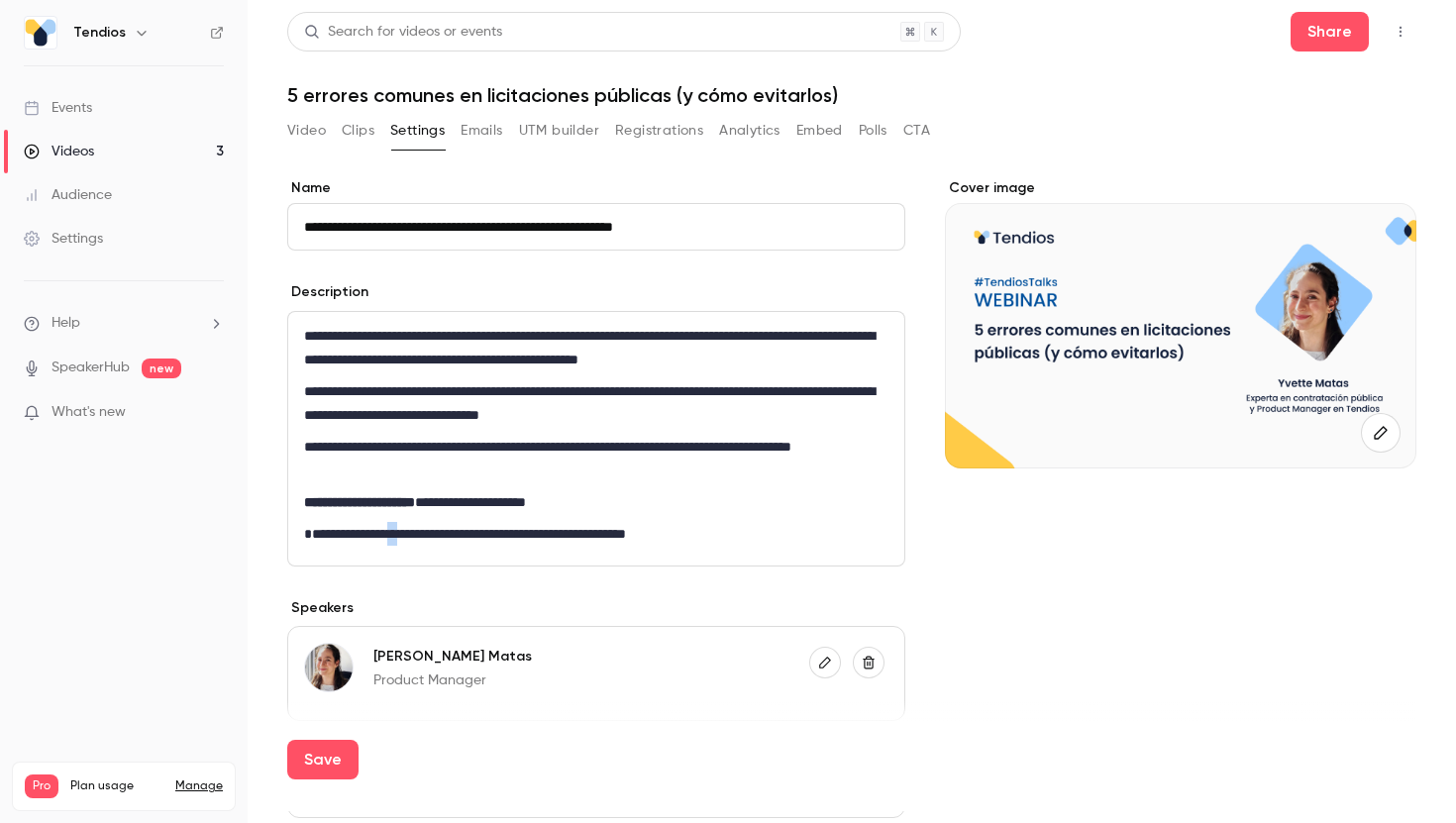 click on "**********" at bounding box center (465, 534) 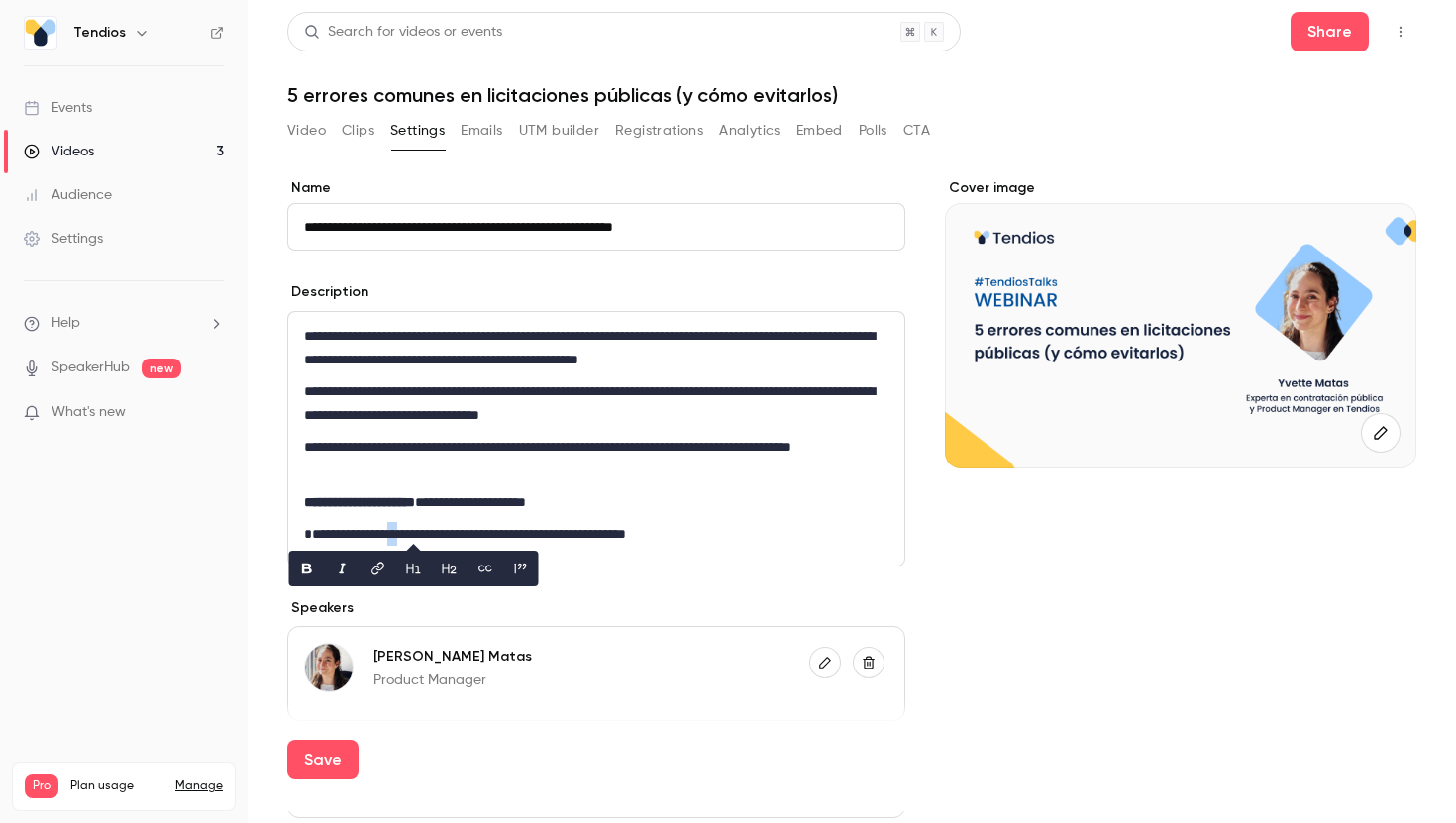 type 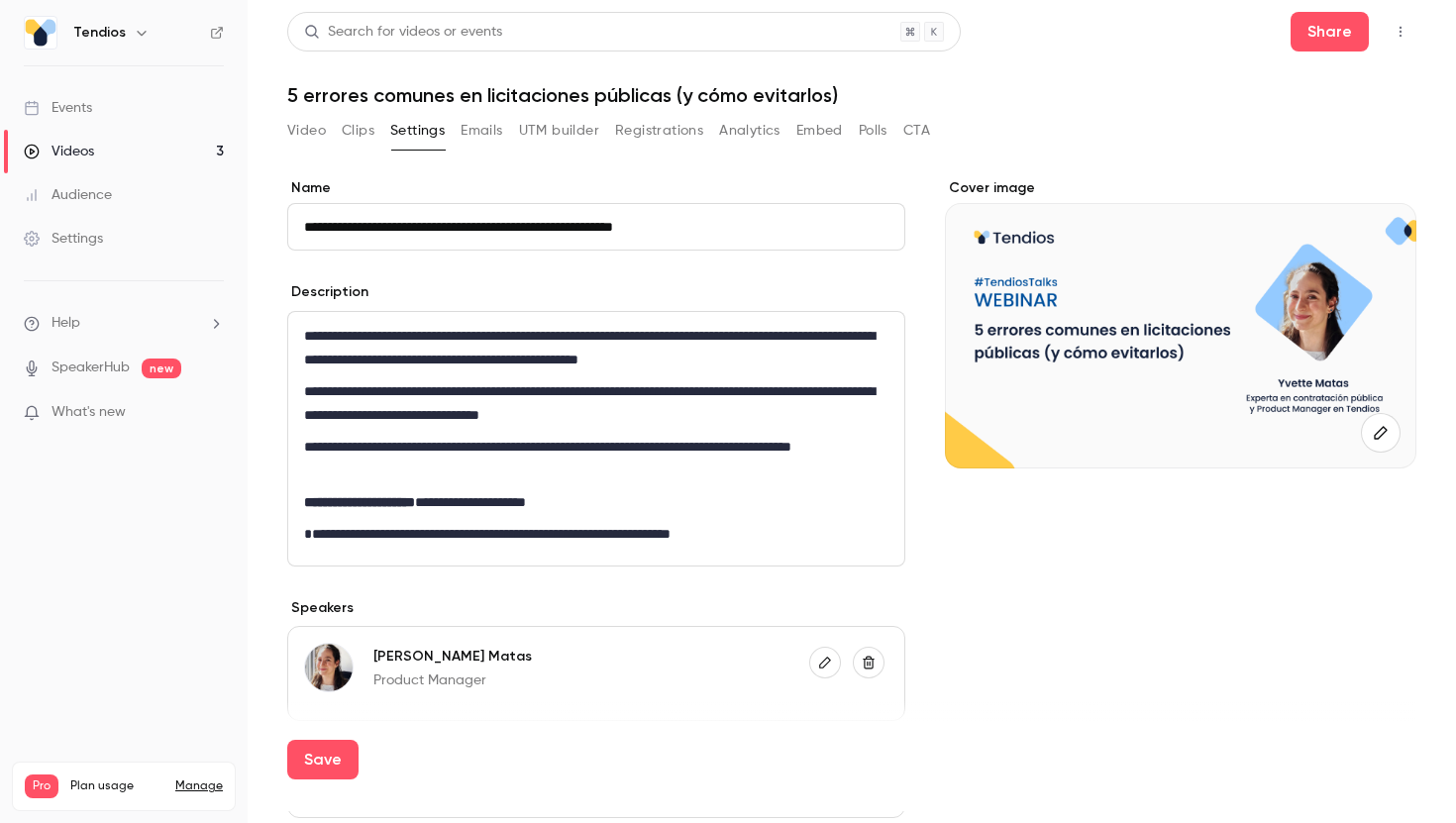 click on "**********" at bounding box center (487, 534) 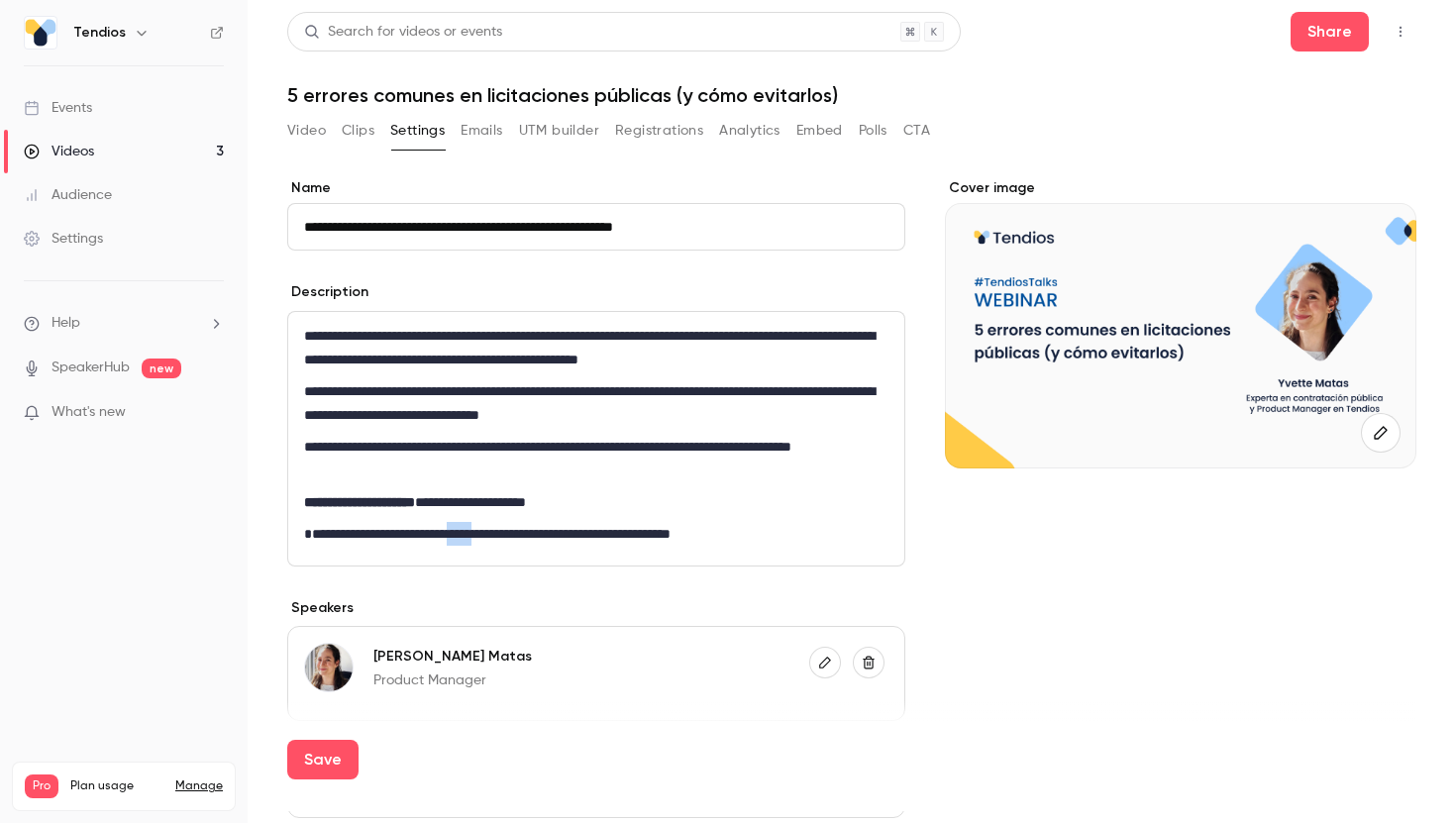 click on "**********" at bounding box center [487, 534] 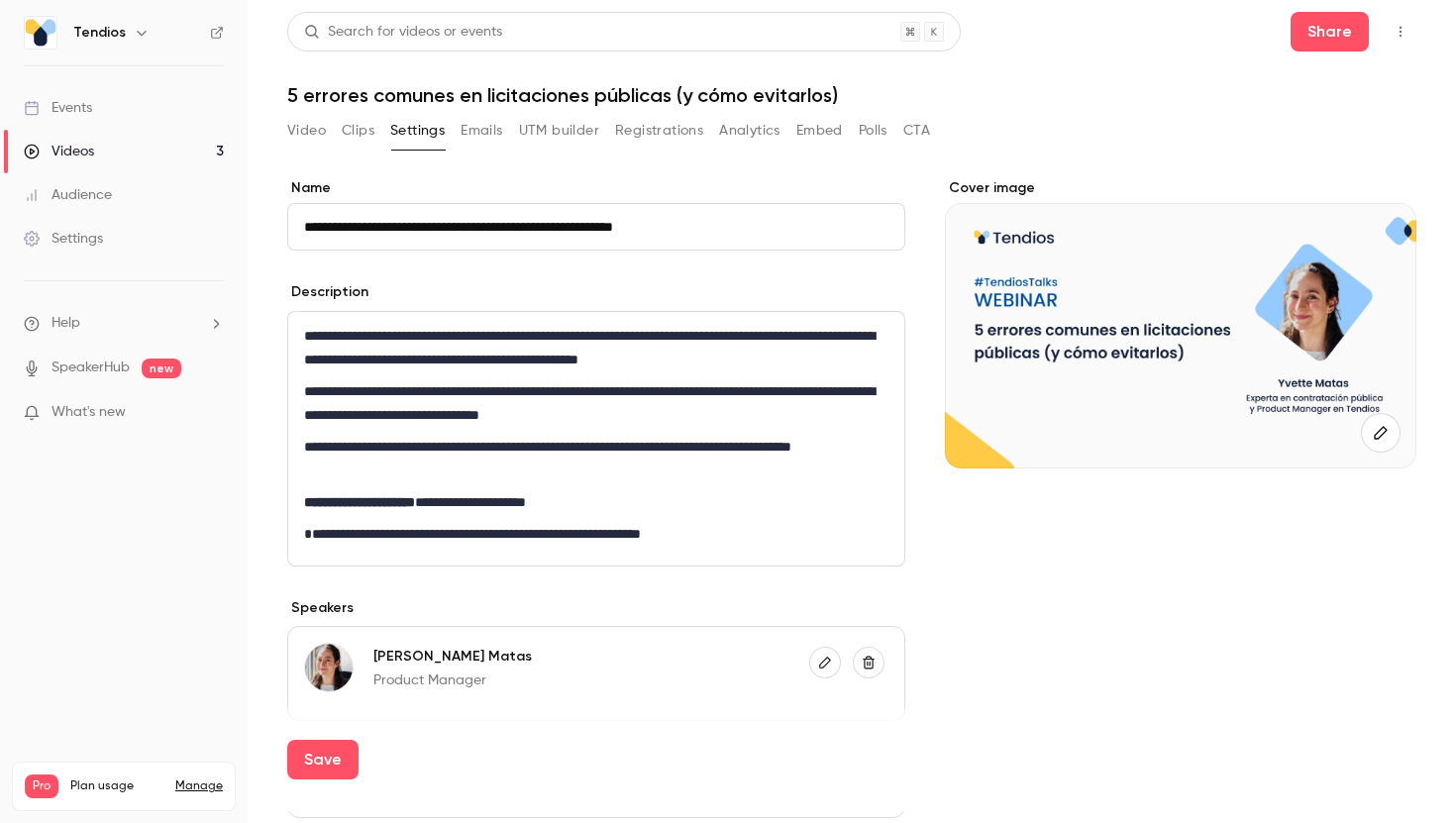 click on "**********" at bounding box center (472, 534) 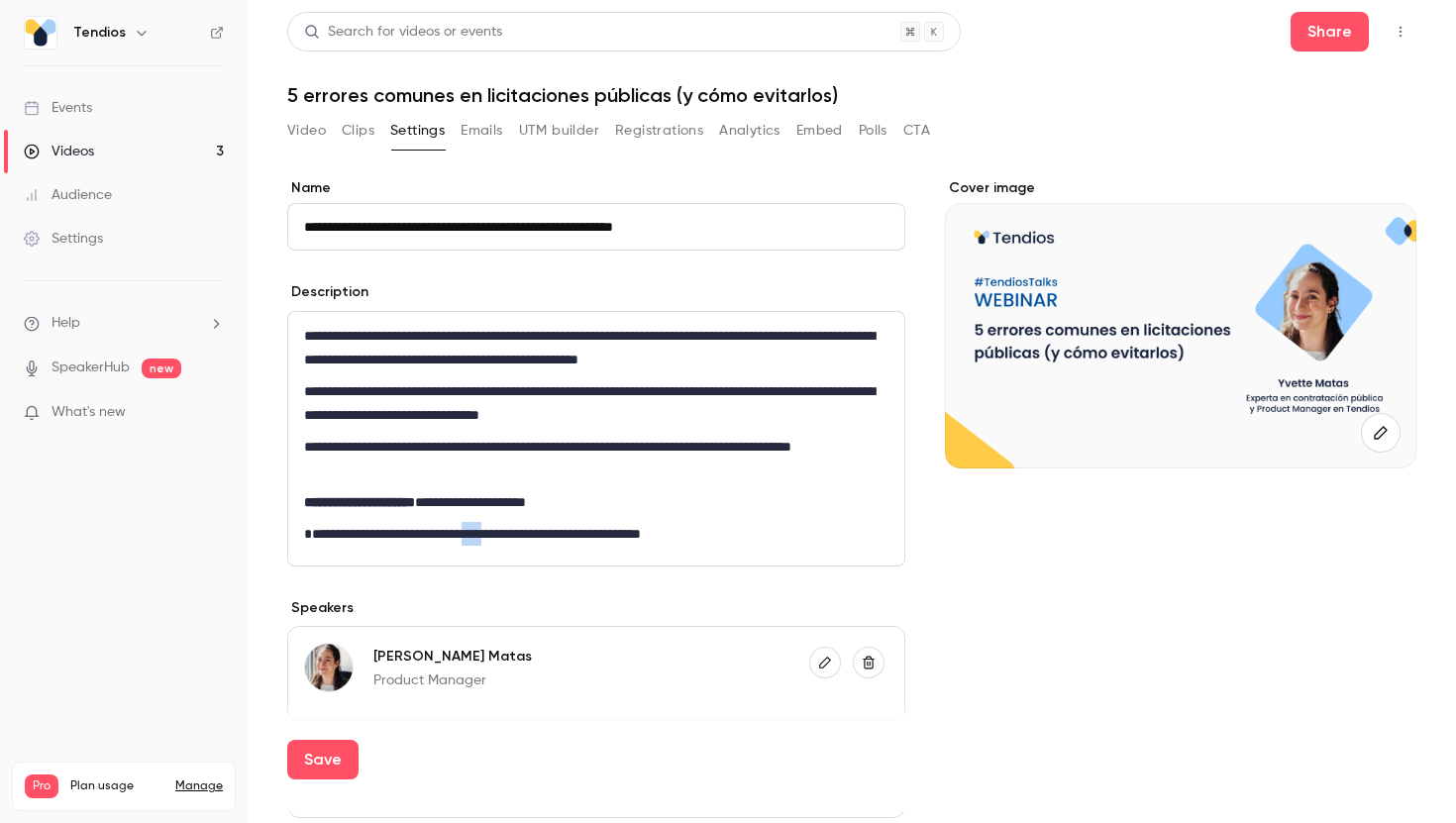 click on "**********" at bounding box center (472, 534) 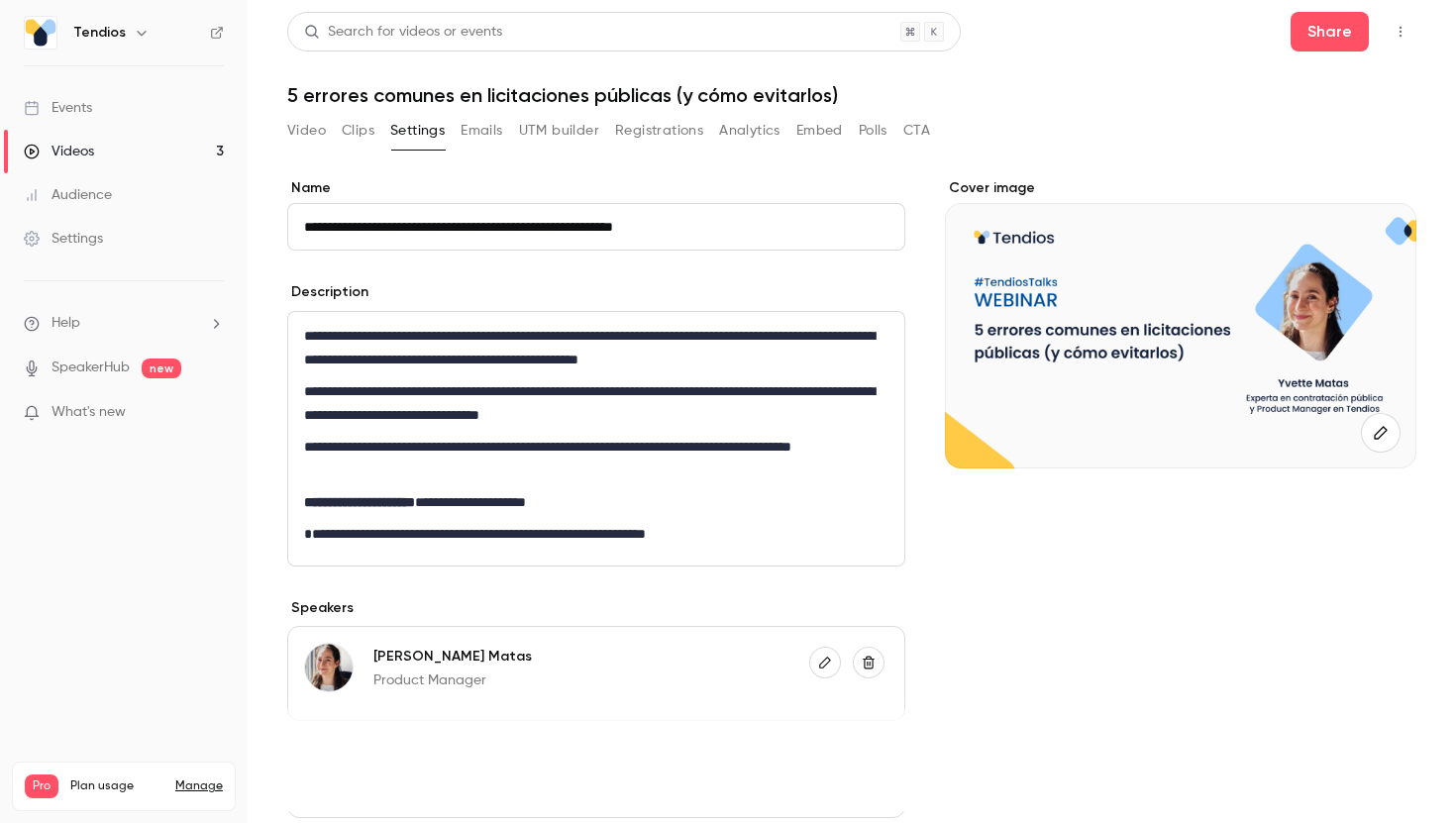 click on "Save" at bounding box center (323, 760) 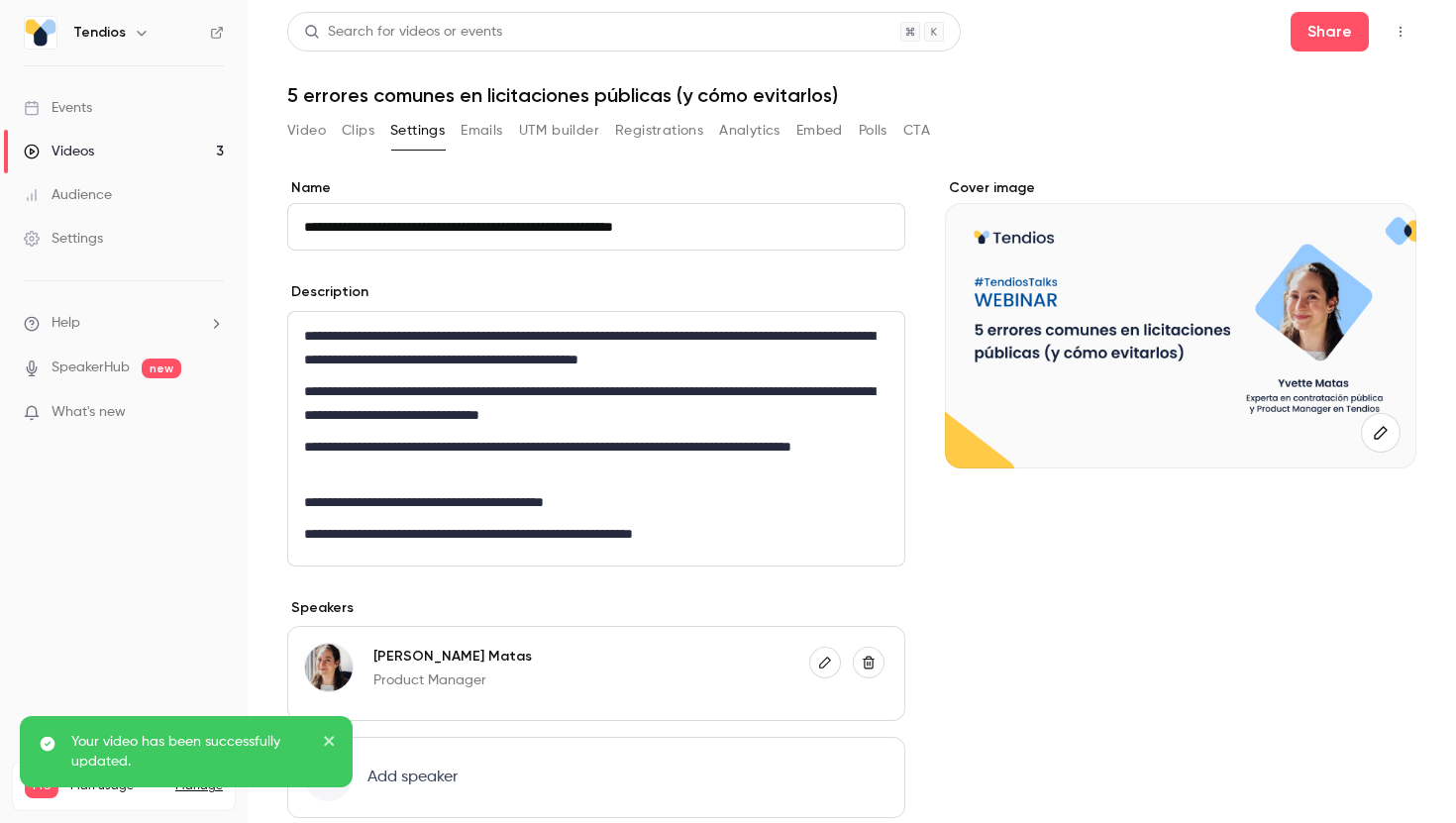 click on "**********" at bounding box center [596, 502] 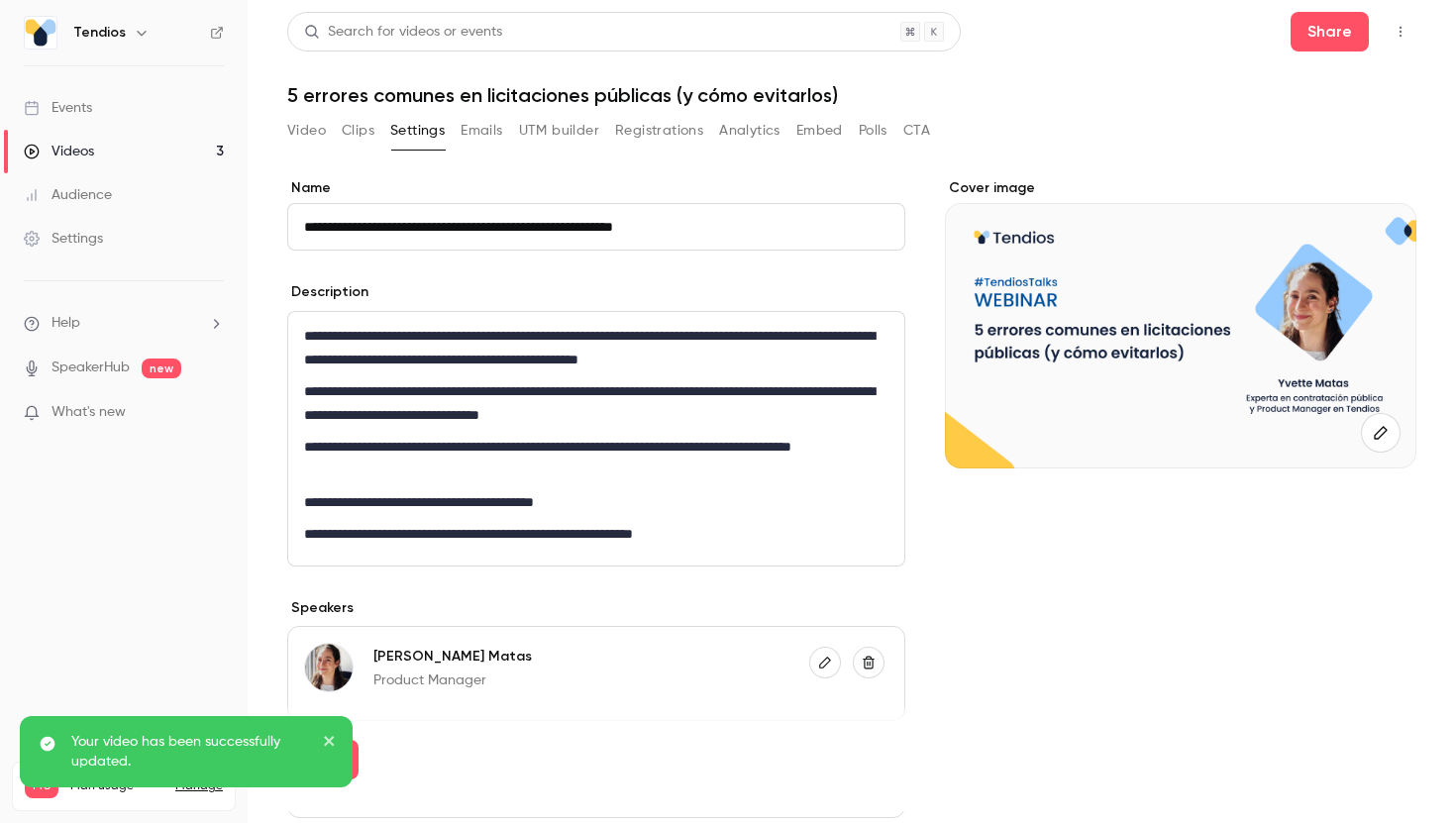 click on "**********" at bounding box center (596, 502) 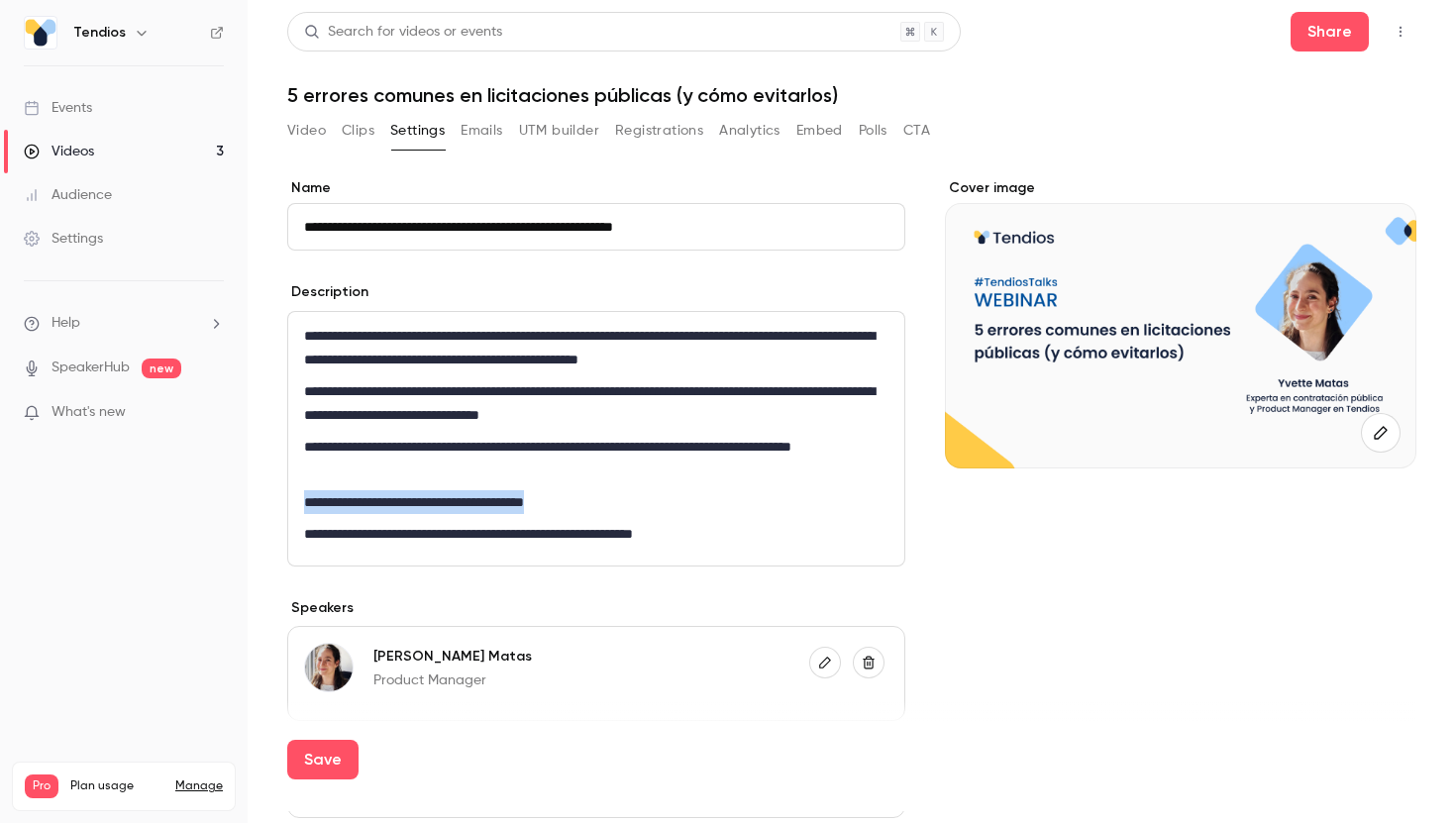 drag, startPoint x: 302, startPoint y: 495, endPoint x: 673, endPoint y: 501, distance: 371.04851 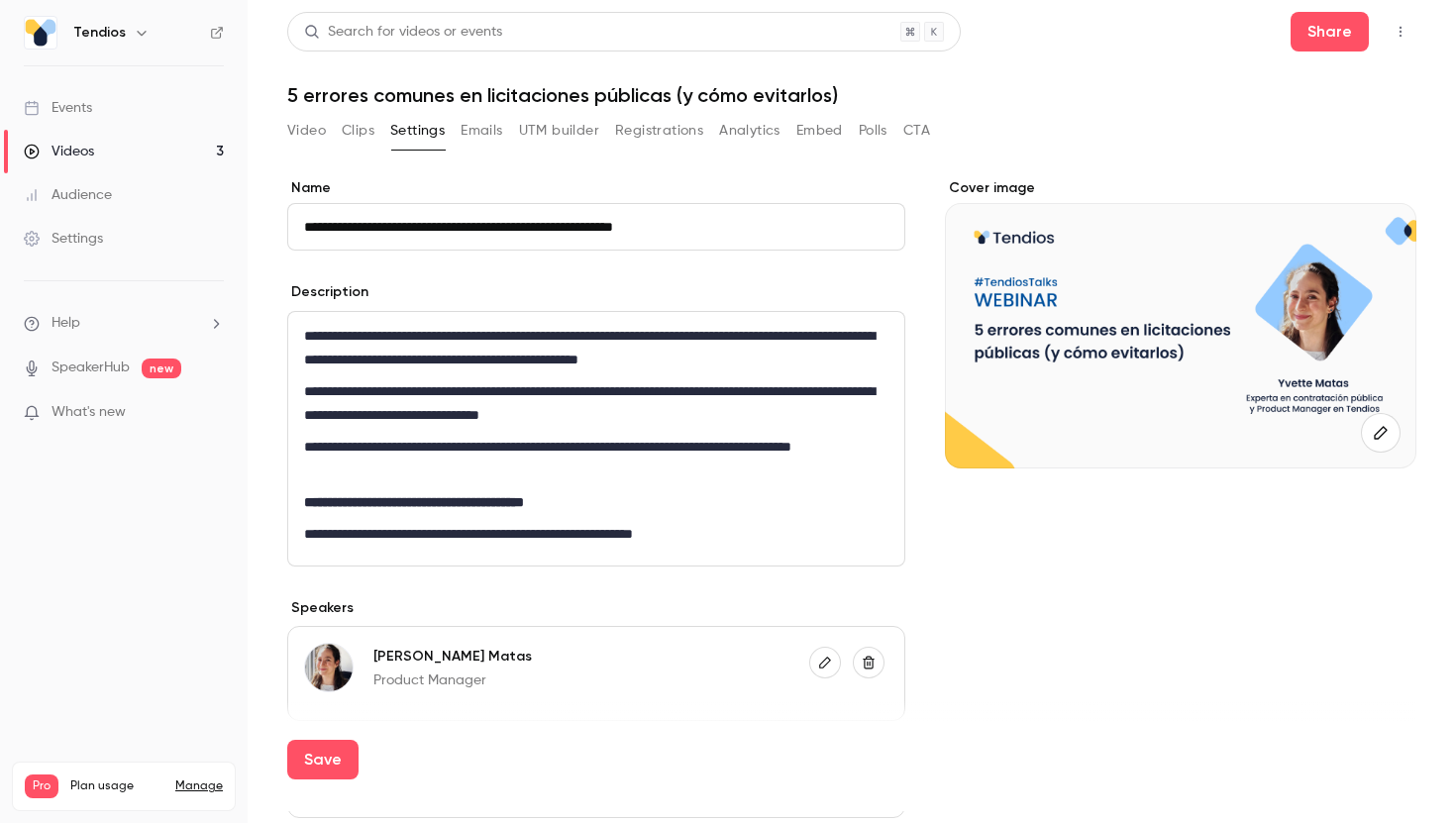 click on "**********" at bounding box center (596, 348) 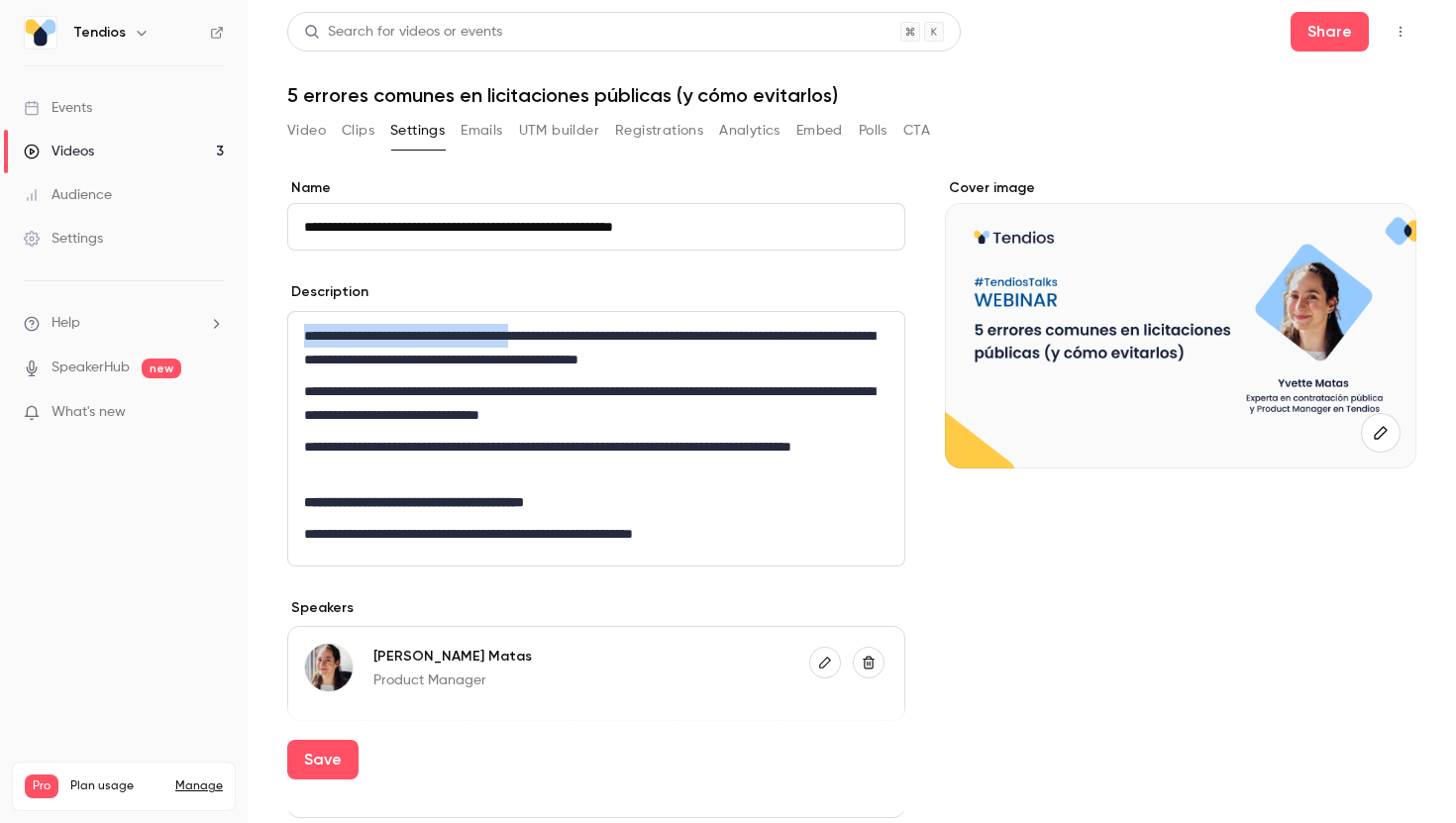 drag, startPoint x: 561, startPoint y: 334, endPoint x: 257, endPoint y: 336, distance: 304.0066 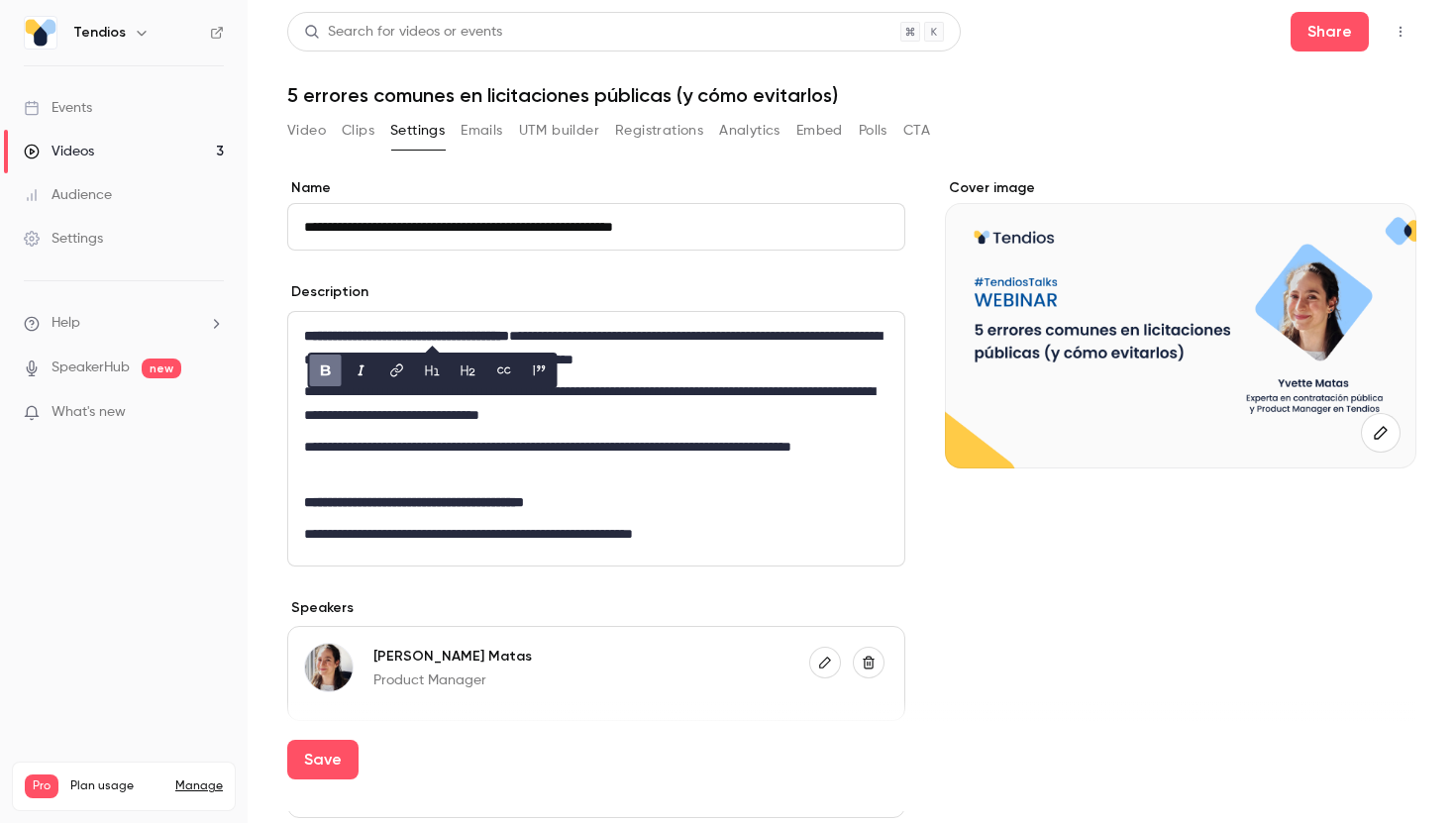 click on "**********" at bounding box center [596, 403] 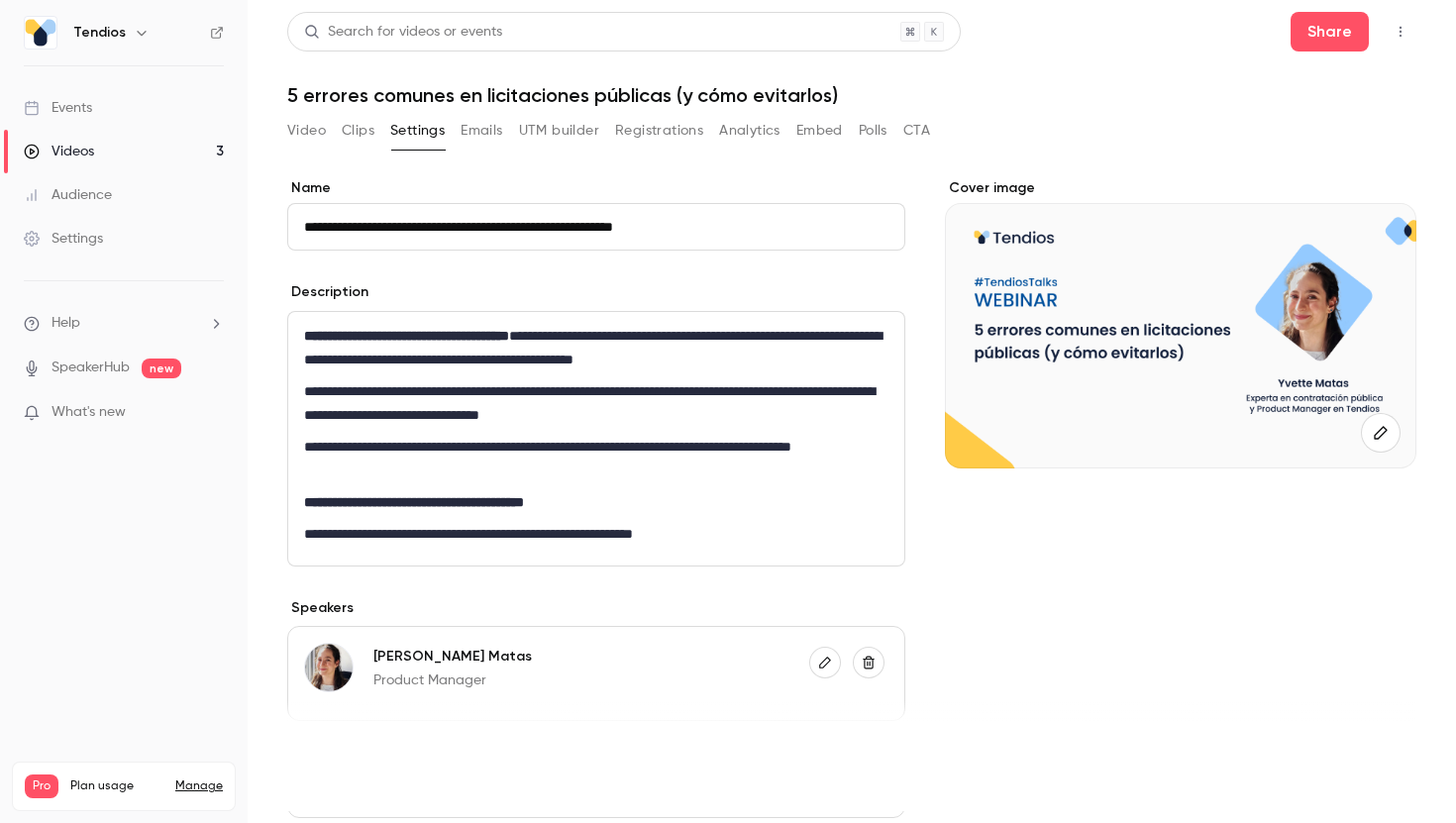 click on "Save" at bounding box center [323, 760] 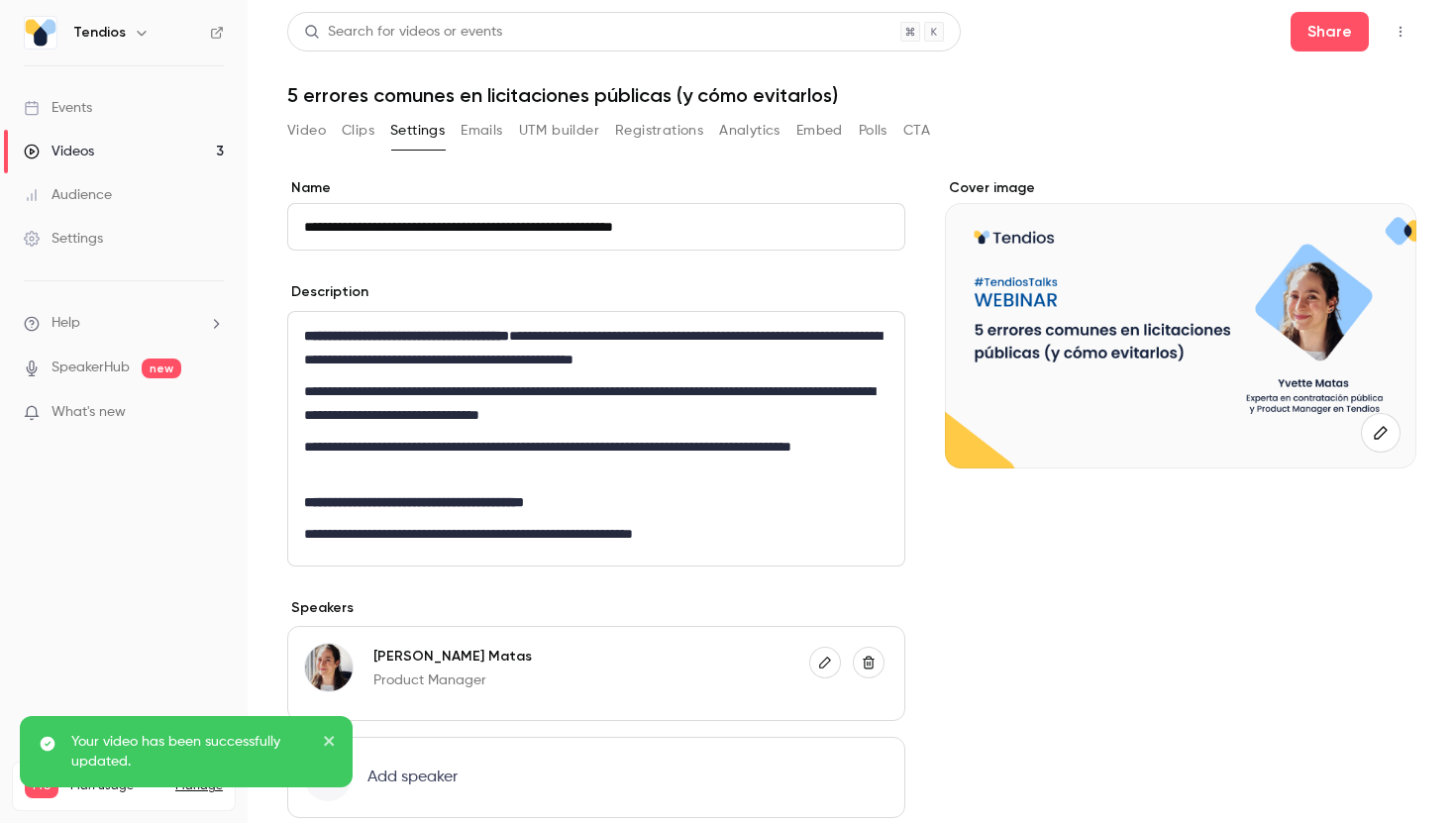 click on "Videos 3" at bounding box center [124, 152] 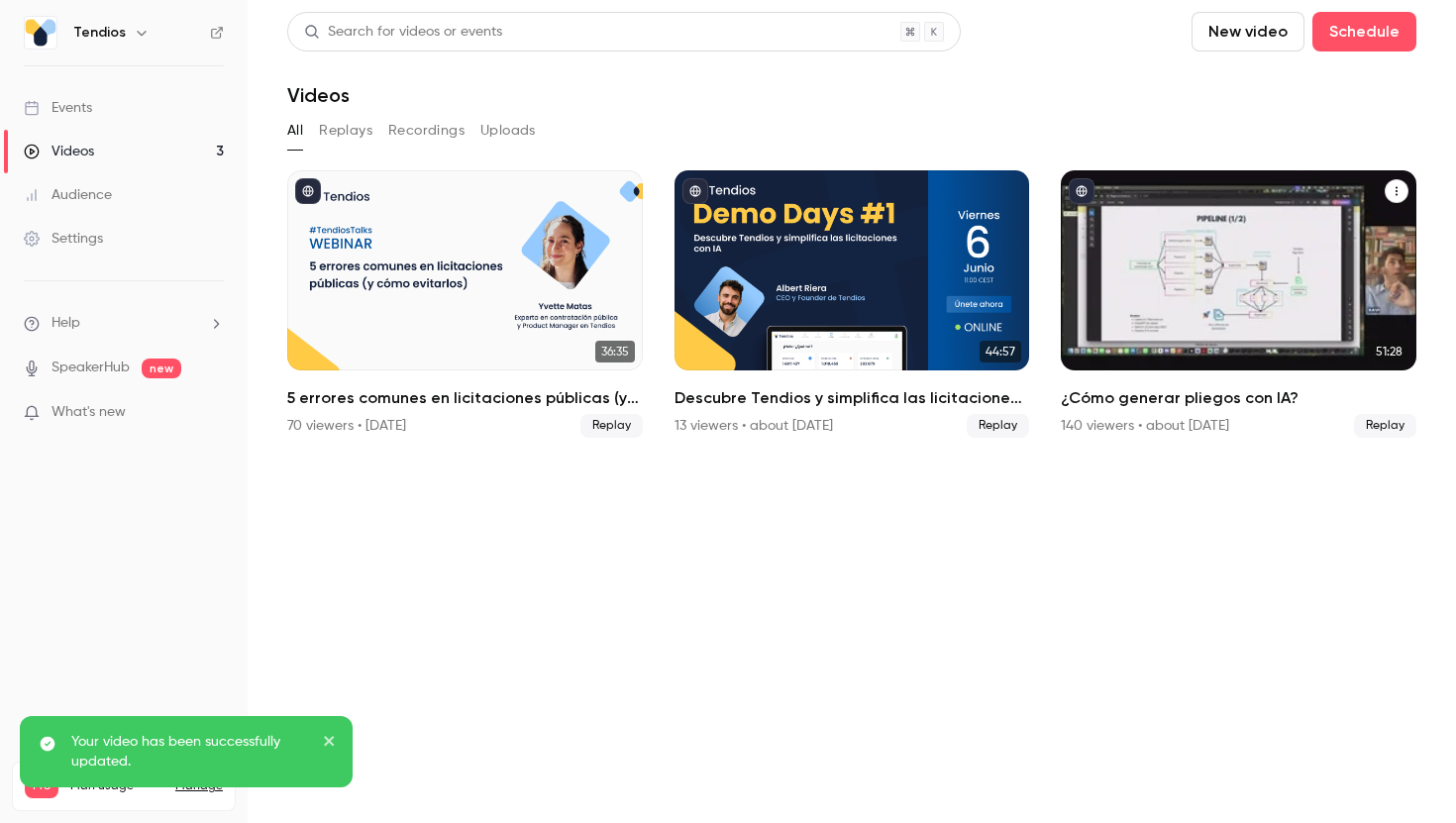 click on "51:28 ¿Cómo generar pliegos con IA? 140 viewers • about [DATE] Replay" at bounding box center [1238, 304] 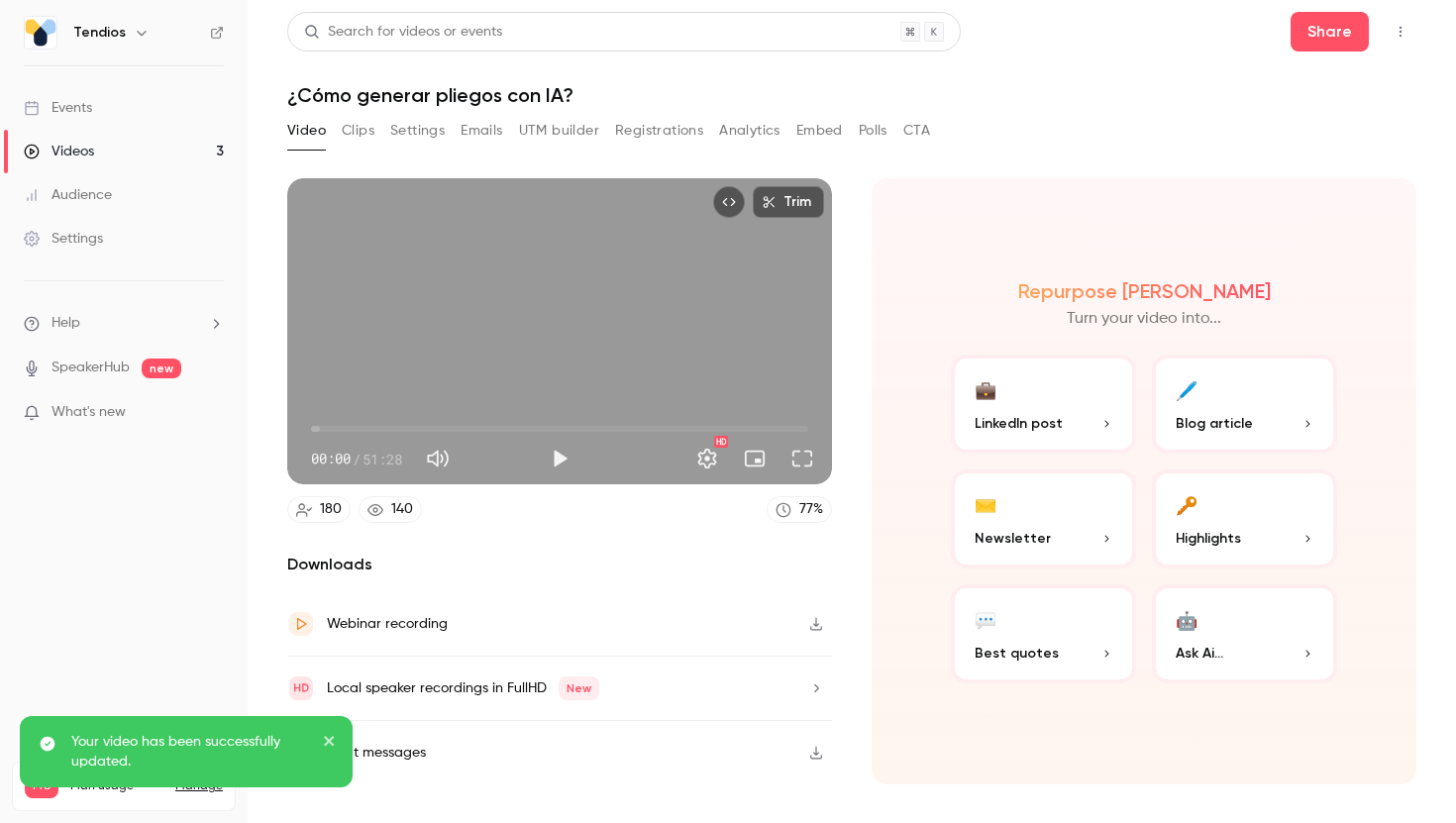 click on "Settings" at bounding box center [417, 131] 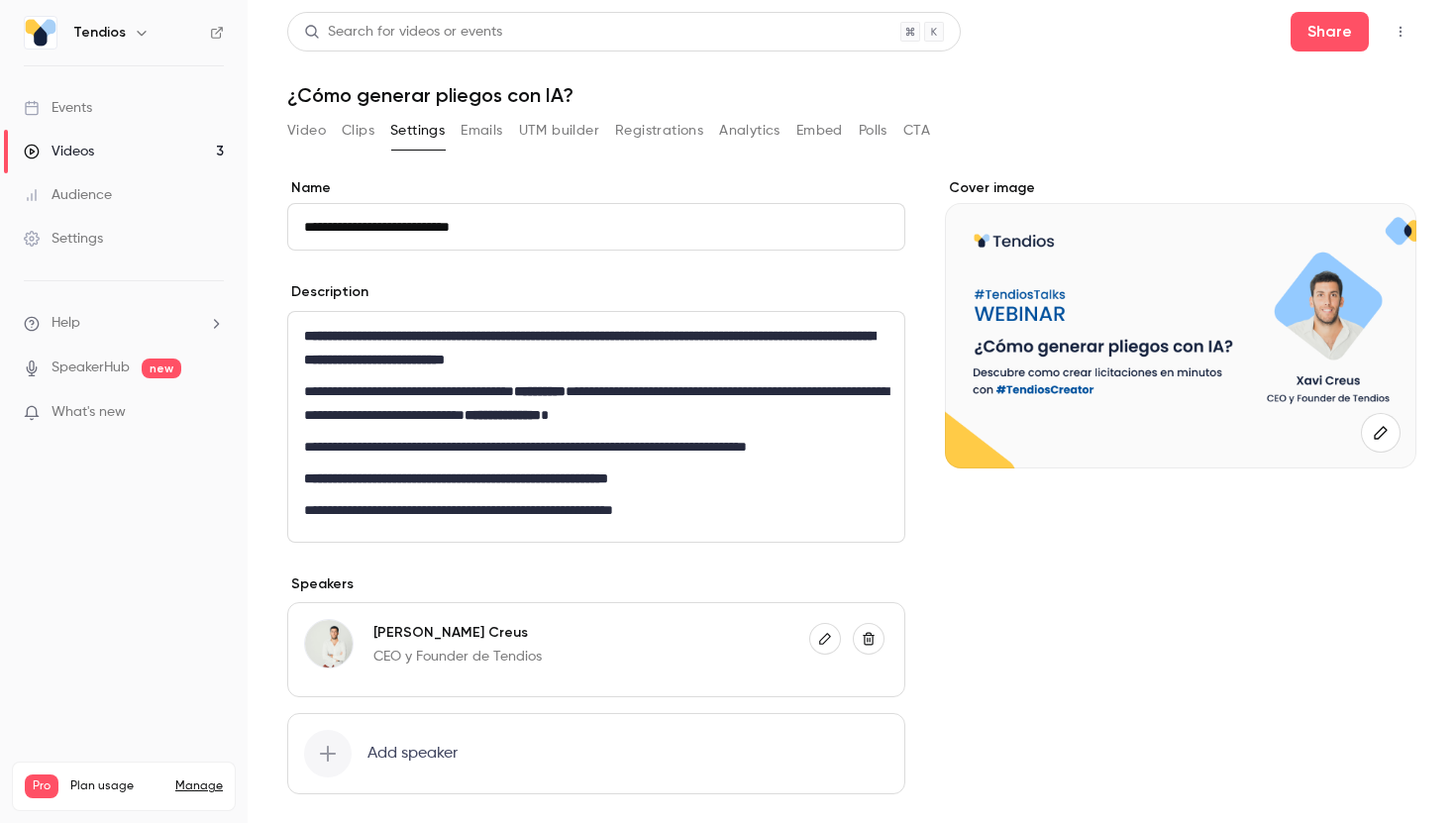 click on "**********" at bounding box center (596, 510) 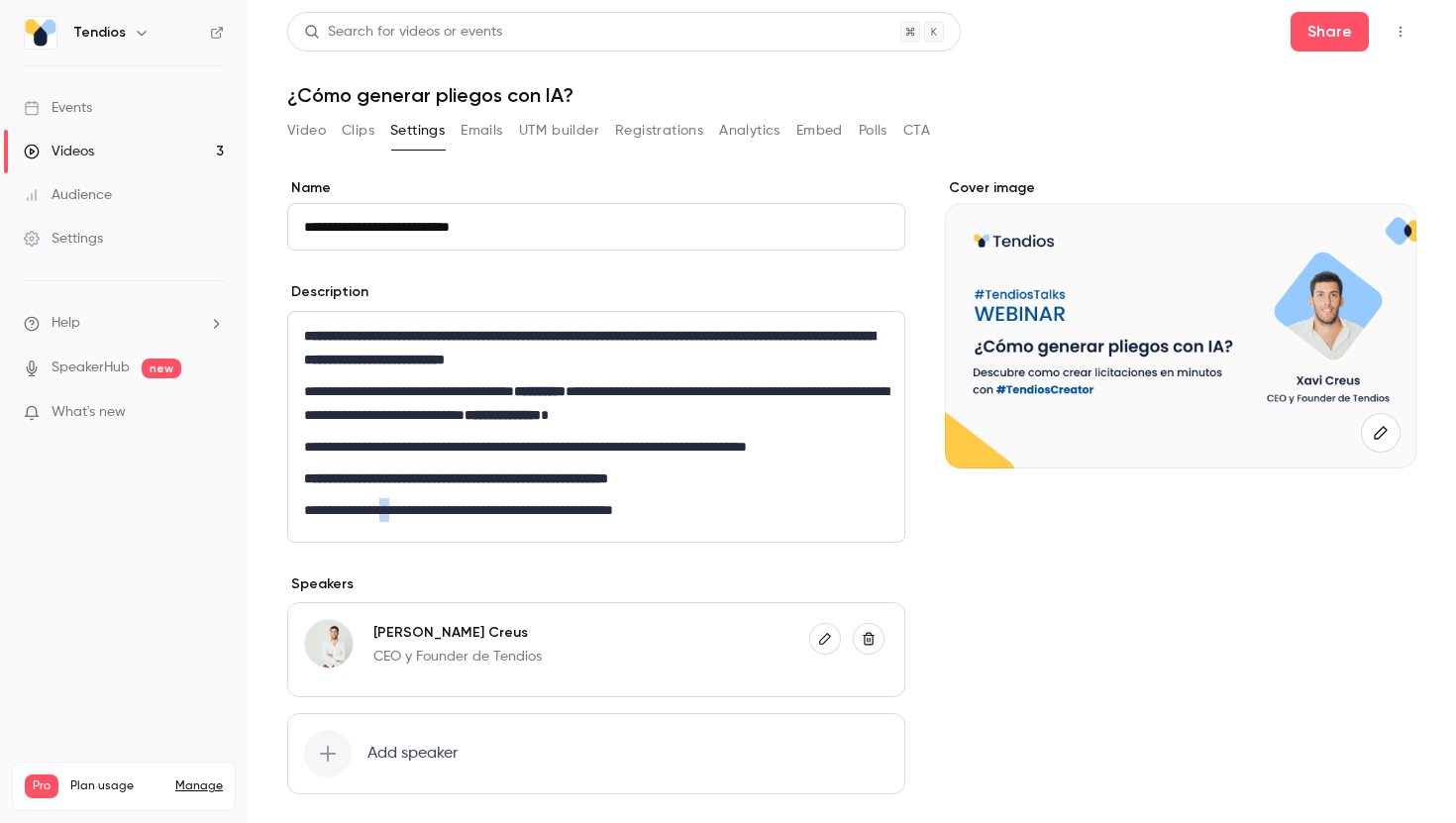 click on "**********" at bounding box center (596, 510) 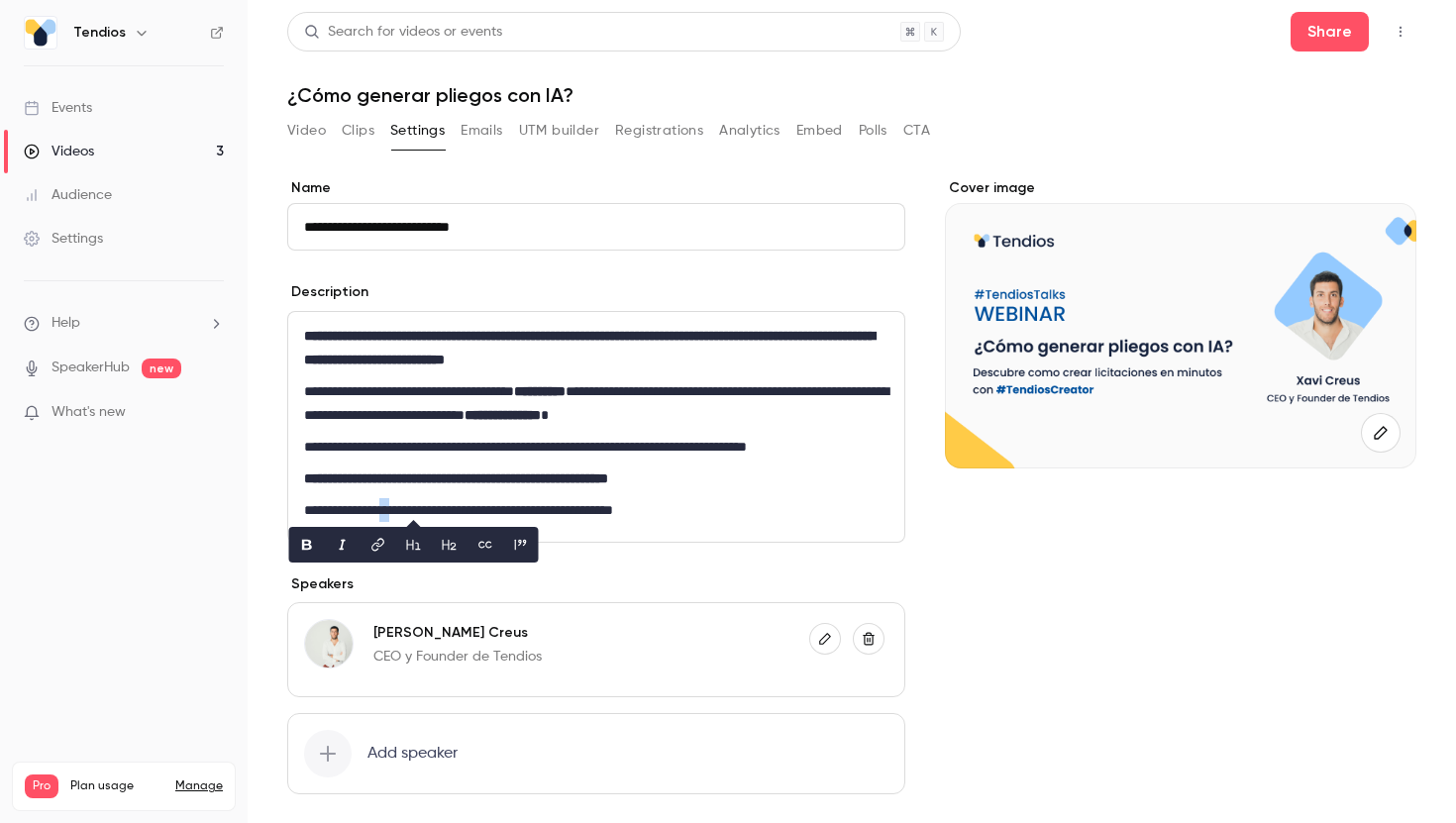 type 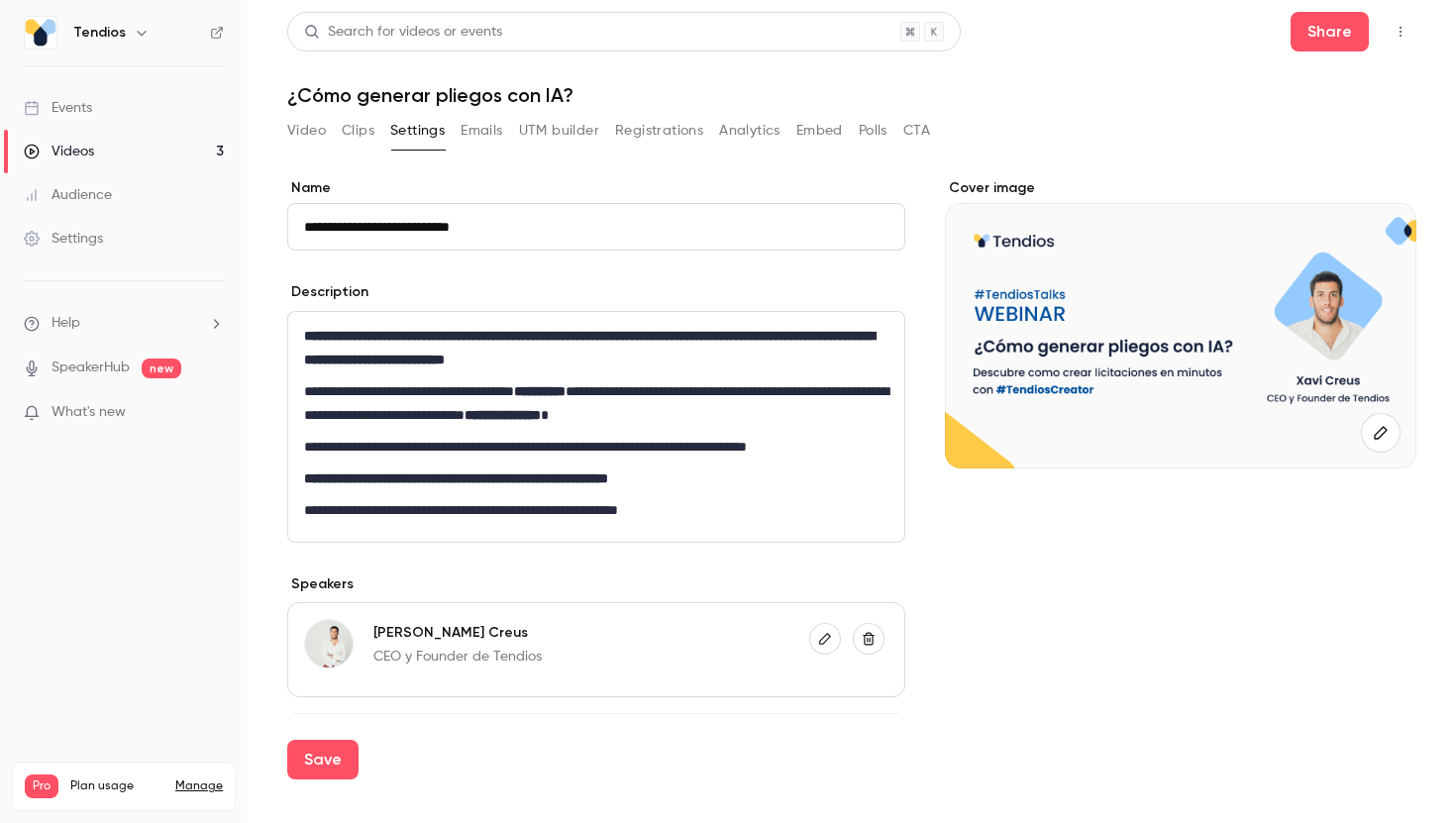 click on "**********" at bounding box center (596, 427) 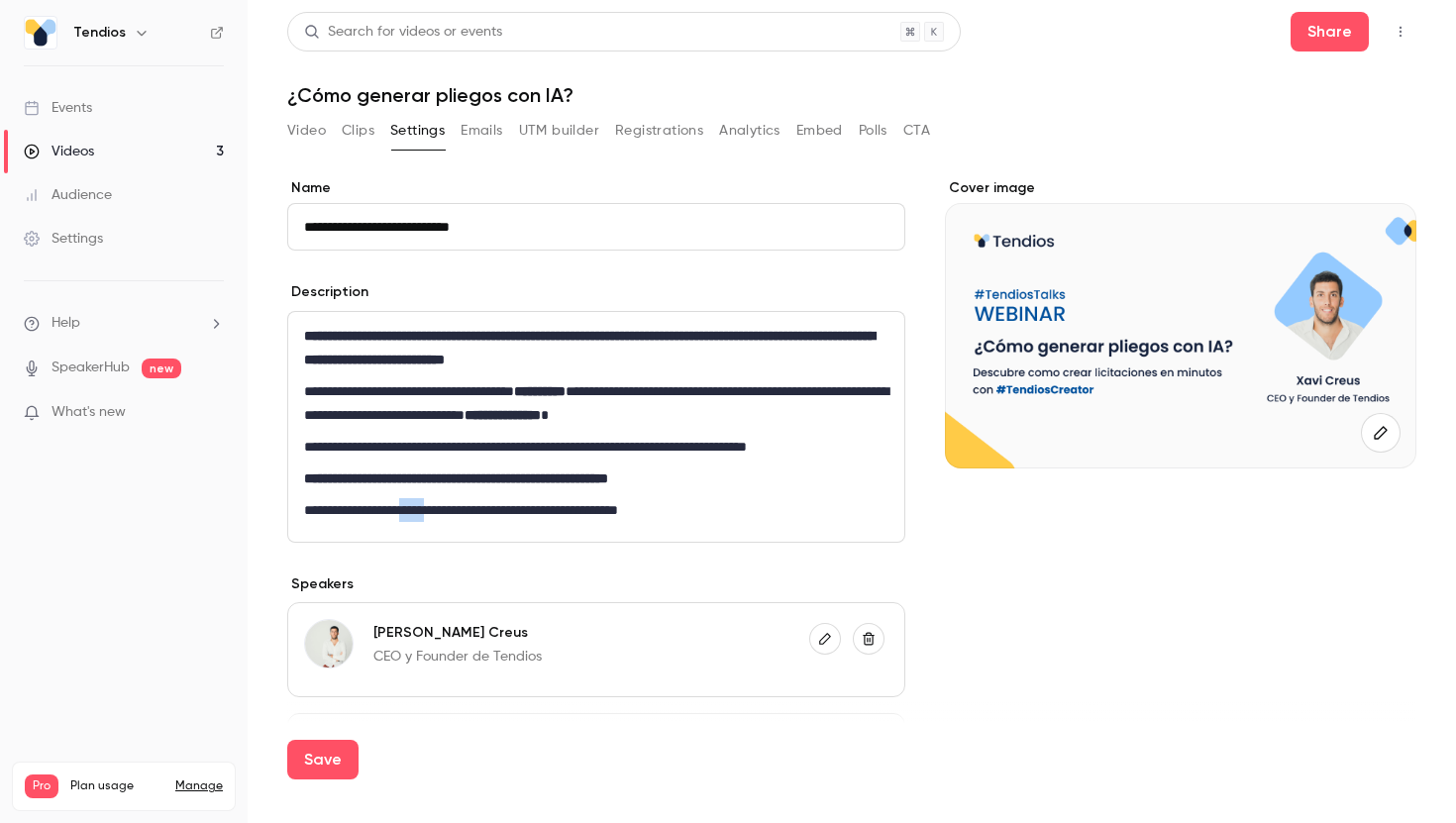 click on "**********" at bounding box center (596, 510) 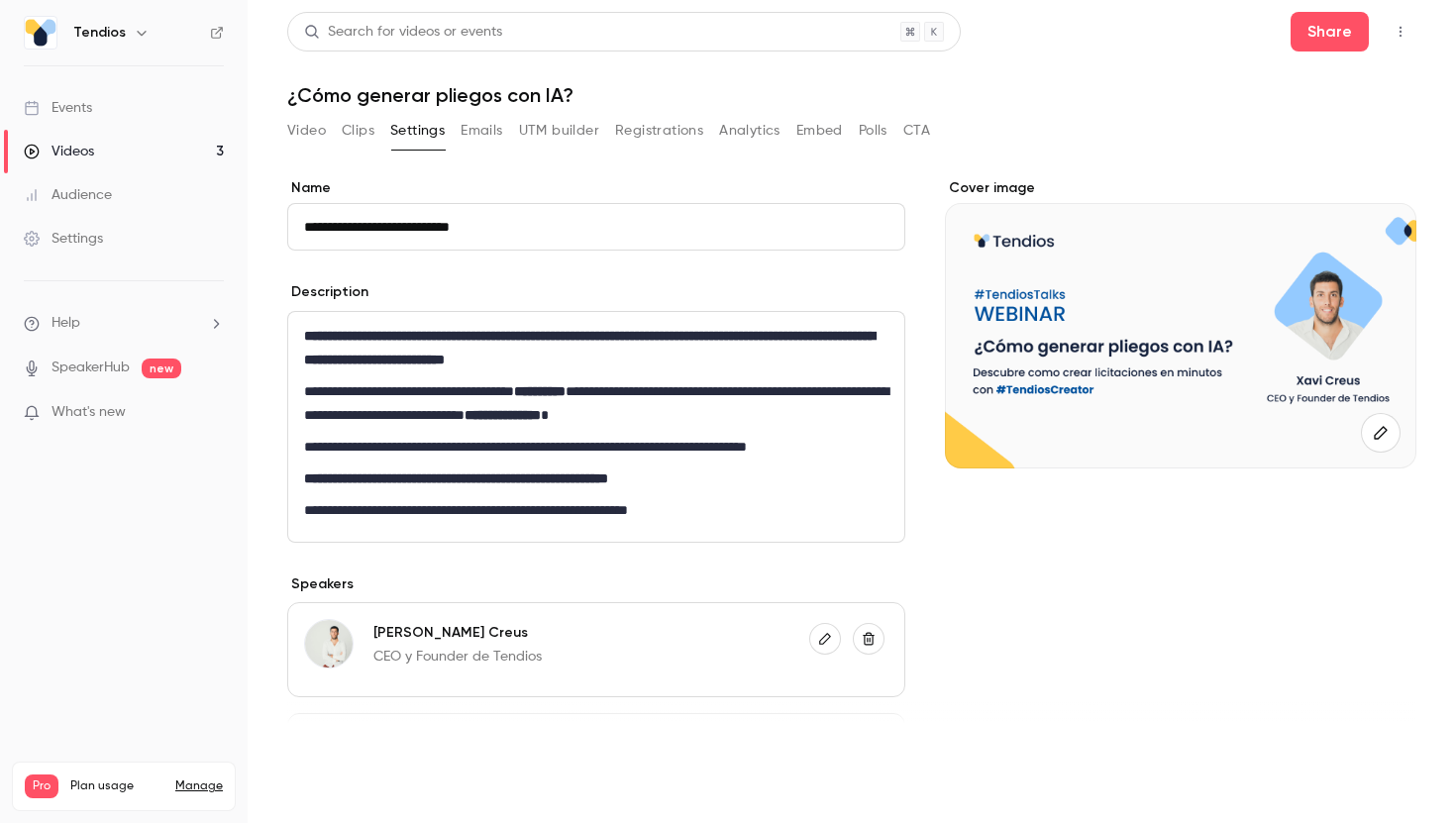 click on "Save" at bounding box center (323, 760) 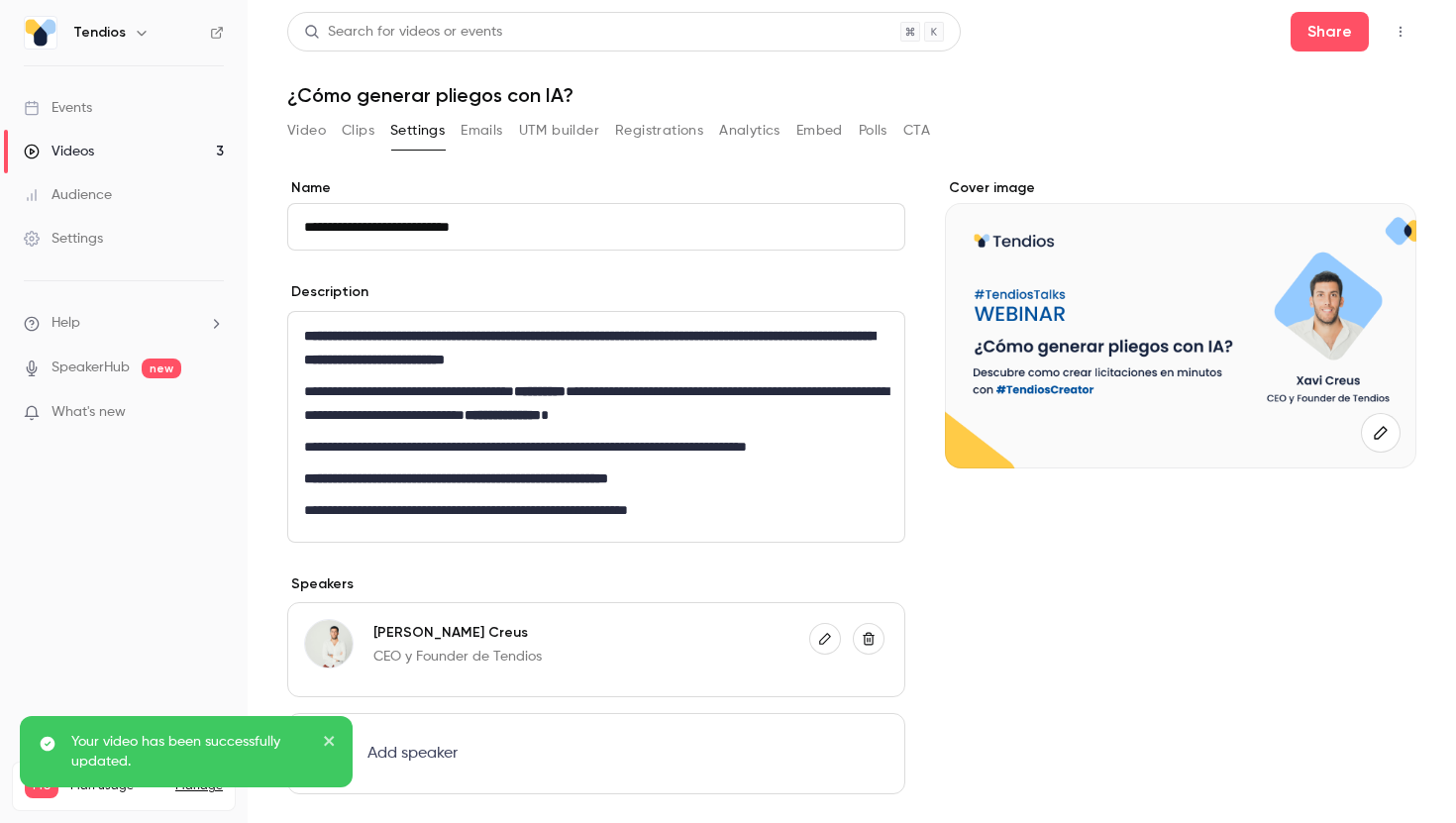 click on "Videos 3" at bounding box center (124, 152) 